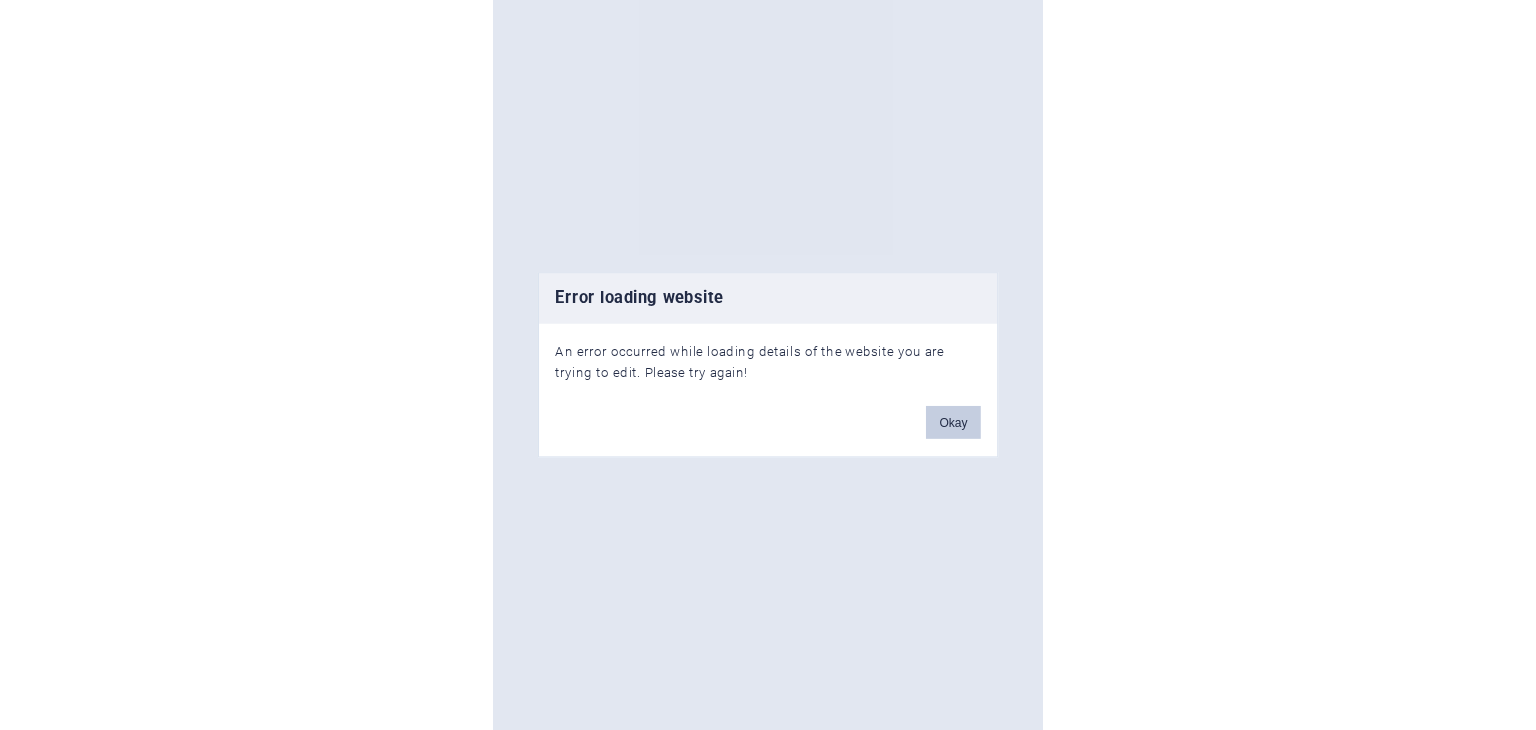 scroll, scrollTop: 0, scrollLeft: 0, axis: both 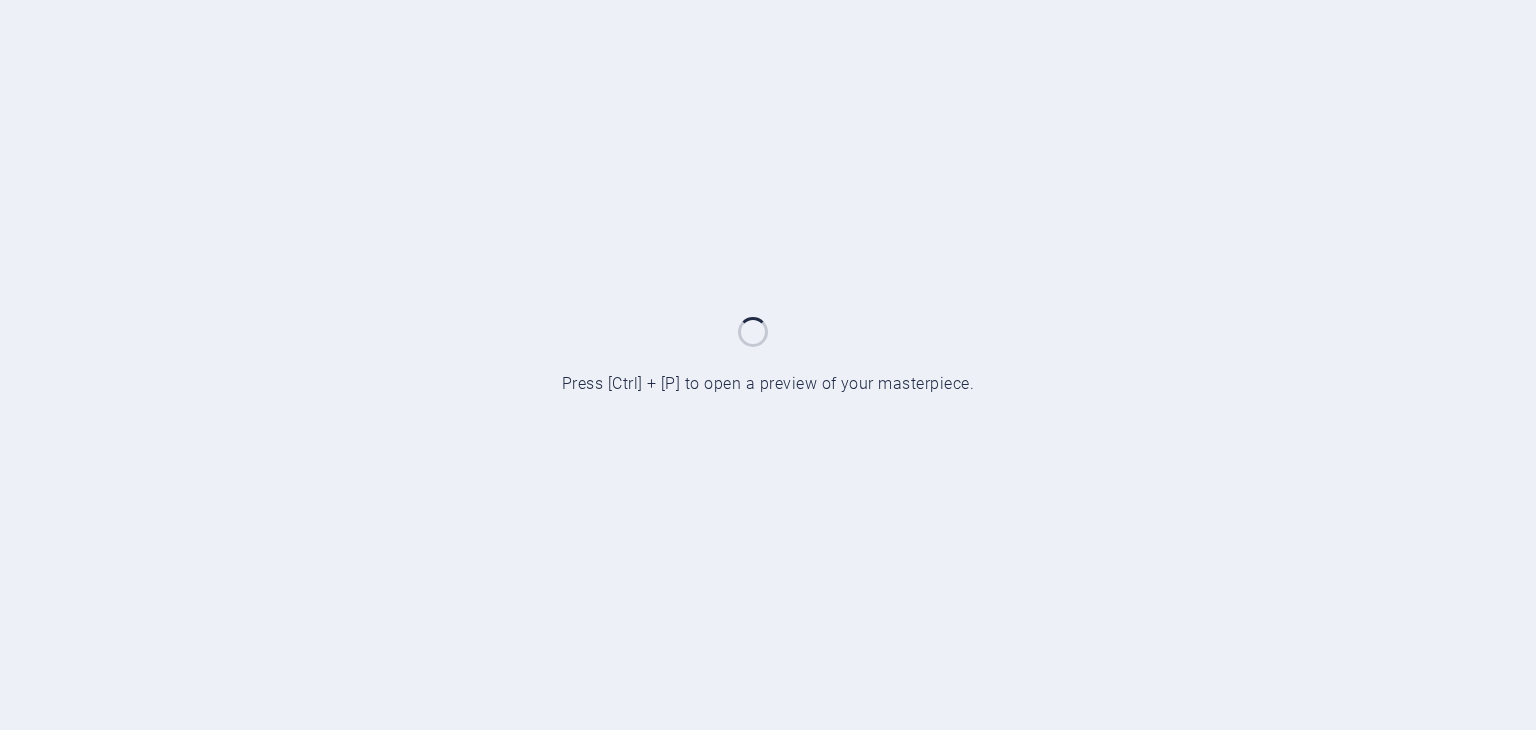 click at bounding box center [768, 365] 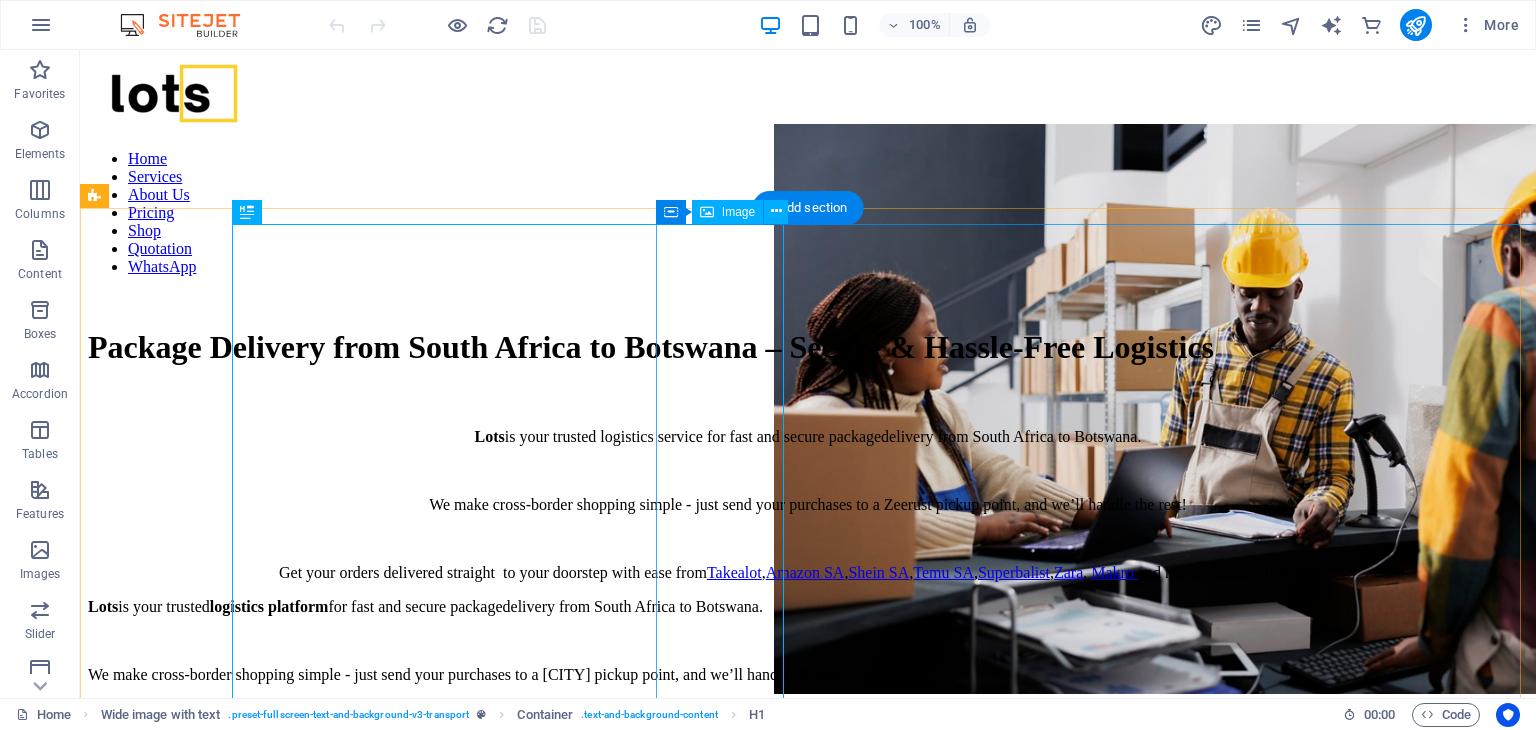 scroll, scrollTop: 0, scrollLeft: 0, axis: both 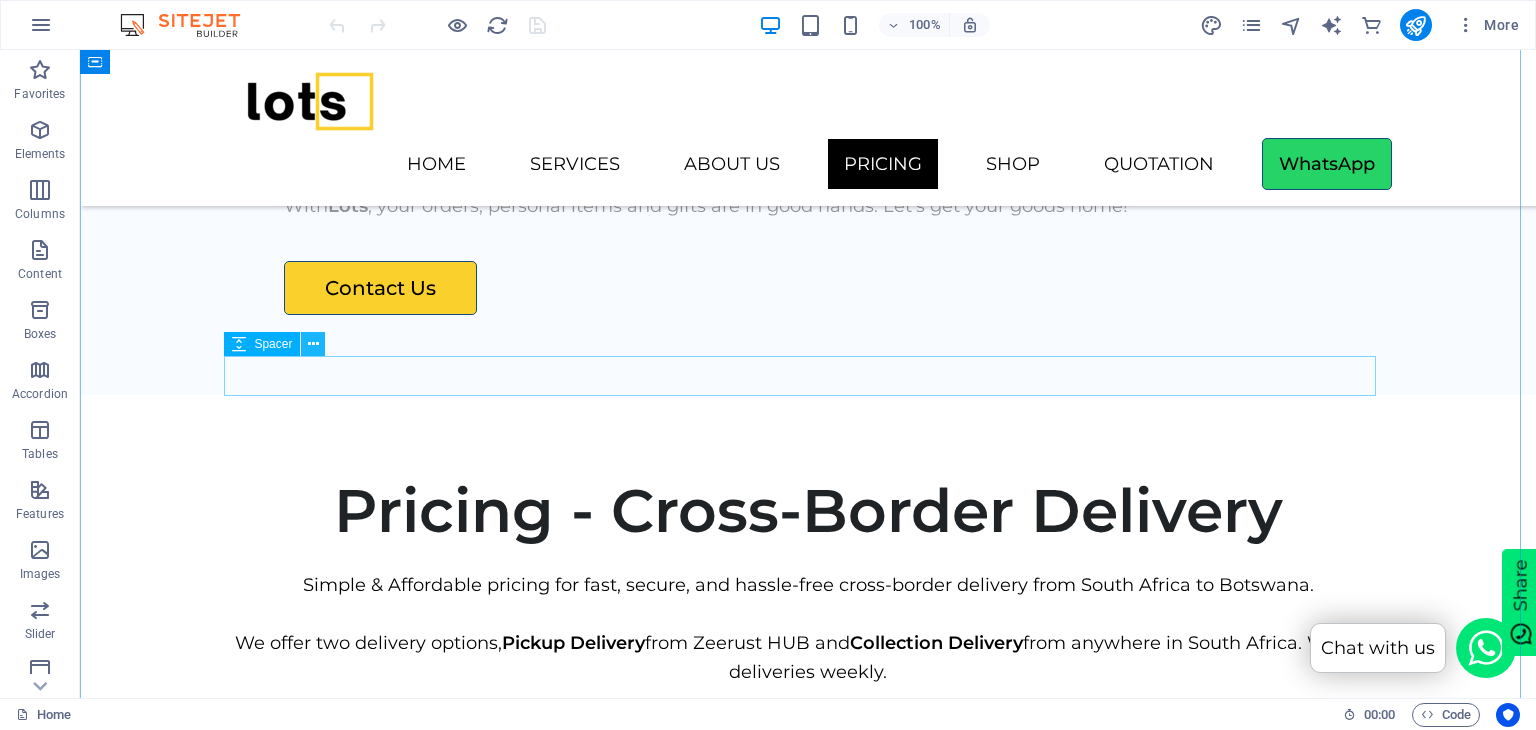 click at bounding box center [313, 344] 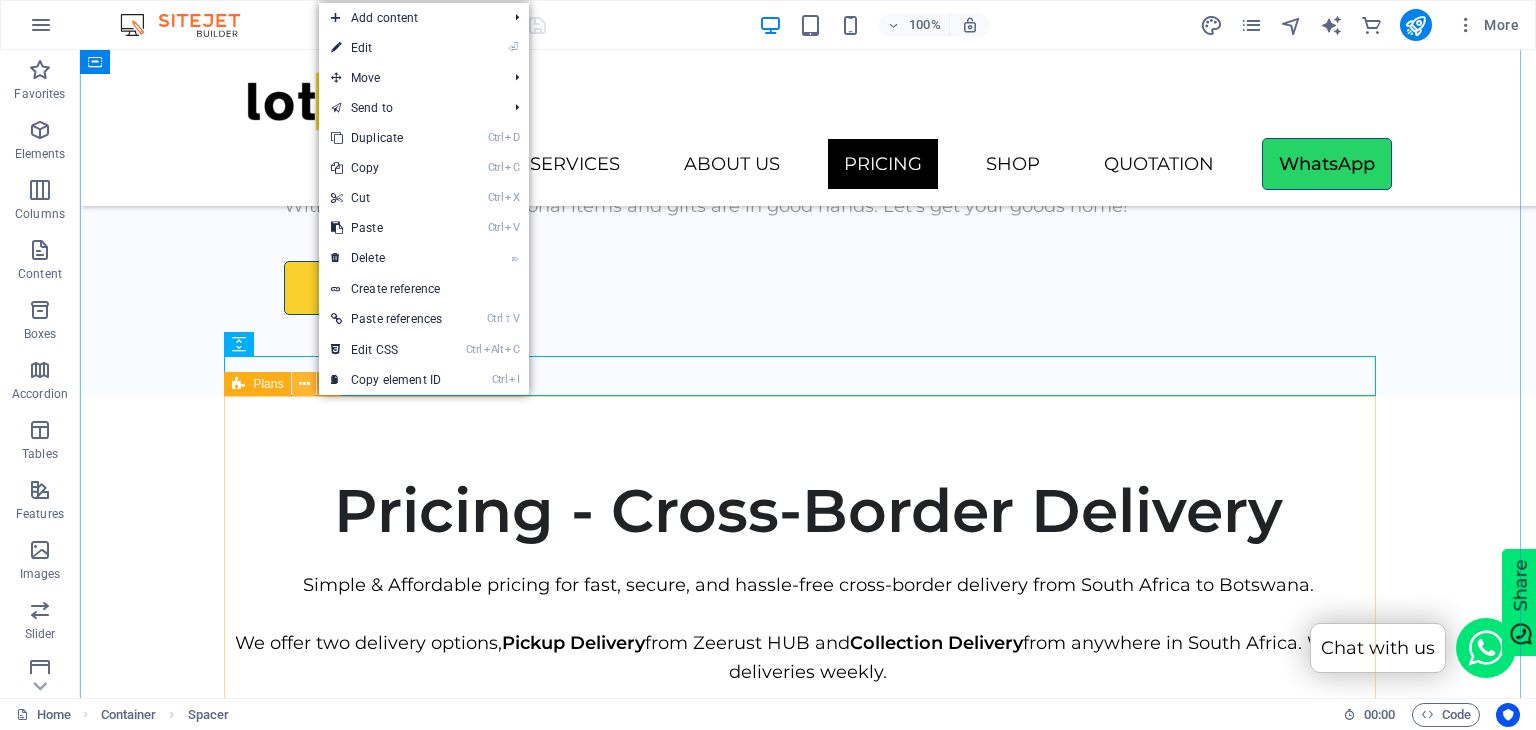 click at bounding box center [304, 384] 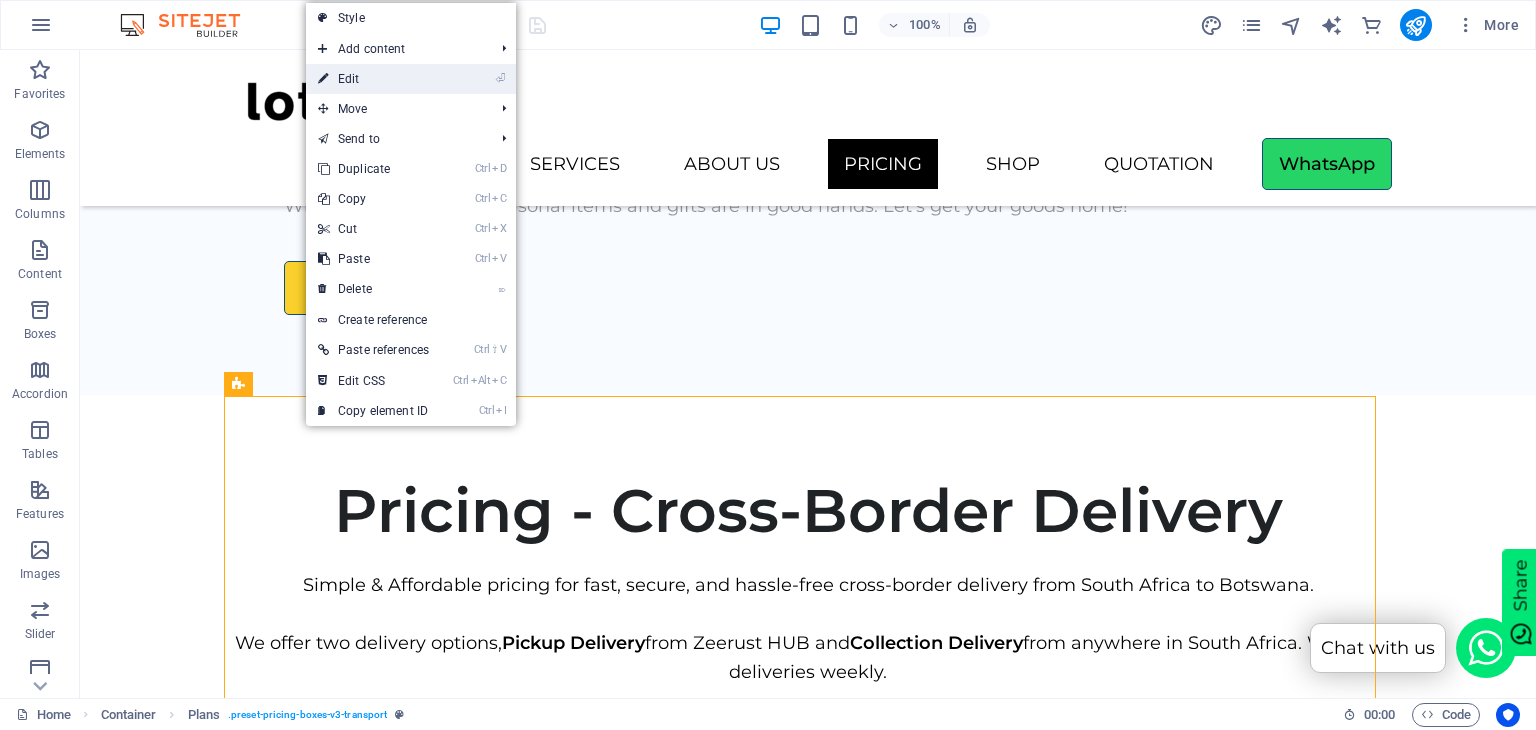 click on "⏎  Edit" at bounding box center [373, 79] 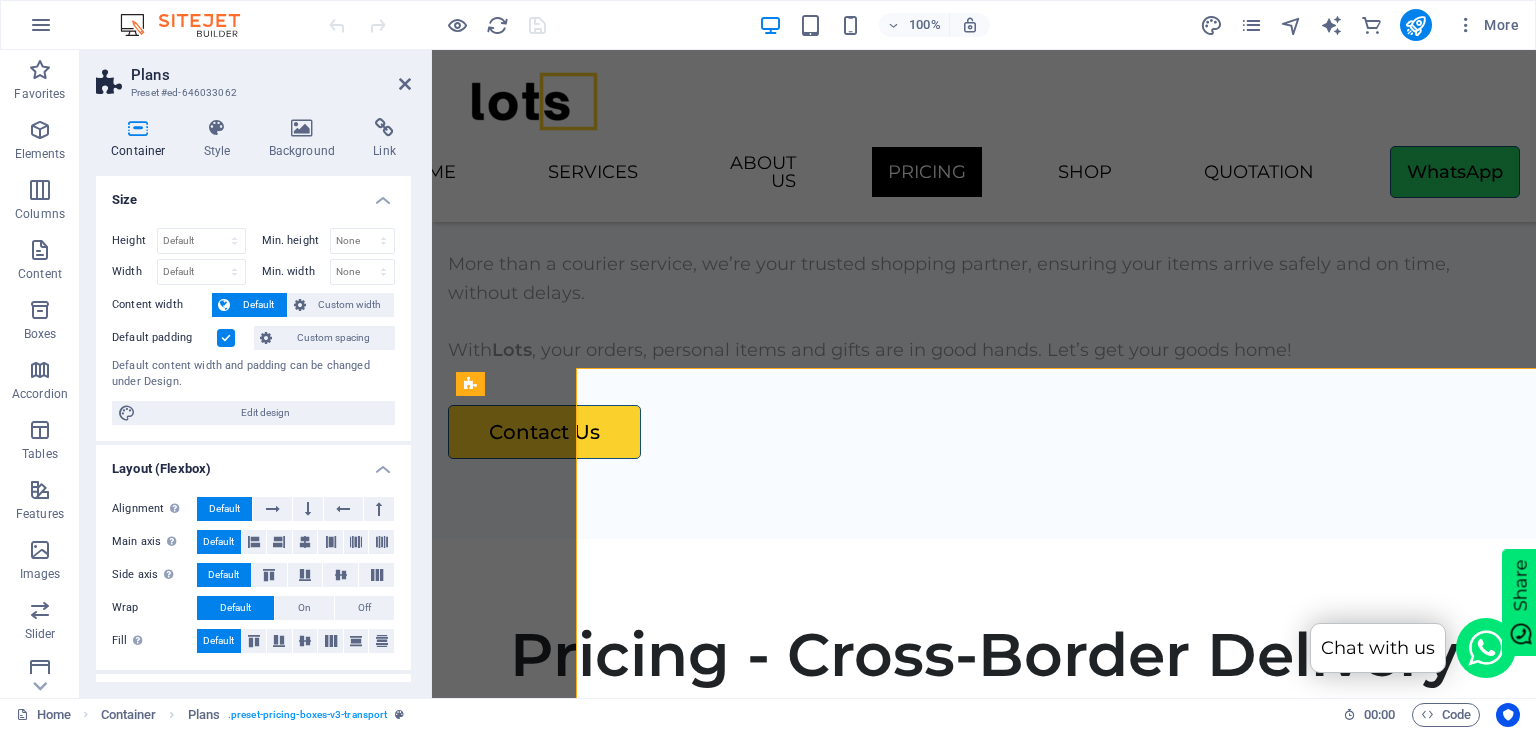 scroll, scrollTop: 4160, scrollLeft: 0, axis: vertical 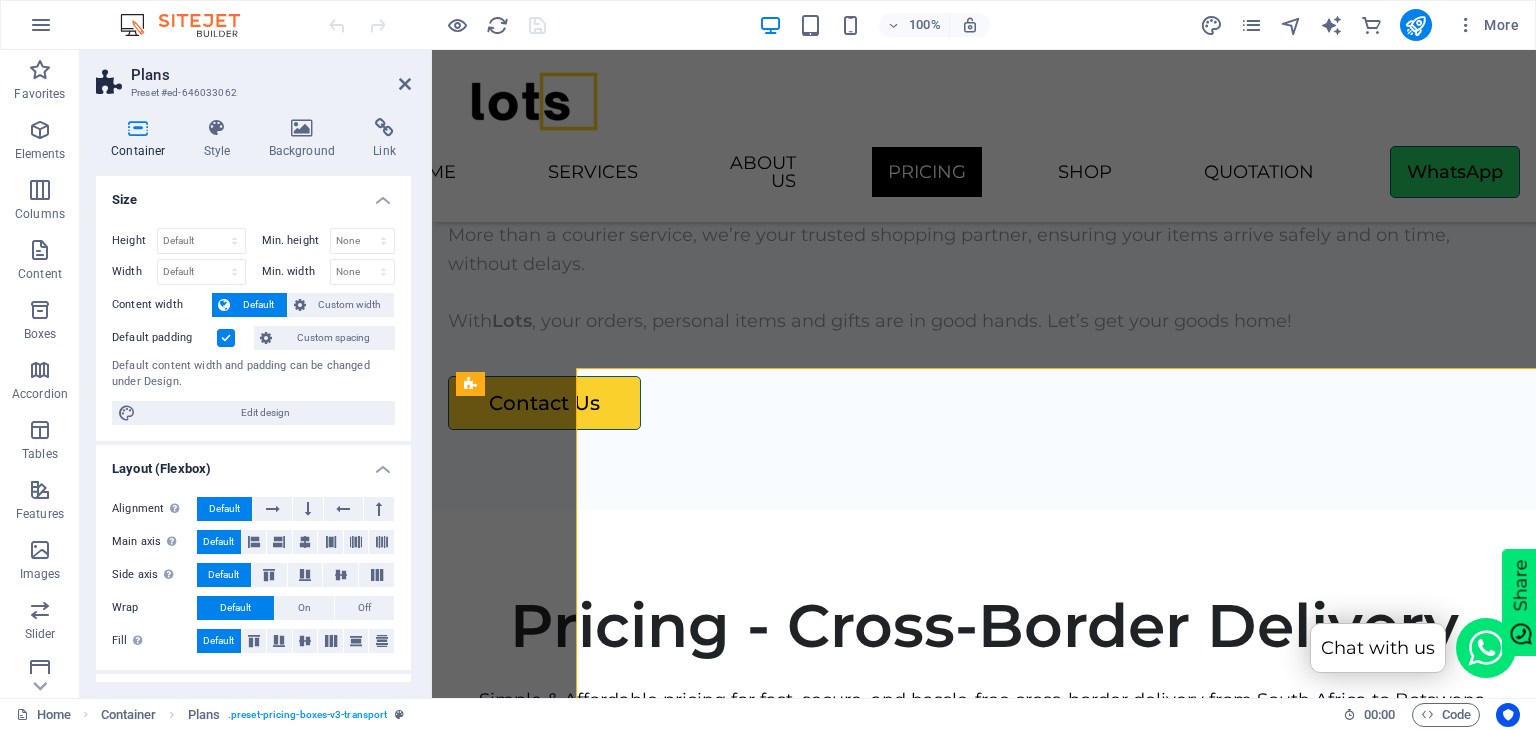 select on "rem" 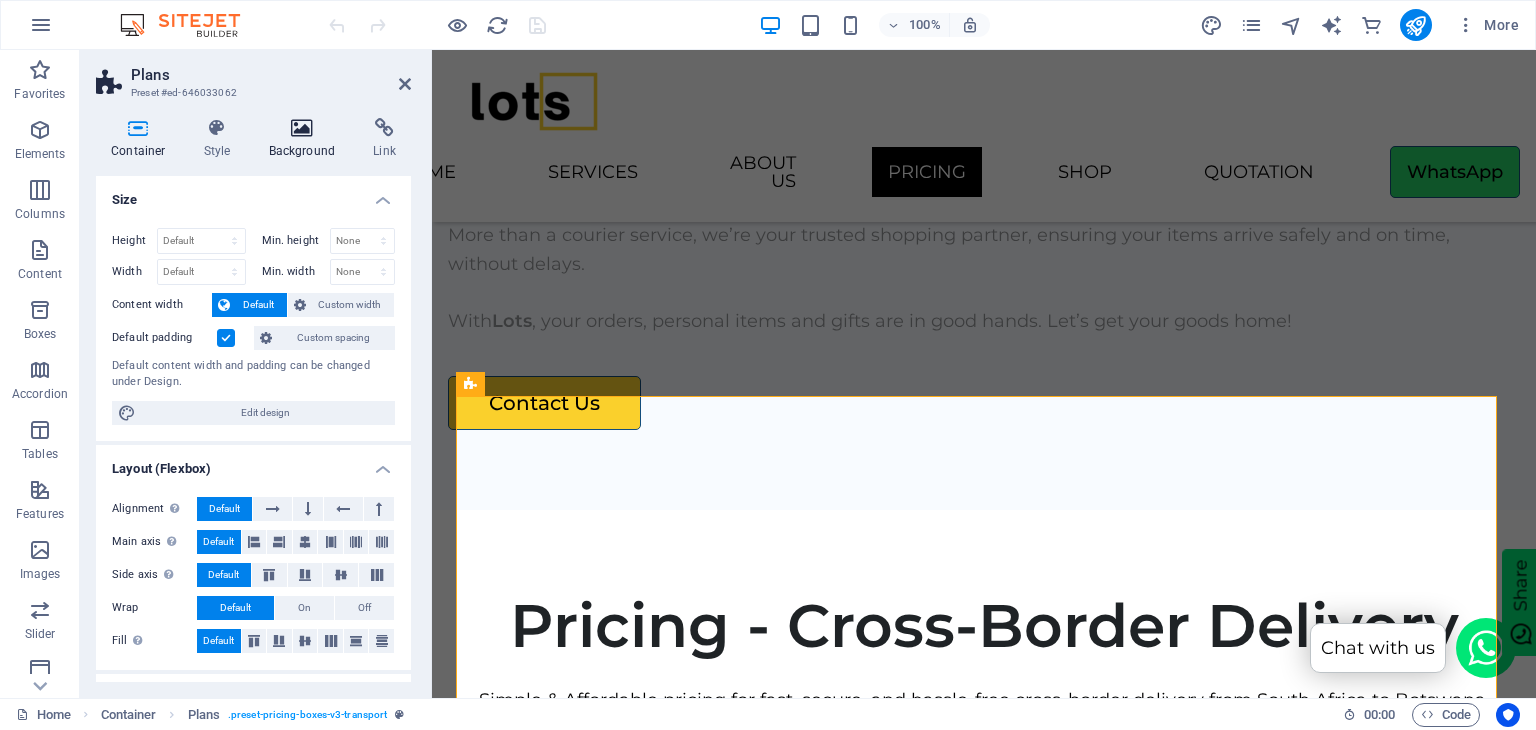 click at bounding box center [302, 128] 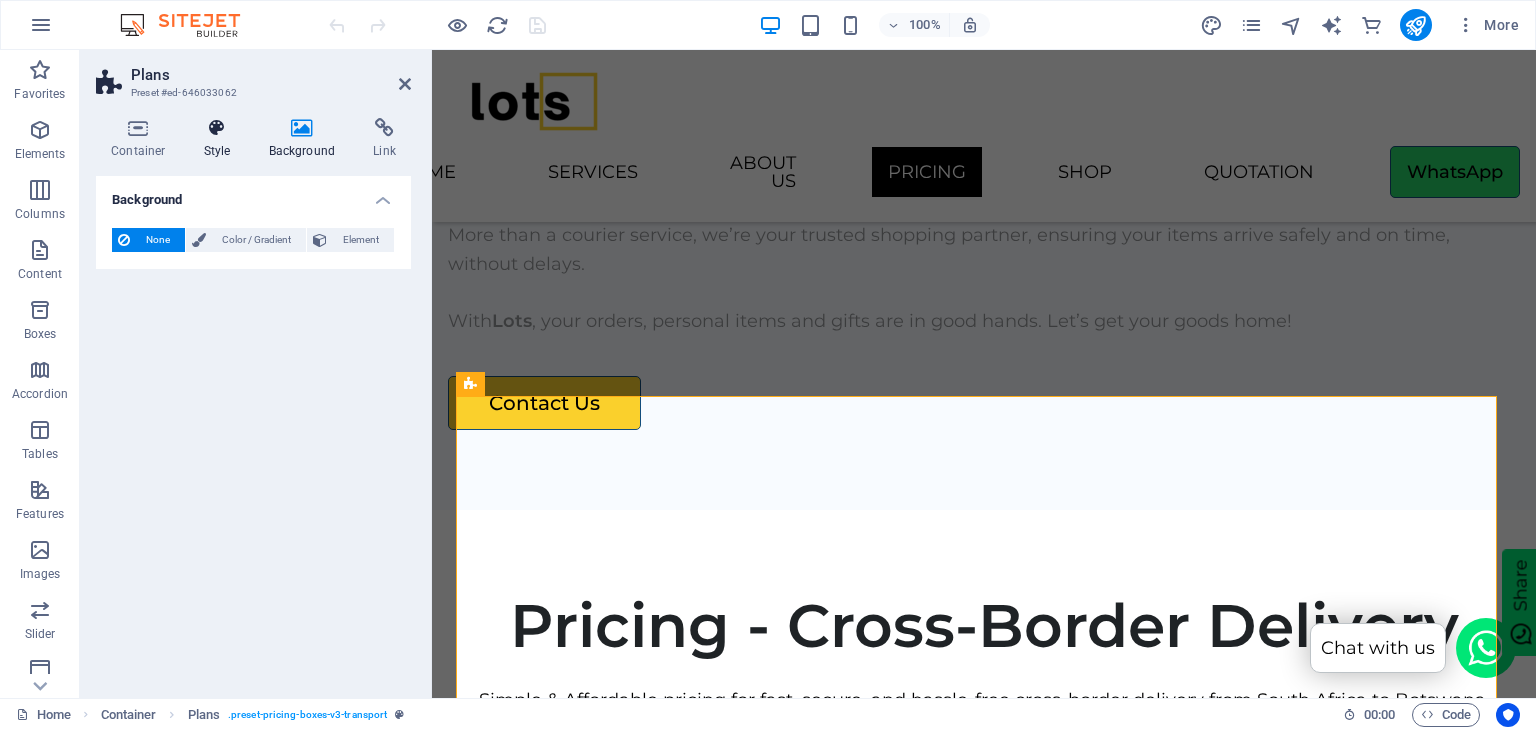 click at bounding box center [217, 128] 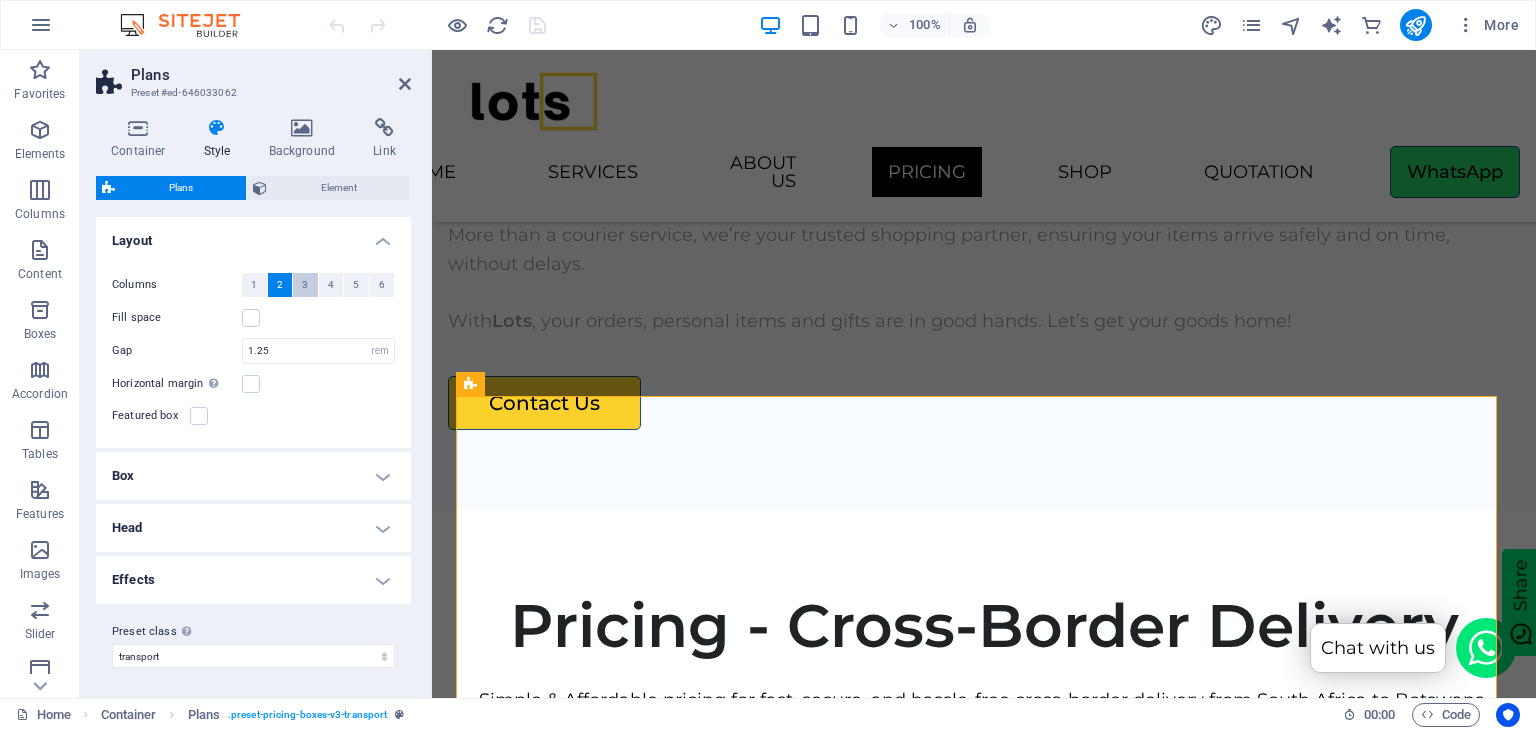 click on "3" at bounding box center [305, 285] 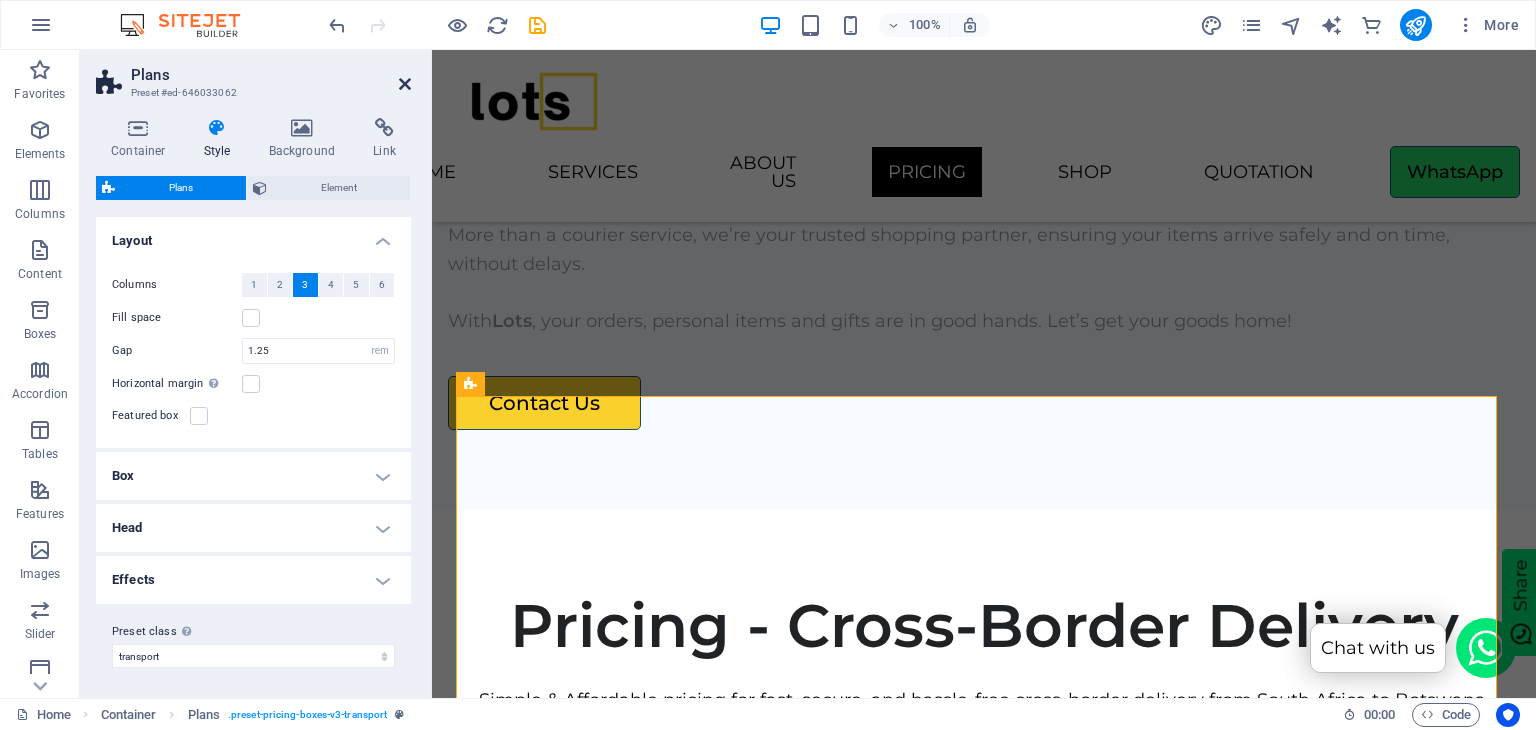 click at bounding box center [405, 84] 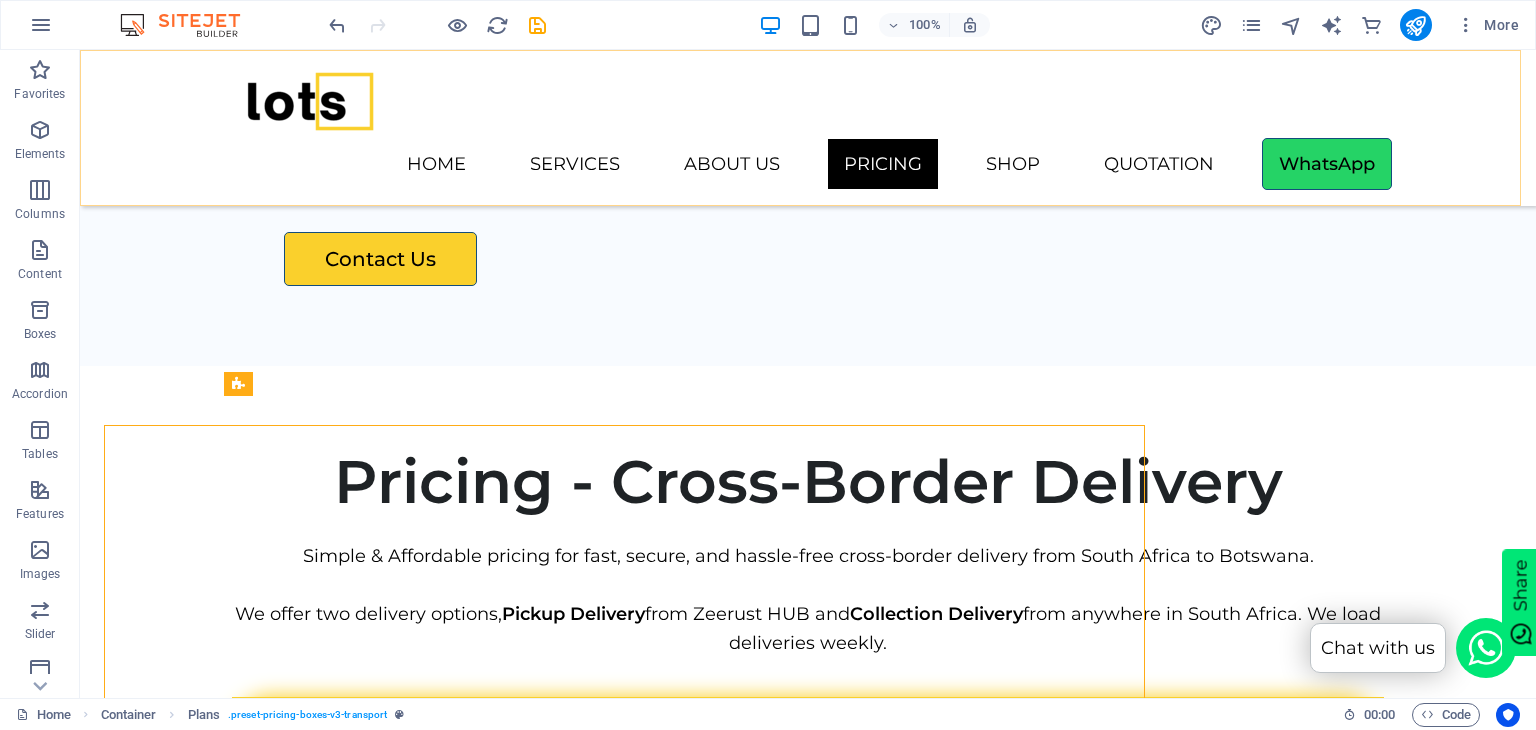 scroll, scrollTop: 4131, scrollLeft: 0, axis: vertical 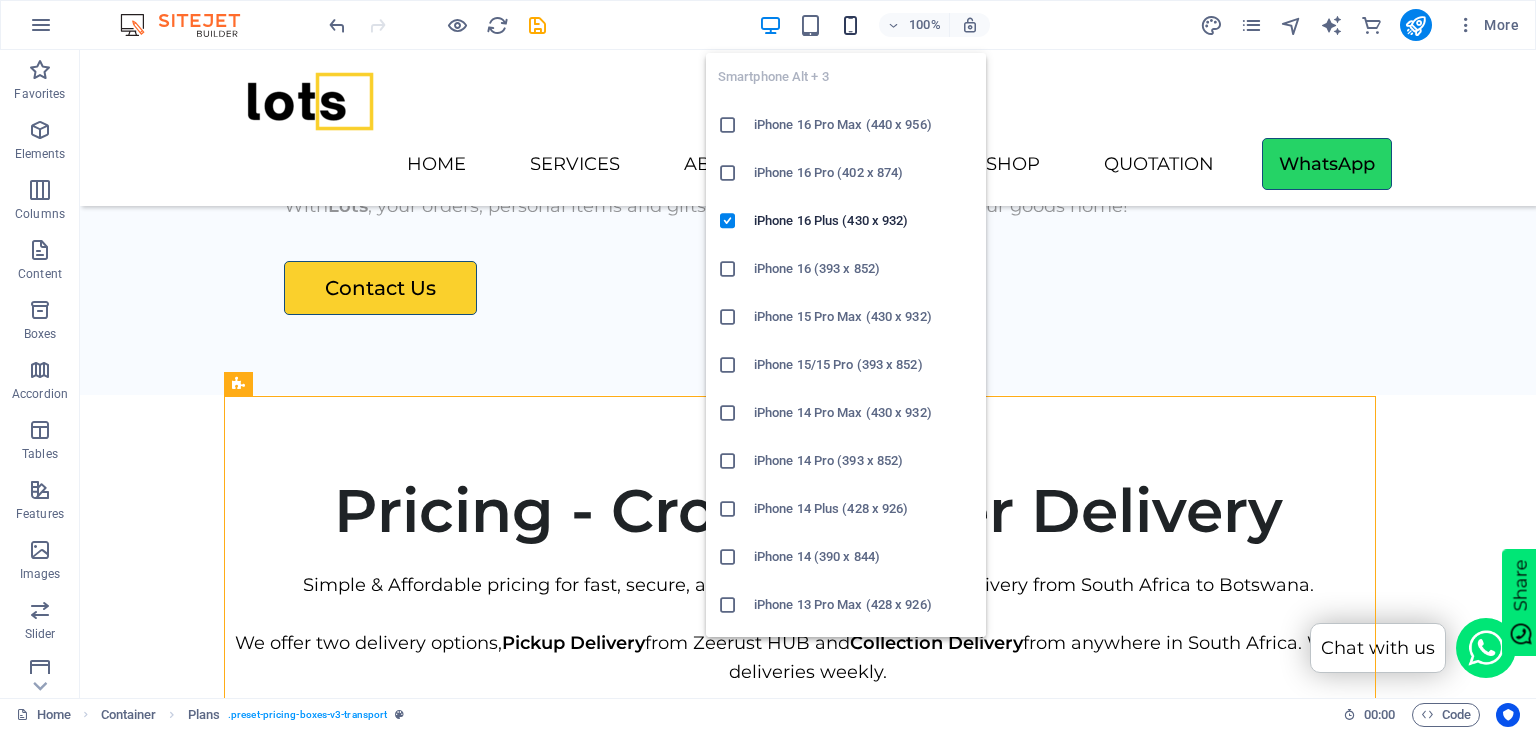click at bounding box center [850, 25] 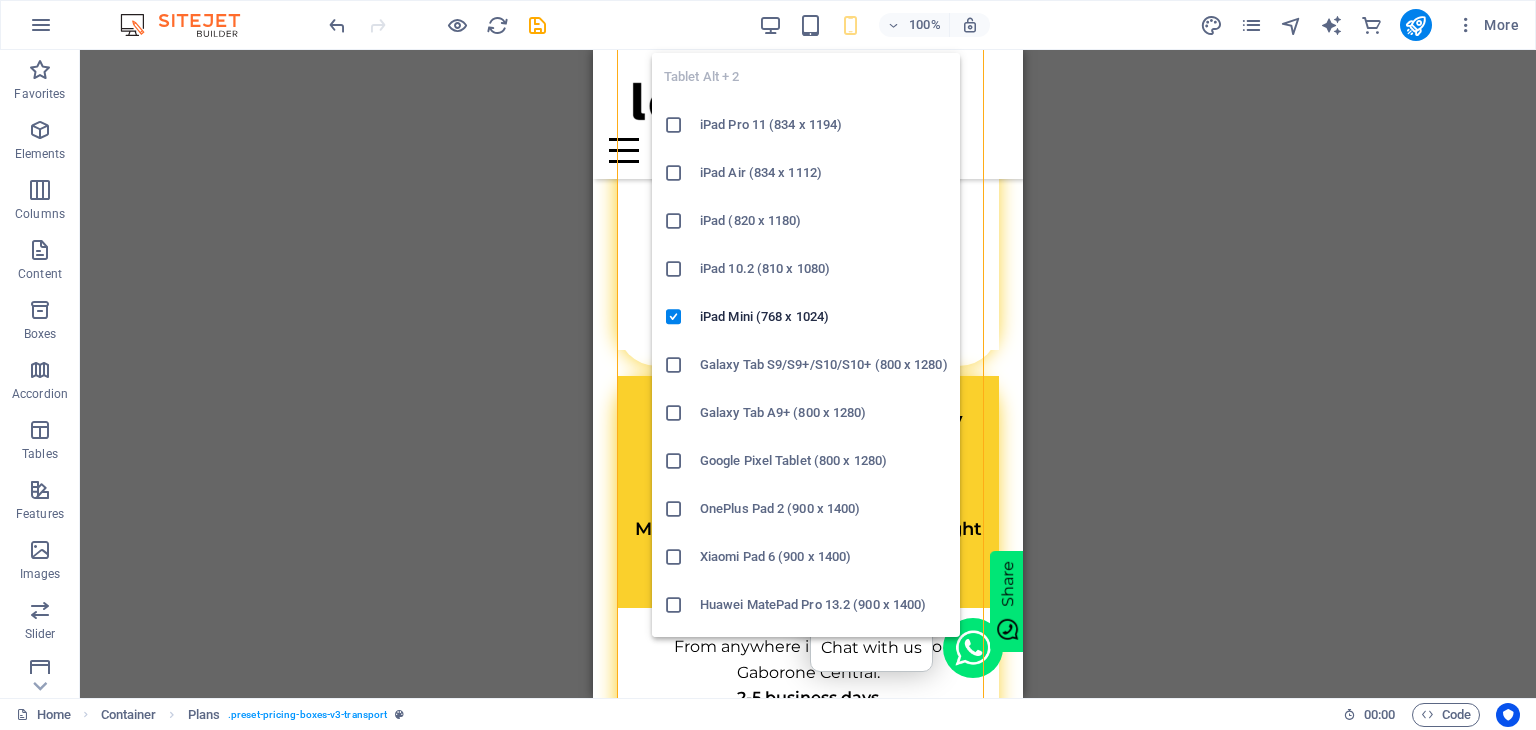 scroll, scrollTop: 6198, scrollLeft: 0, axis: vertical 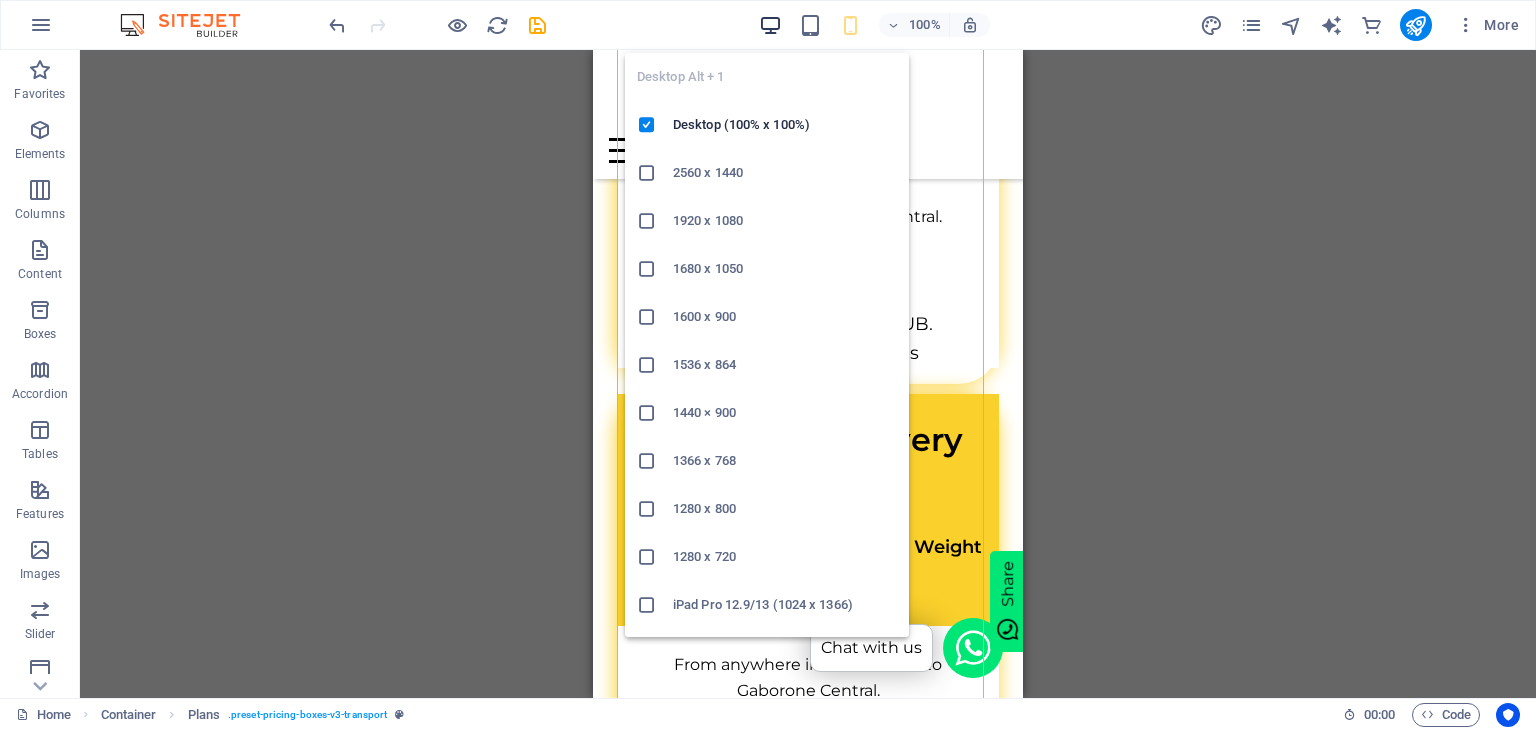 click at bounding box center (770, 25) 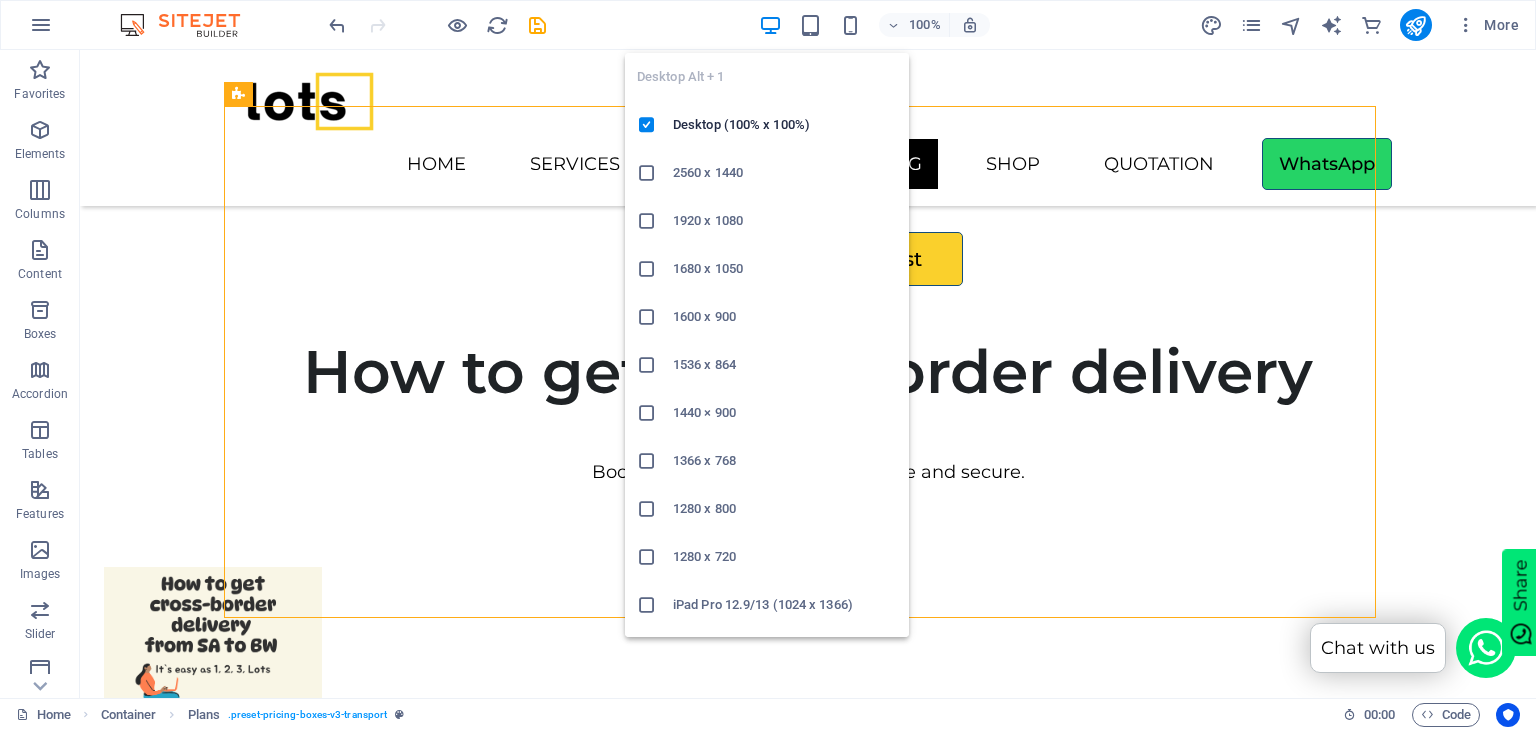 scroll, scrollTop: 4416, scrollLeft: 0, axis: vertical 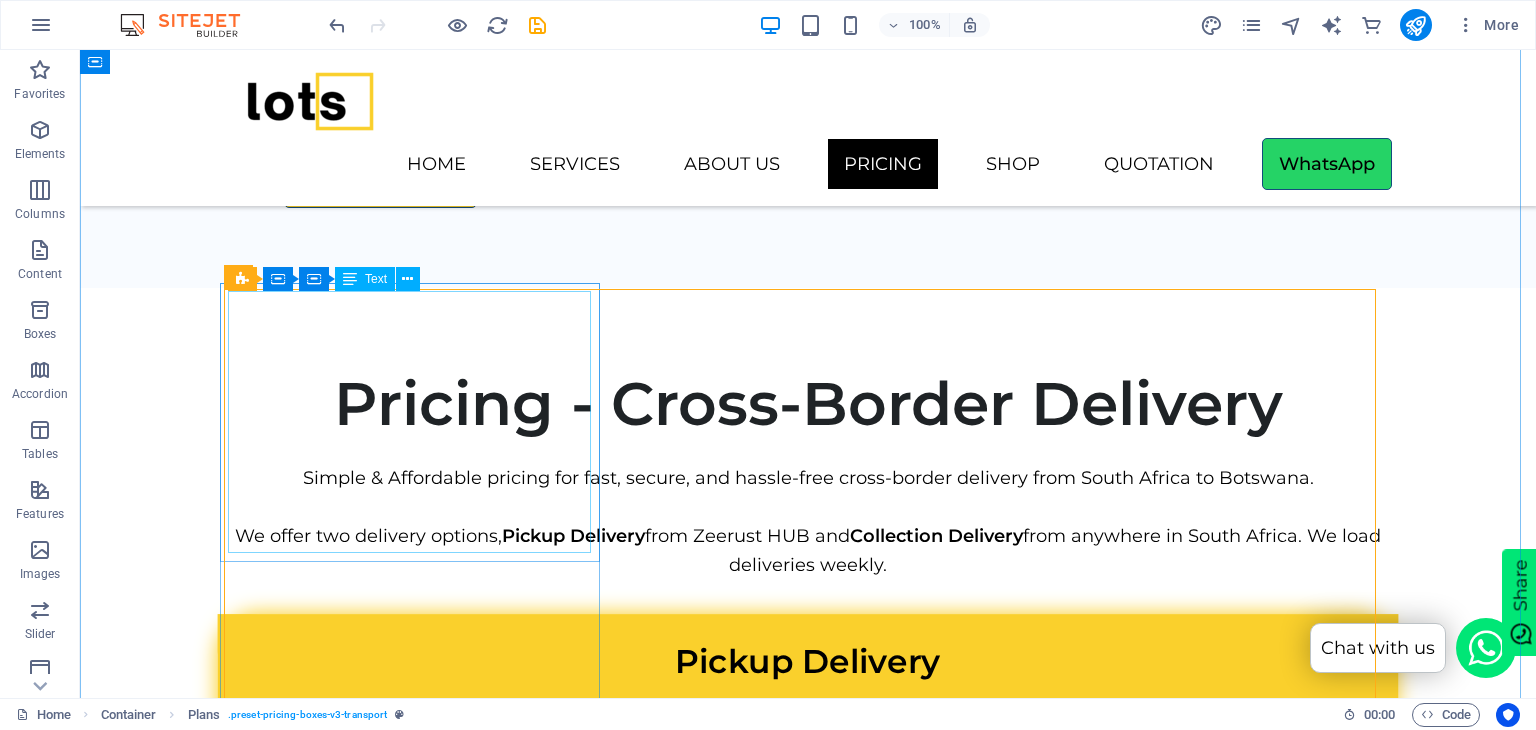 click on "Pickup Delivery  Goods valued R500 or less Max Size: 60 x 41 x 8 cm, Max Weight 5kg" at bounding box center [808, 713] 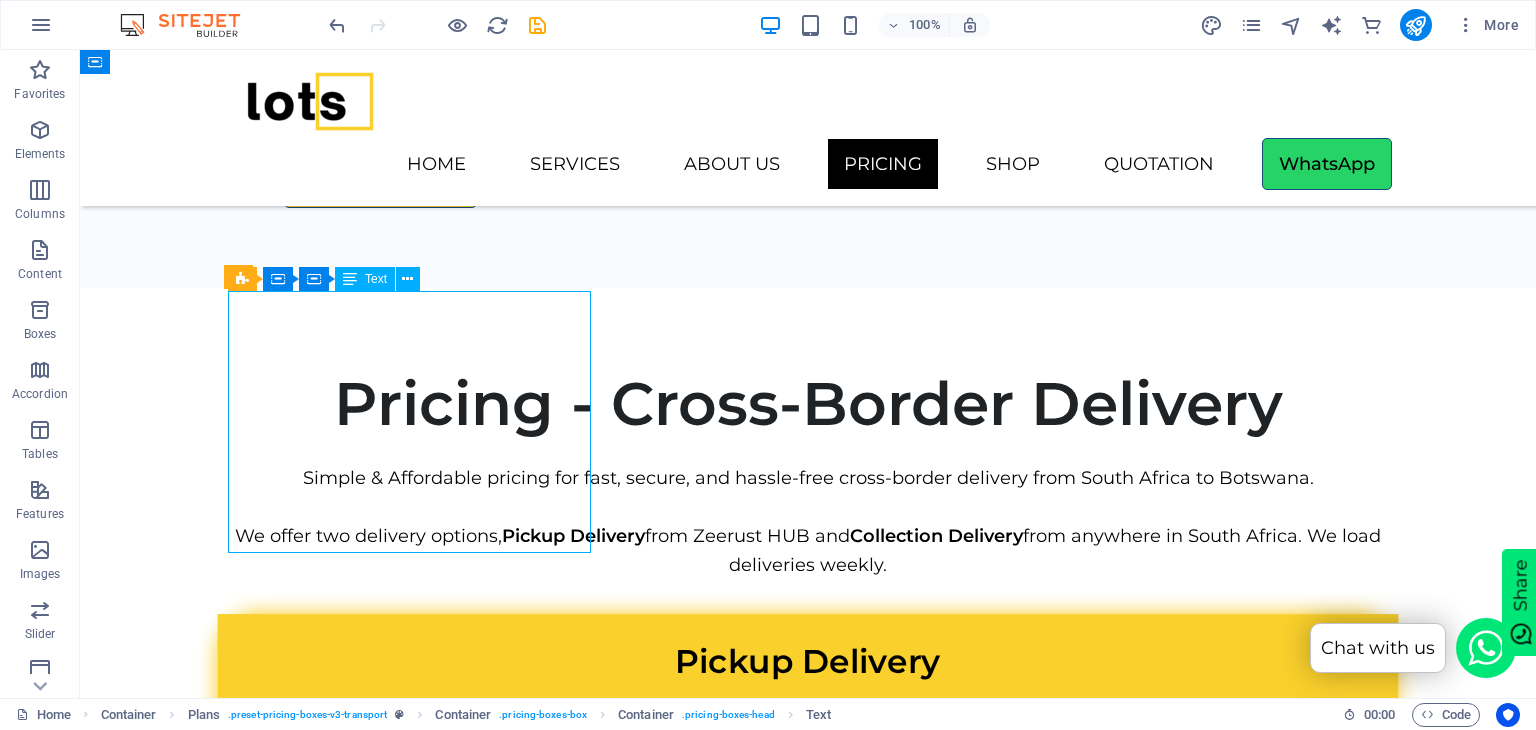 click on "Pickup Delivery  Goods valued R500 or less Max Size: 60 x 41 x 8 cm, Max Weight 5kg" at bounding box center (808, 713) 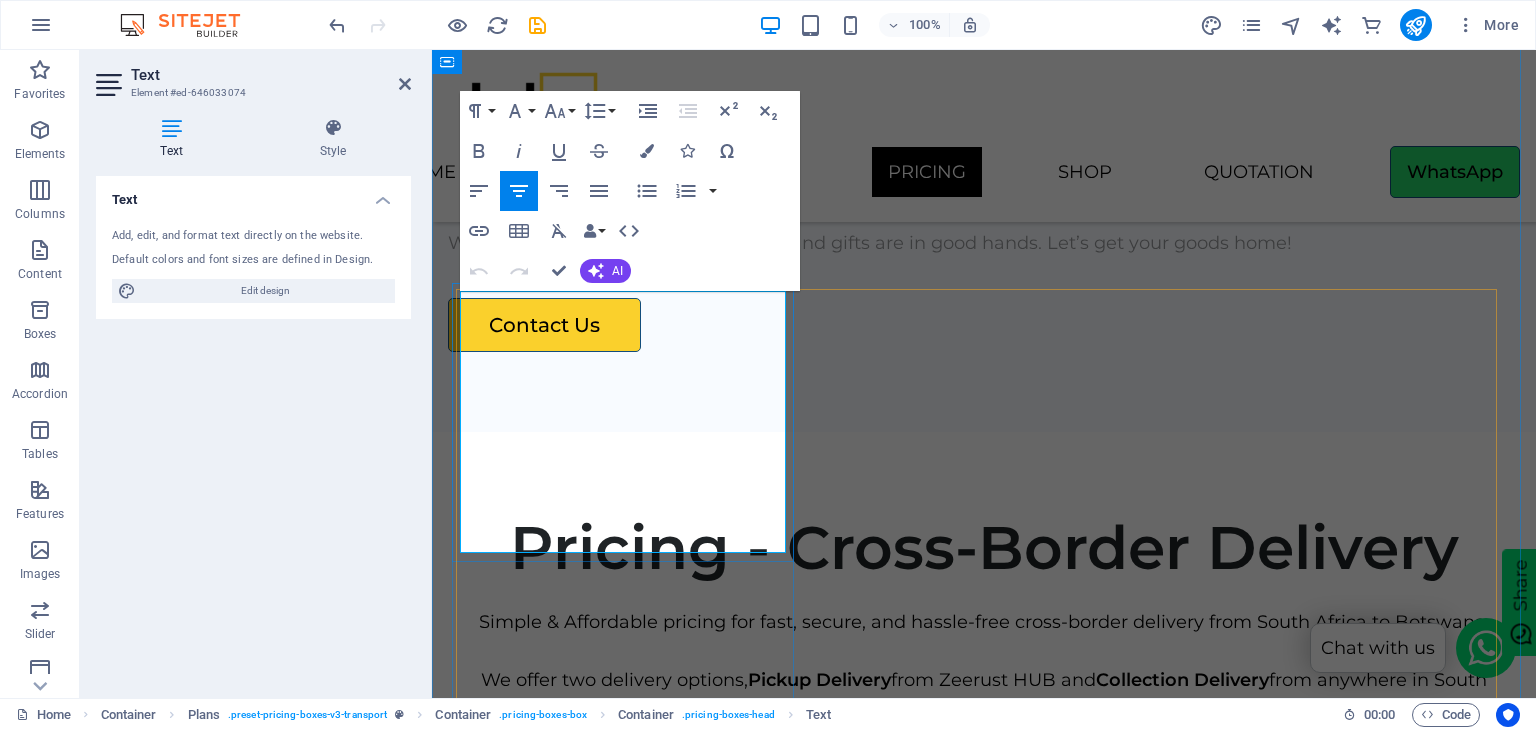 scroll, scrollTop: 4267, scrollLeft: 0, axis: vertical 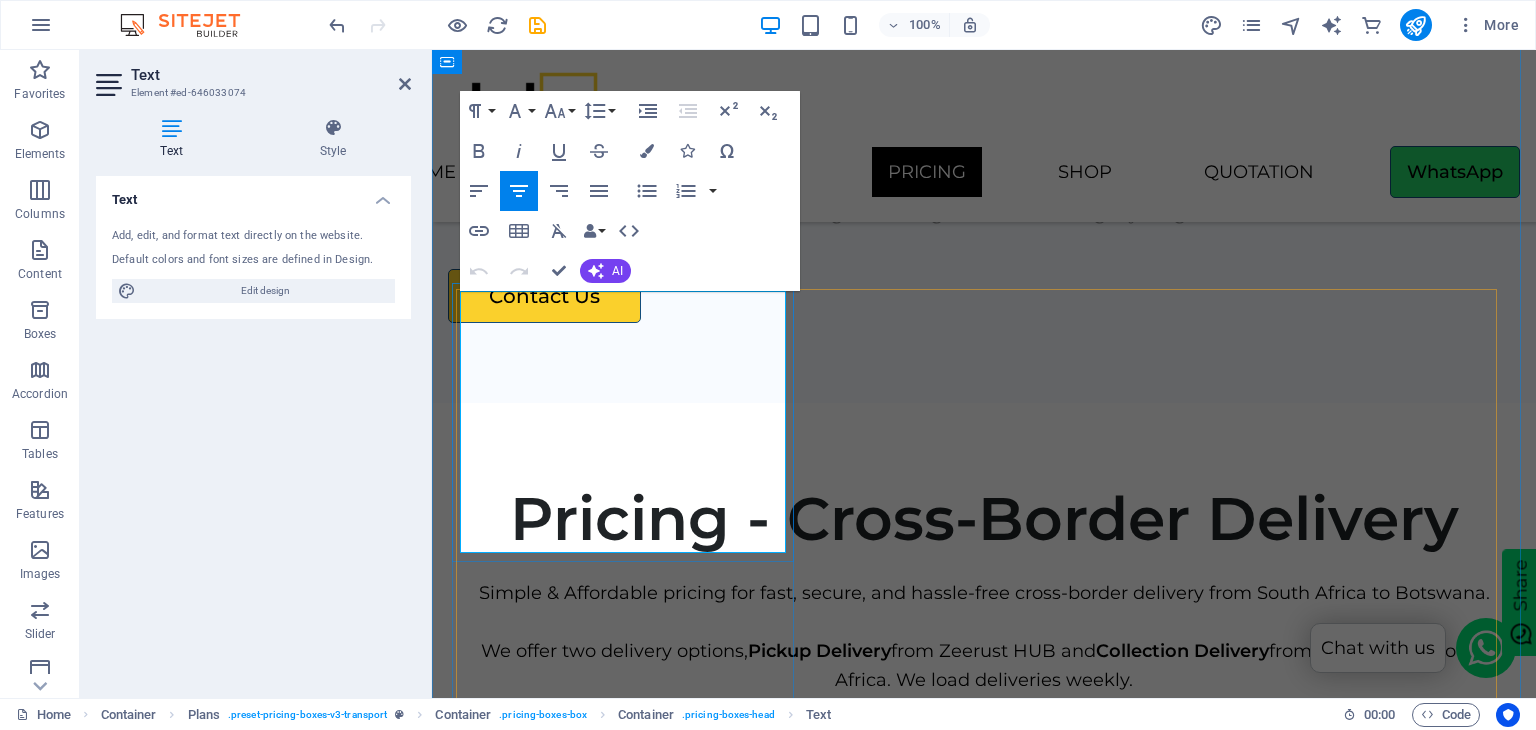drag, startPoint x: 675, startPoint y: 418, endPoint x: 472, endPoint y: 373, distance: 207.92787 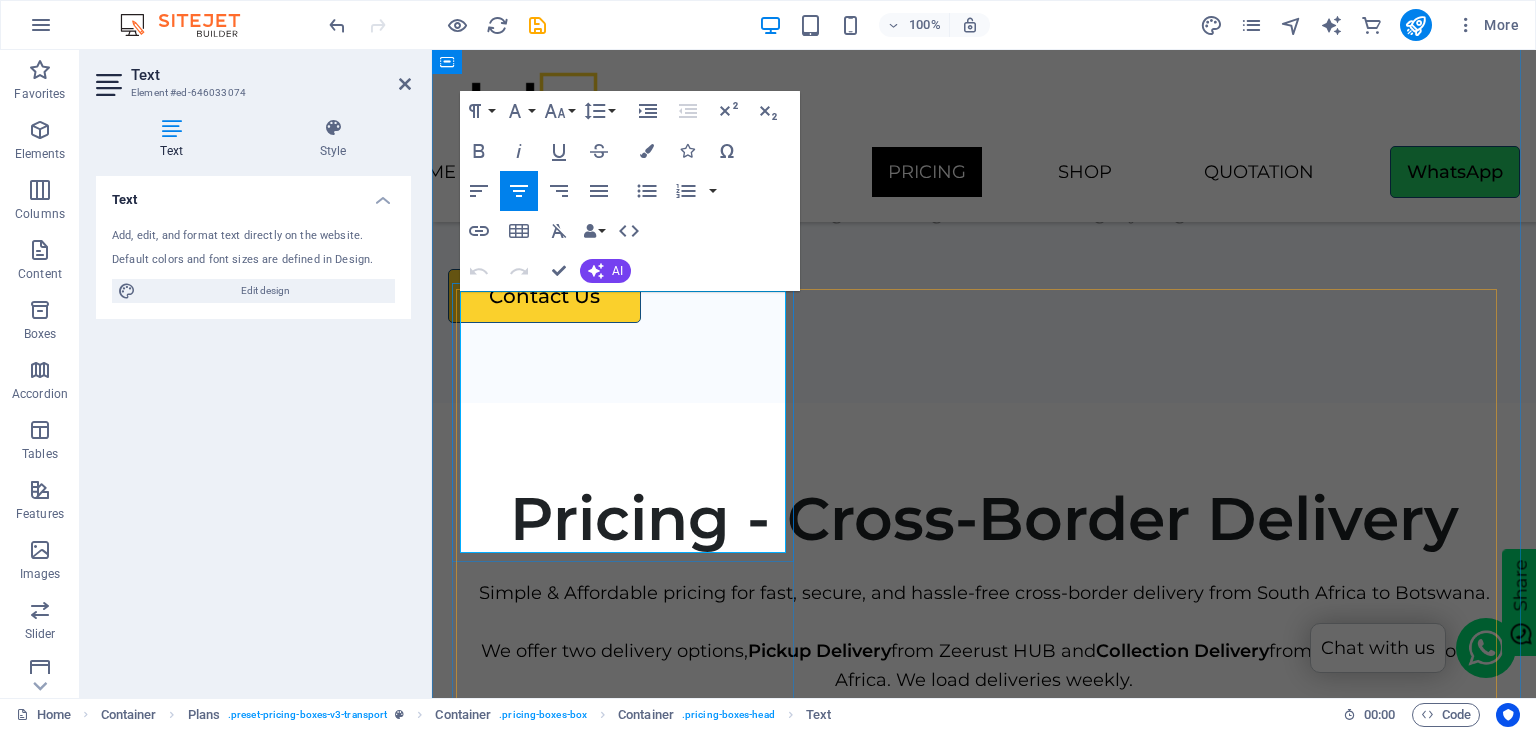 type 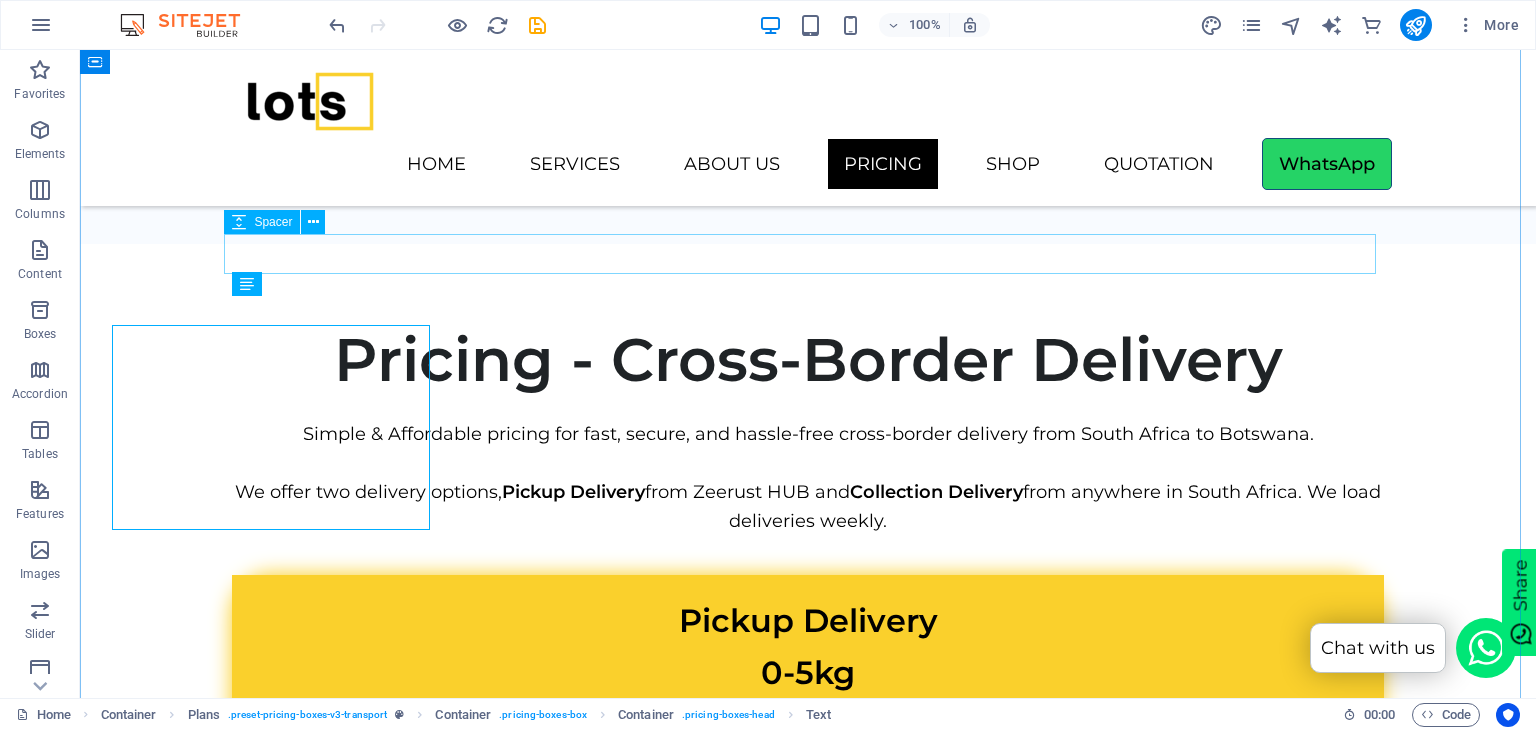 scroll, scrollTop: 4253, scrollLeft: 0, axis: vertical 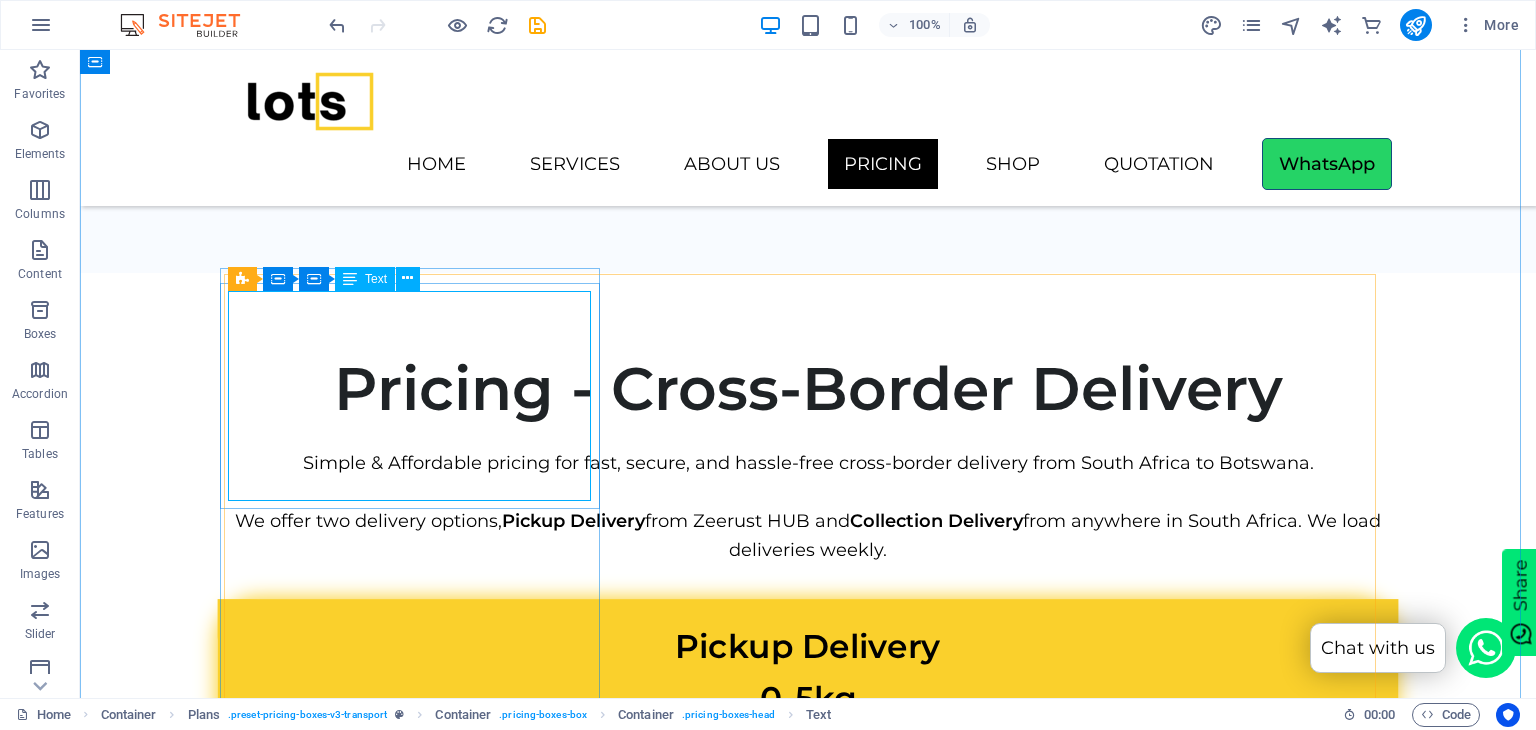 click on "Pickup Delivery  0-5kg Max Size: 60 x 41 x 8 cm, Max Weight 5kg" at bounding box center [808, 698] 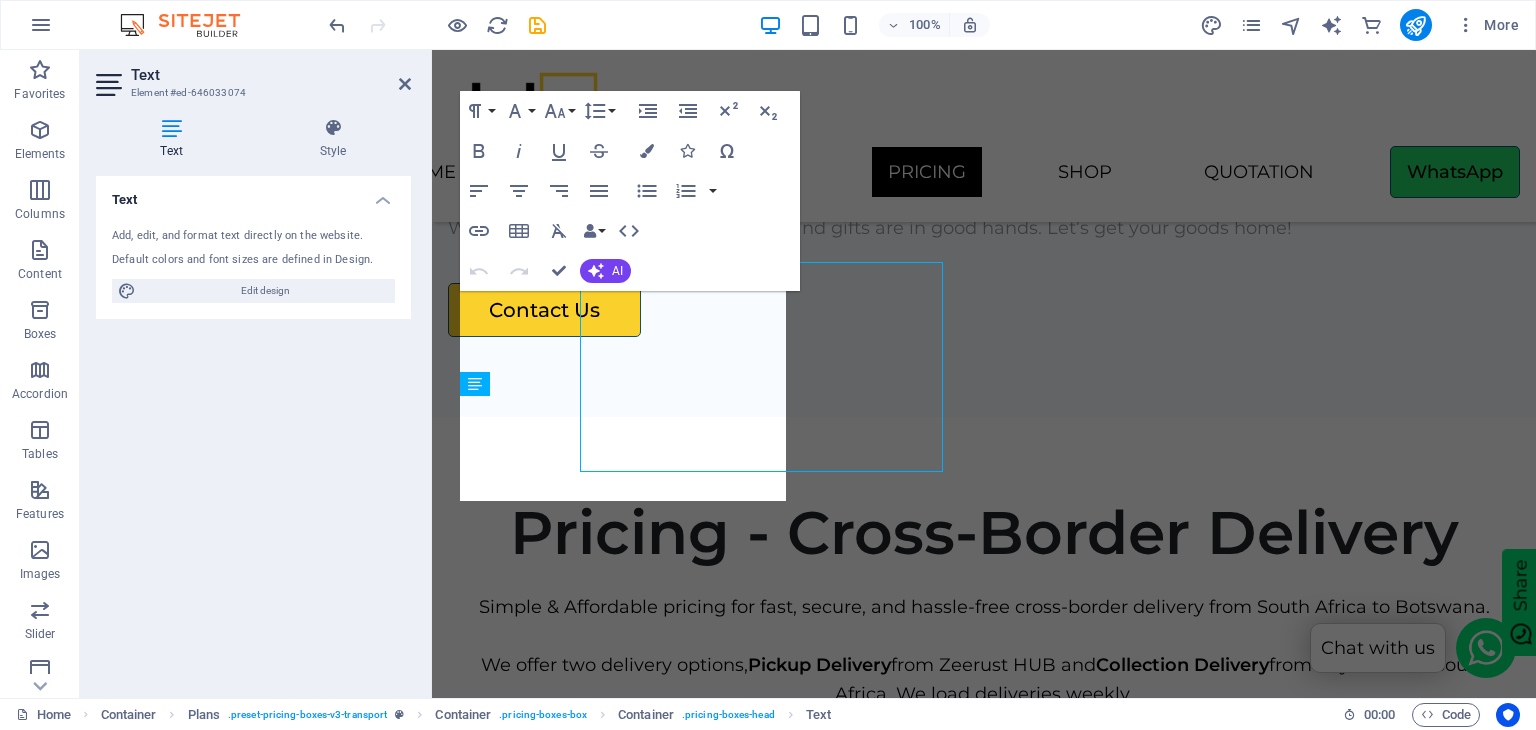scroll, scrollTop: 4282, scrollLeft: 0, axis: vertical 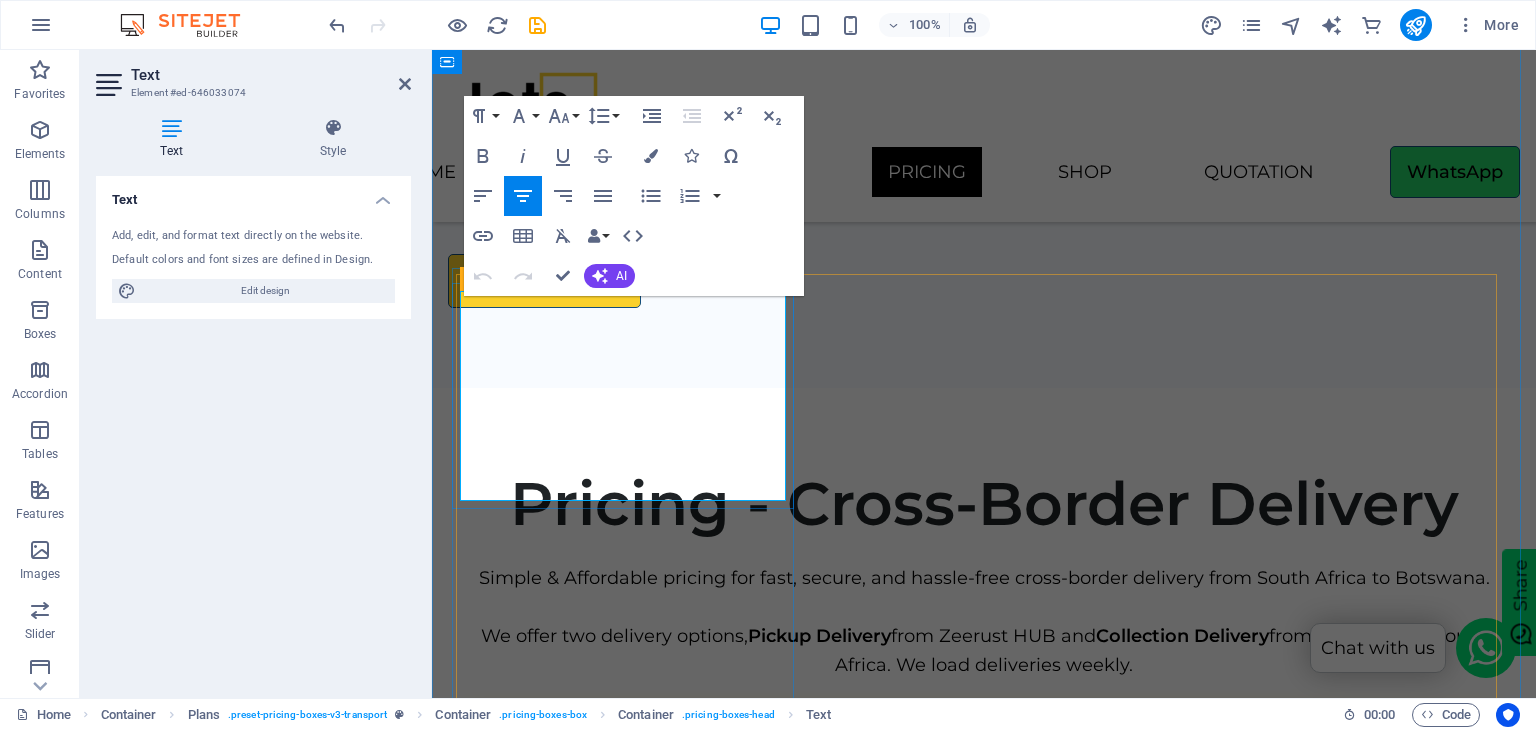drag, startPoint x: 673, startPoint y: 478, endPoint x: 564, endPoint y: 476, distance: 109.01835 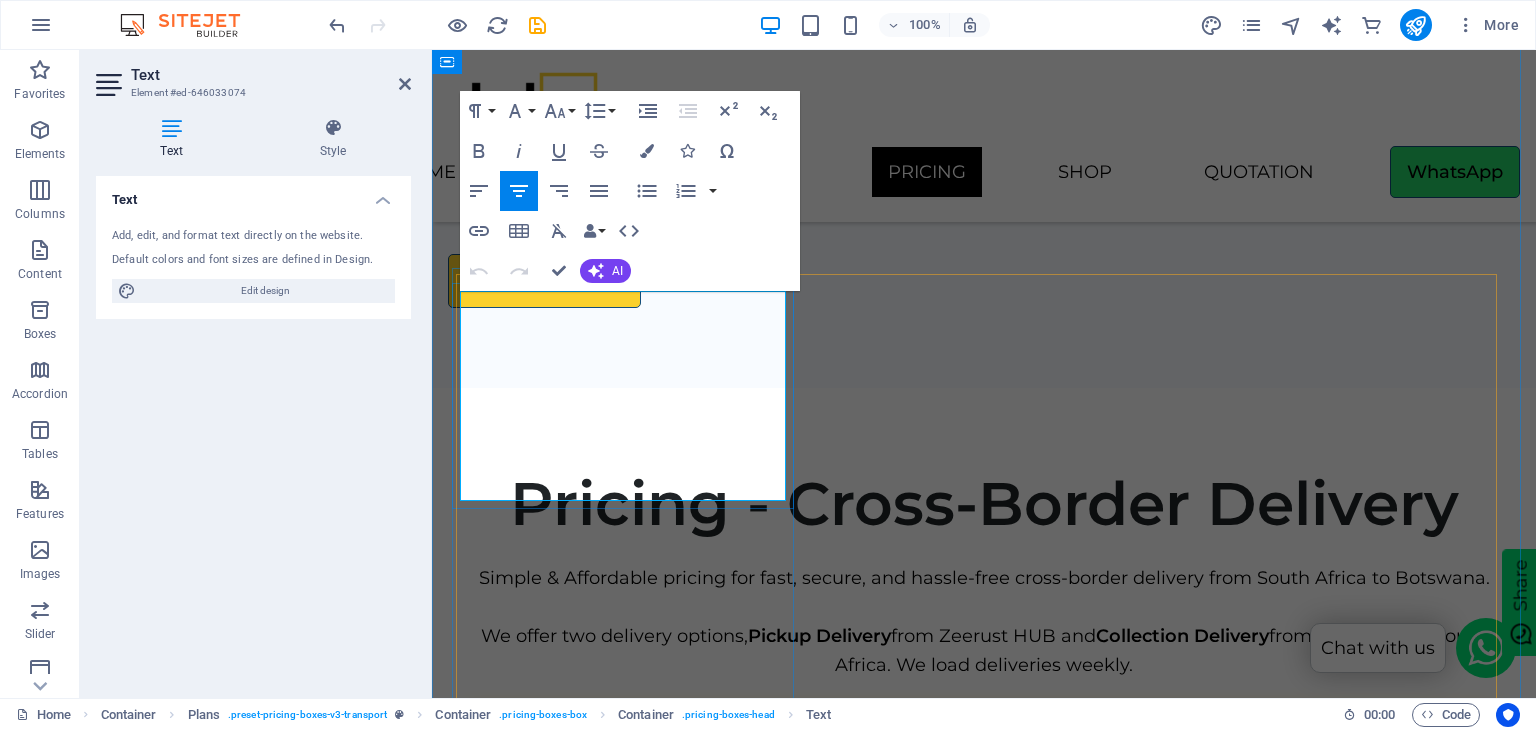 scroll, scrollTop: 4240, scrollLeft: 0, axis: vertical 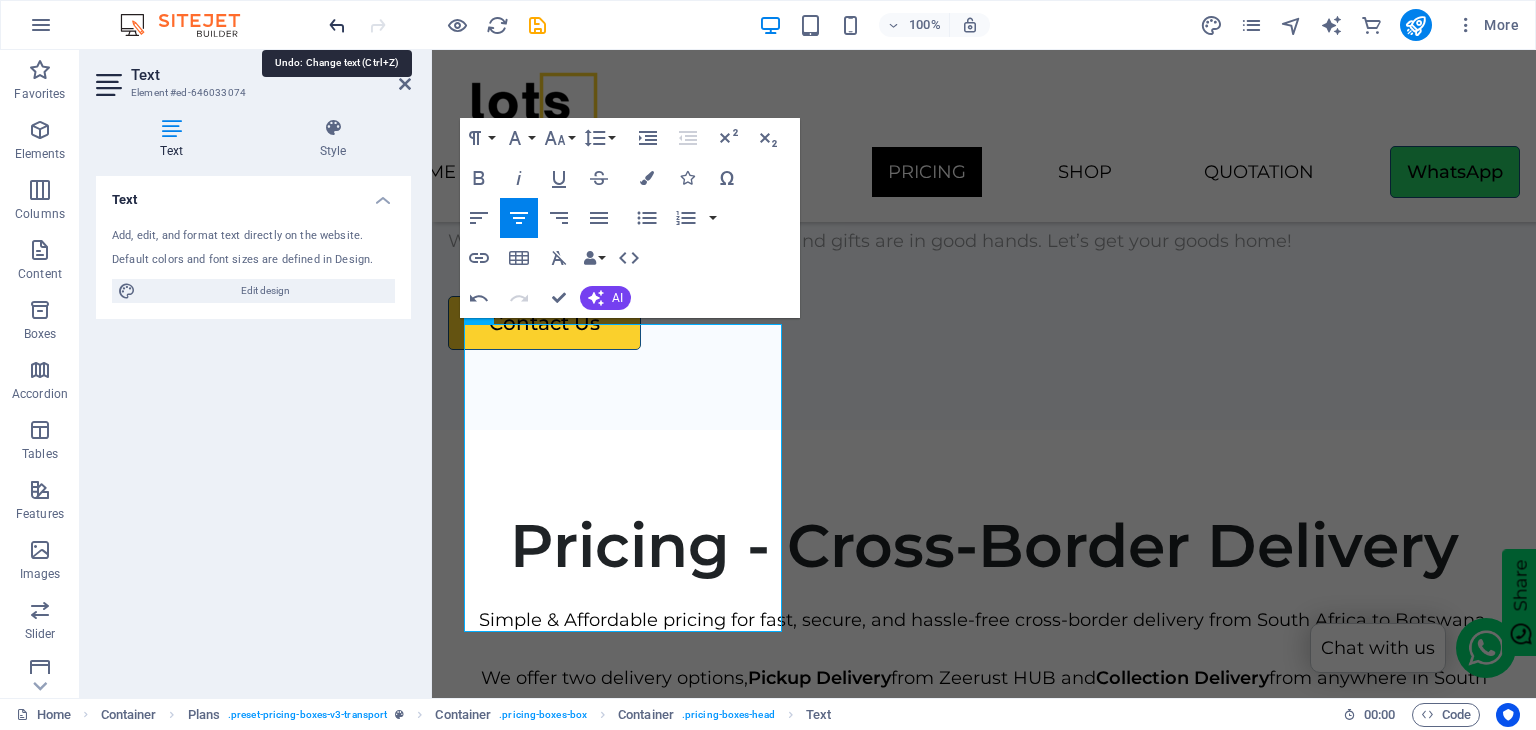 click at bounding box center (337, 25) 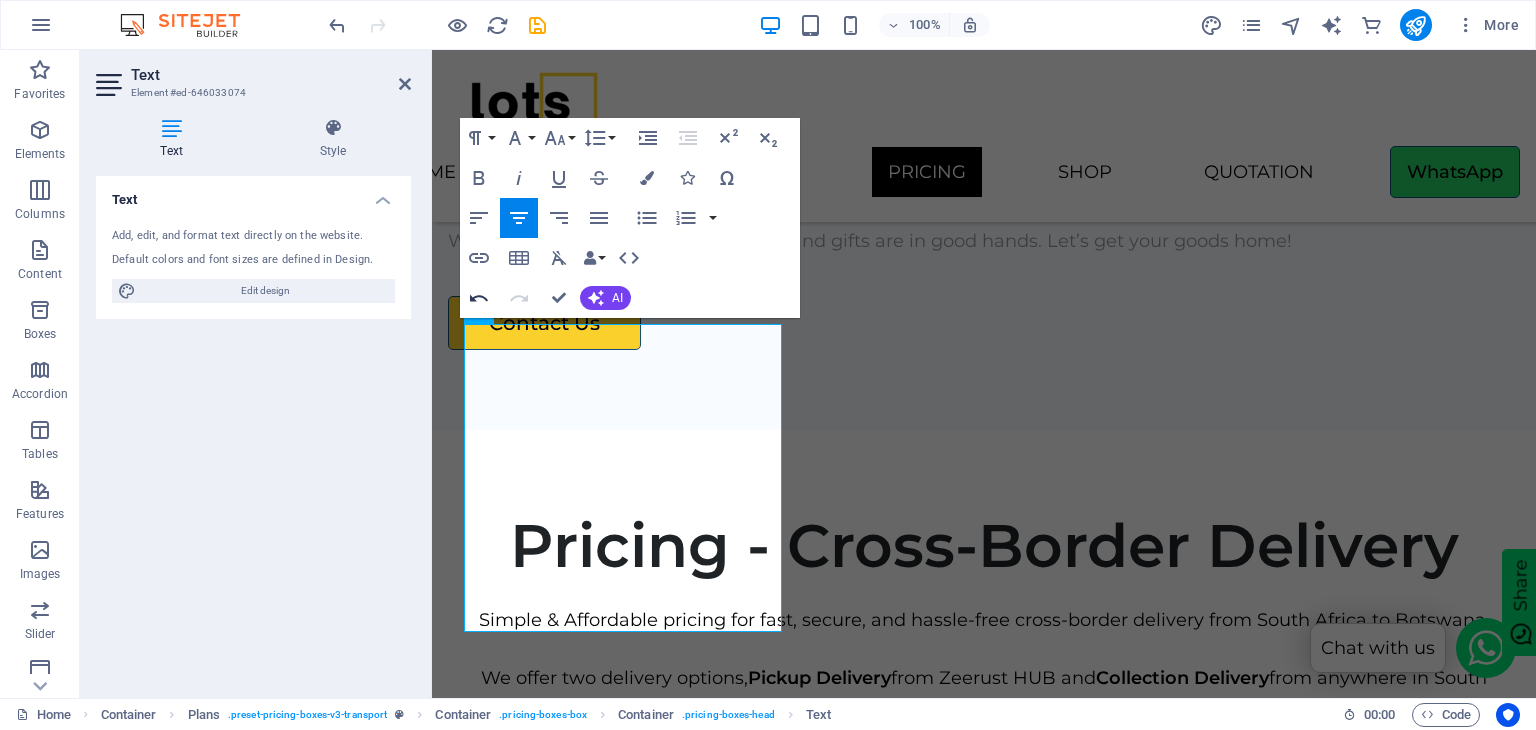 click 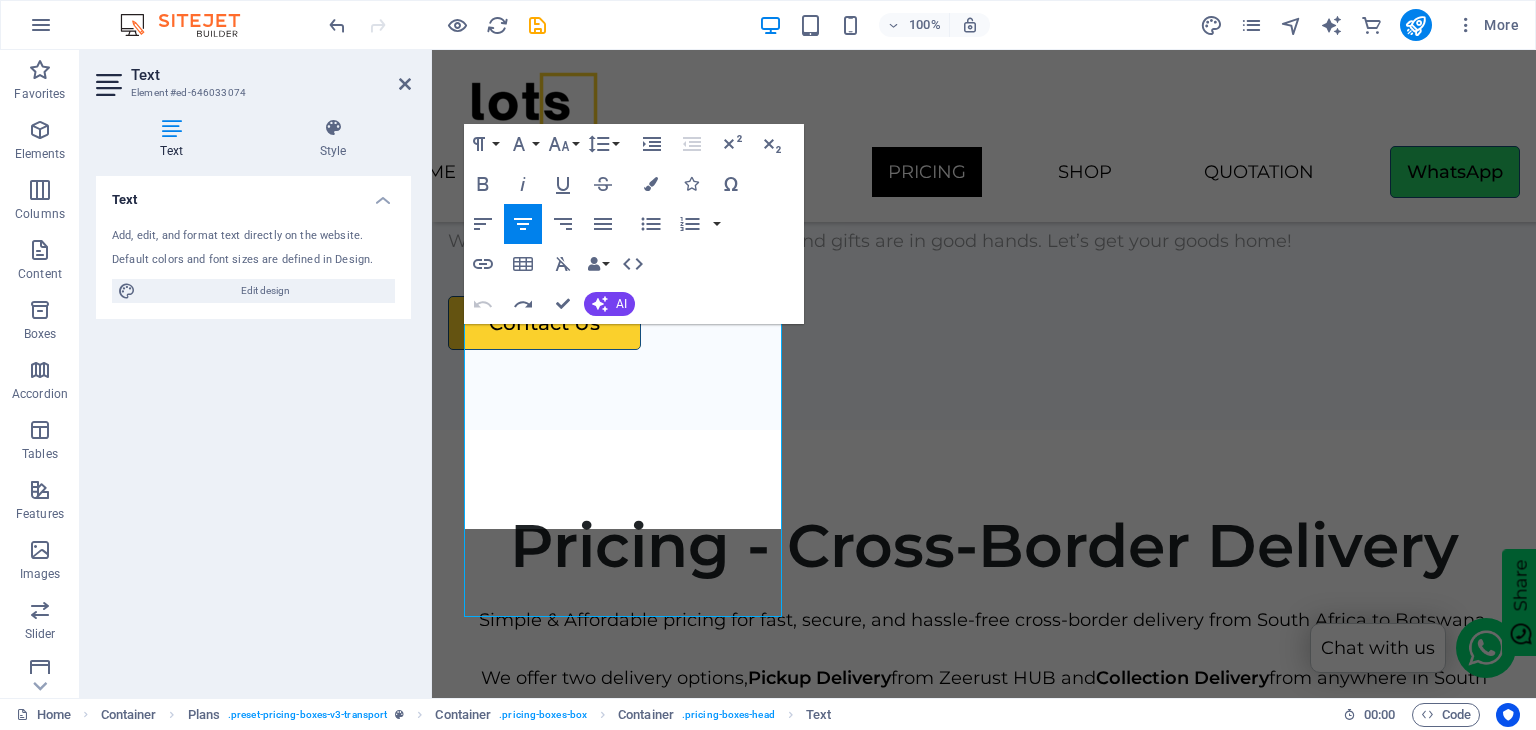 scroll, scrollTop: 4254, scrollLeft: 0, axis: vertical 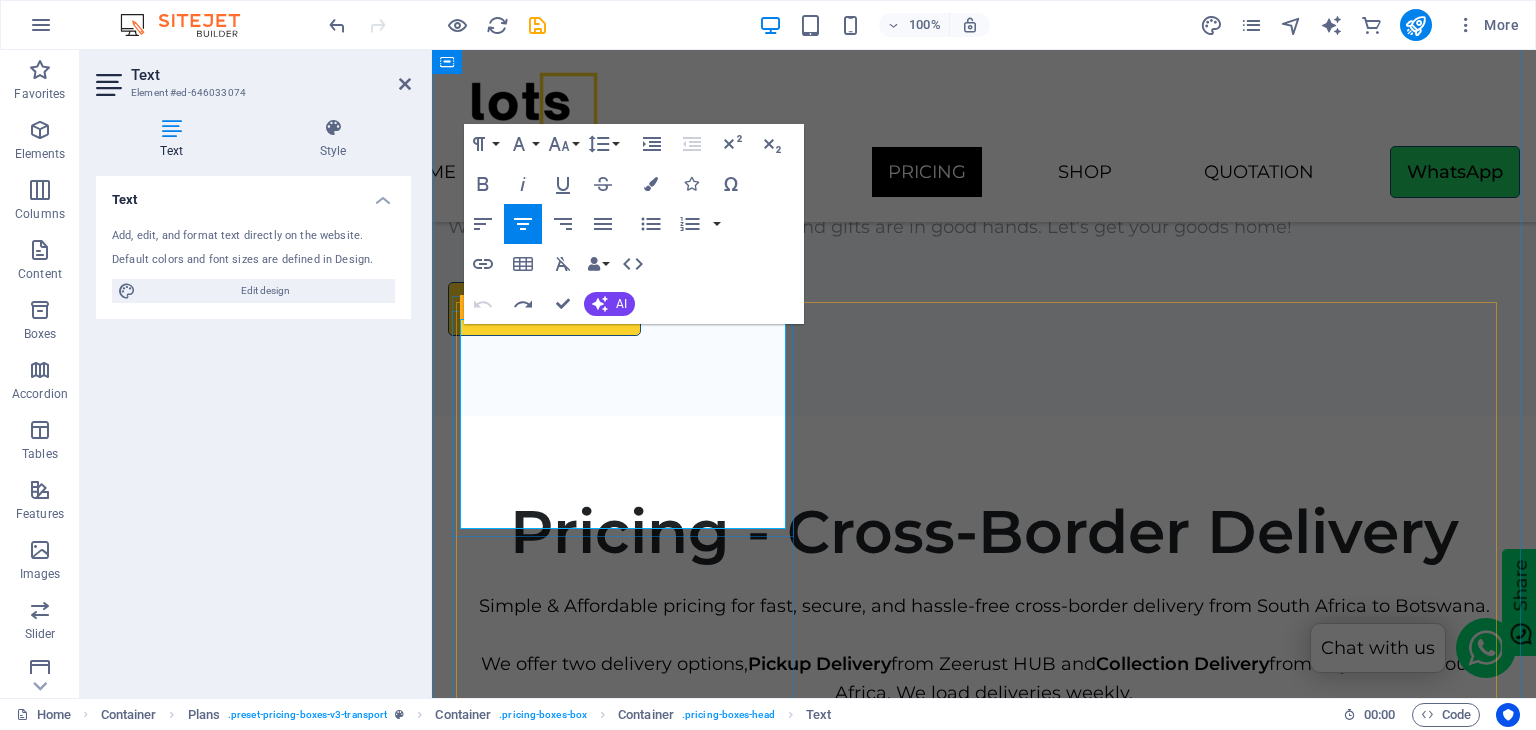 click on "Max Size: 60 x 41 x 8 cm, Max Weight 5kg" at bounding box center (981, 899) 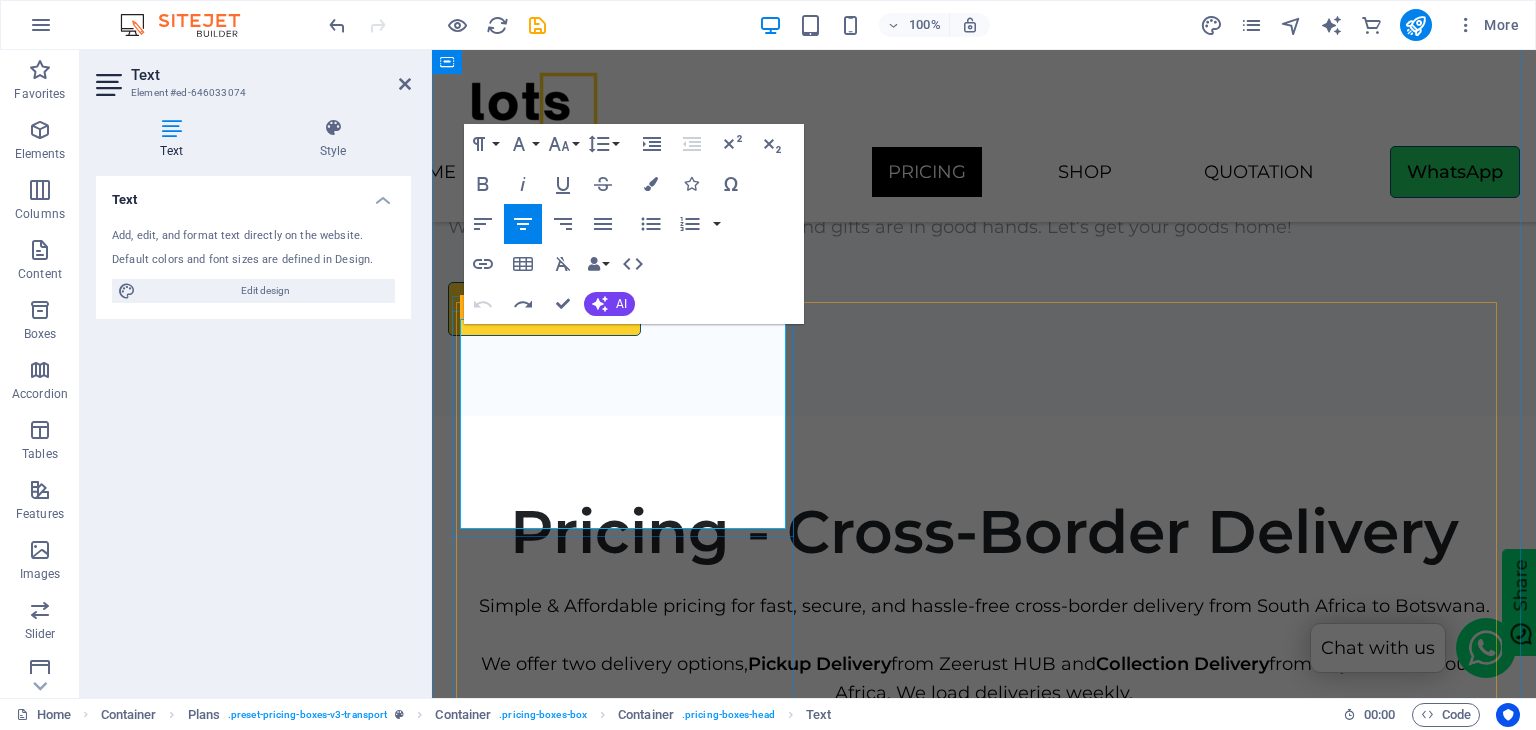 drag, startPoint x: 636, startPoint y: 510, endPoint x: 583, endPoint y: 509, distance: 53.009434 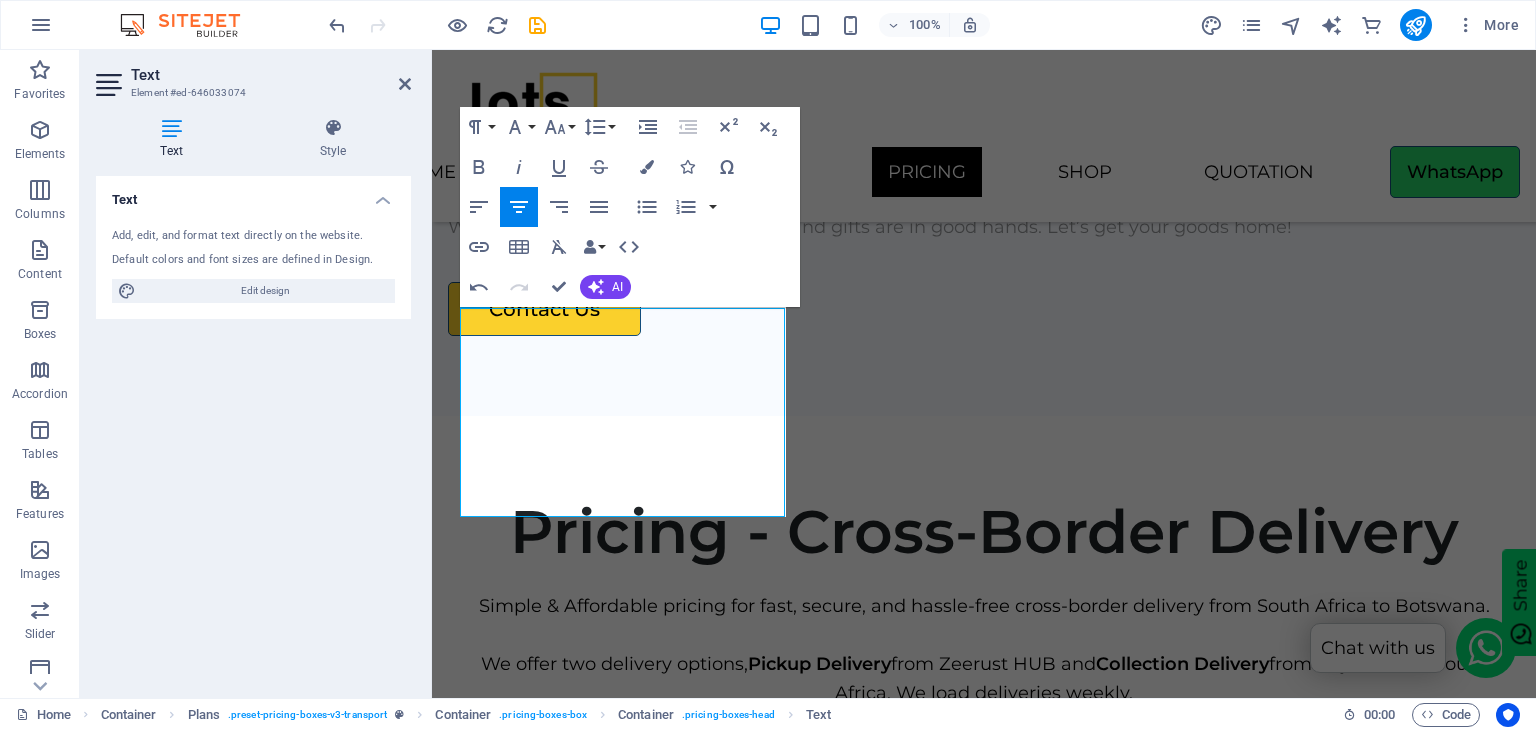 scroll, scrollTop: 308, scrollLeft: 15, axis: both 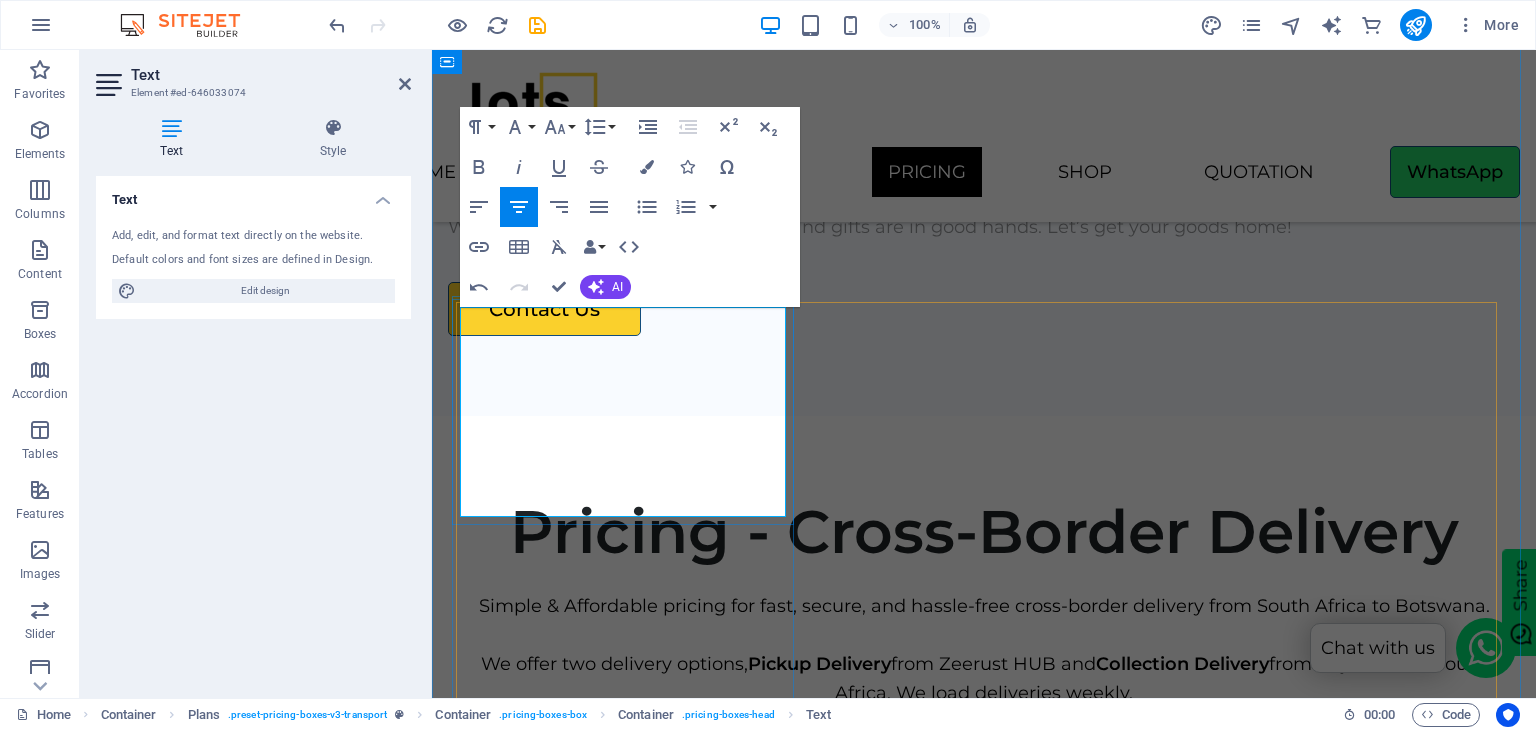 click on "Max Size: 60 x 41 x 8 cm, Max WGoods valued R500 or less 5kg" at bounding box center [981, 899] 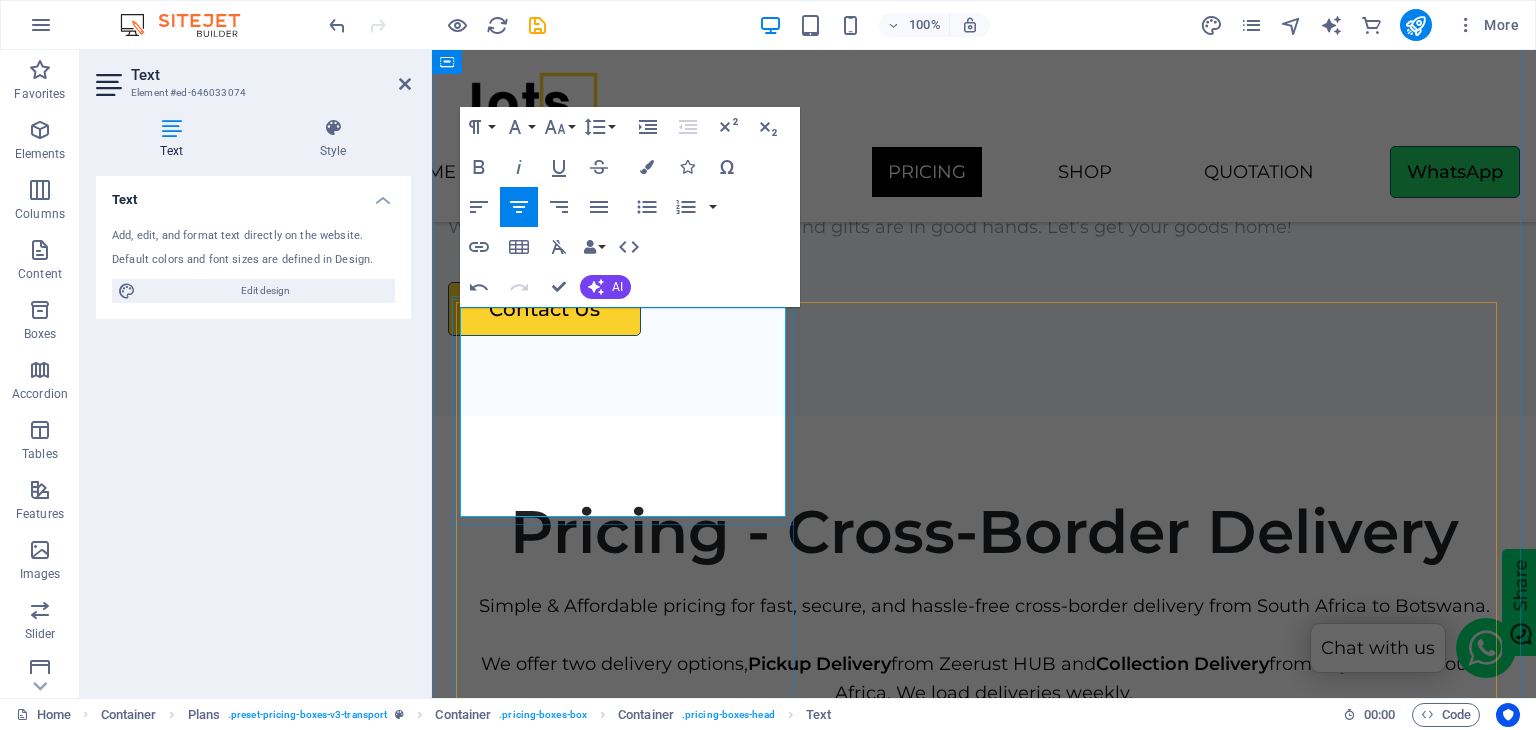 click on "Max Size: 60 x 41 x 8 cm, Max Goods valued R500 or less" at bounding box center [982, 899] 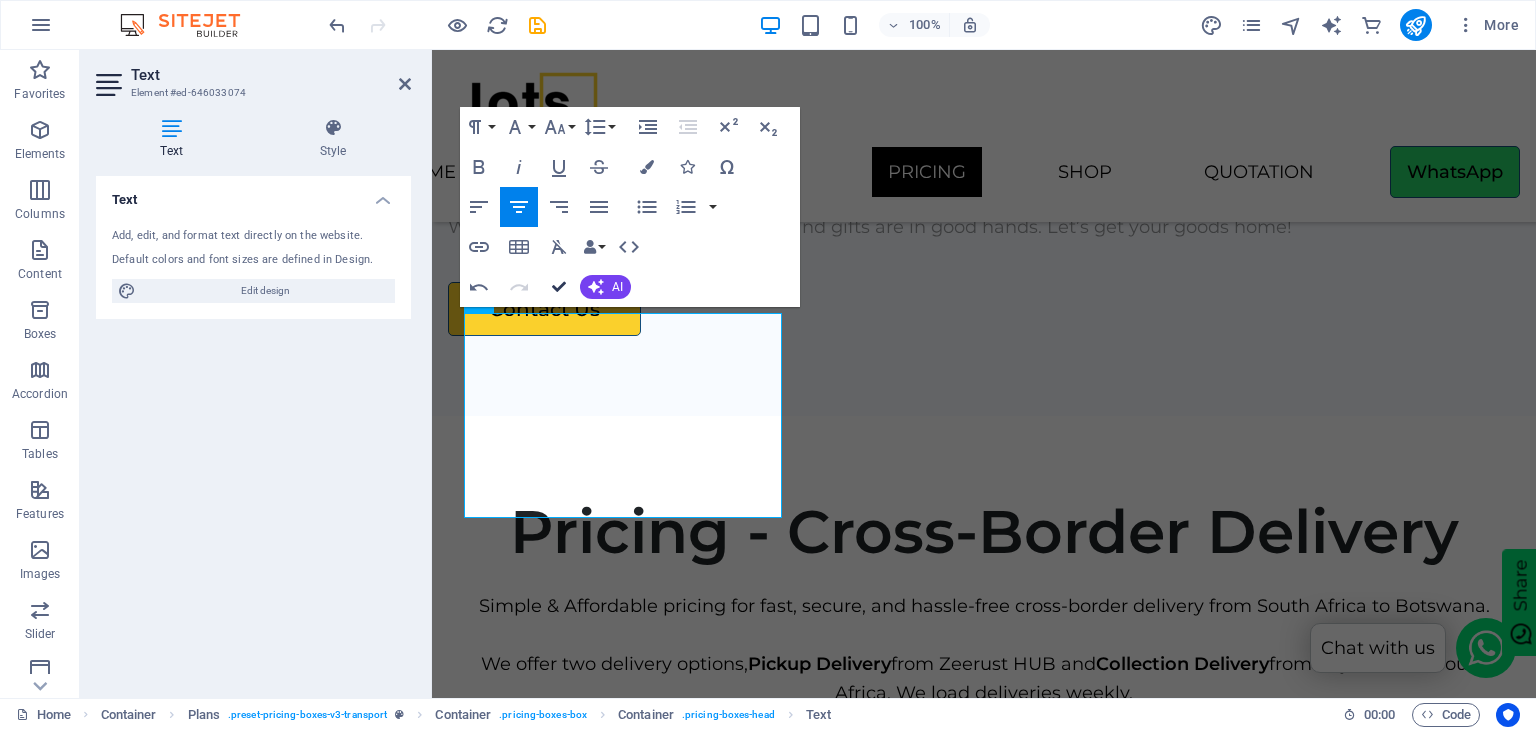 scroll, scrollTop: 4225, scrollLeft: 0, axis: vertical 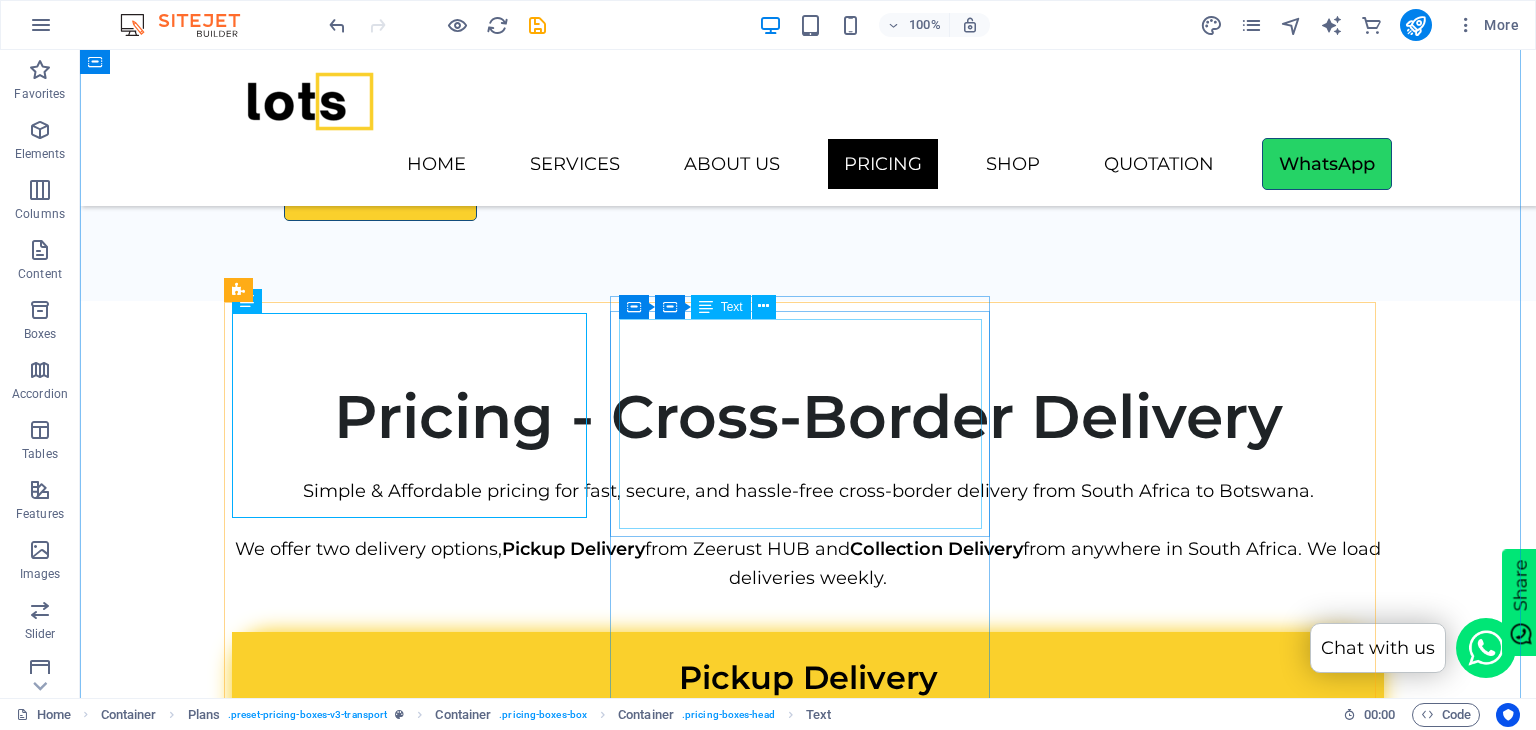 click on "Pickup Delivery  0-20kg Max Size: 60 x 41 x 69 cm, Max Weight 20kg" at bounding box center (808, 1151) 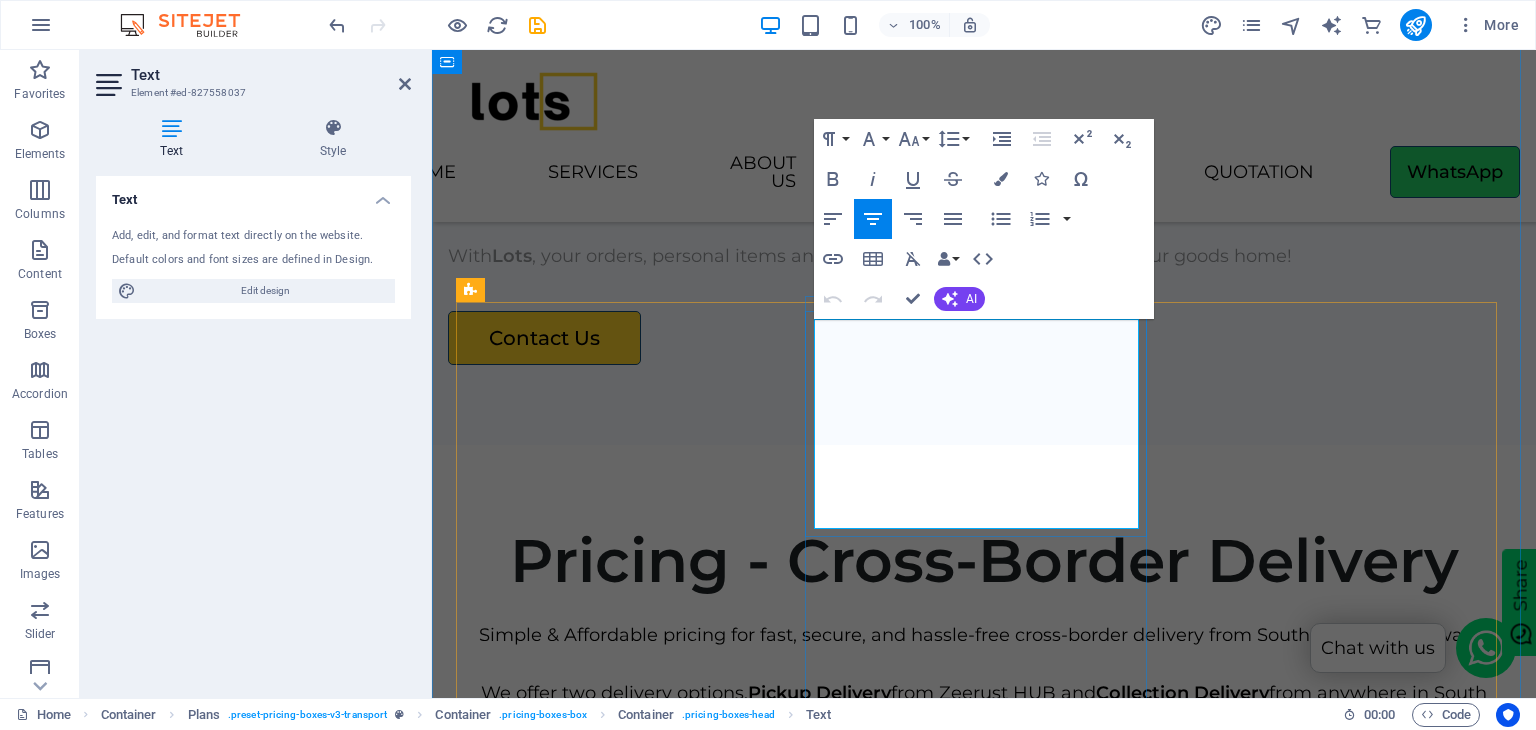 scroll, scrollTop: 4254, scrollLeft: 0, axis: vertical 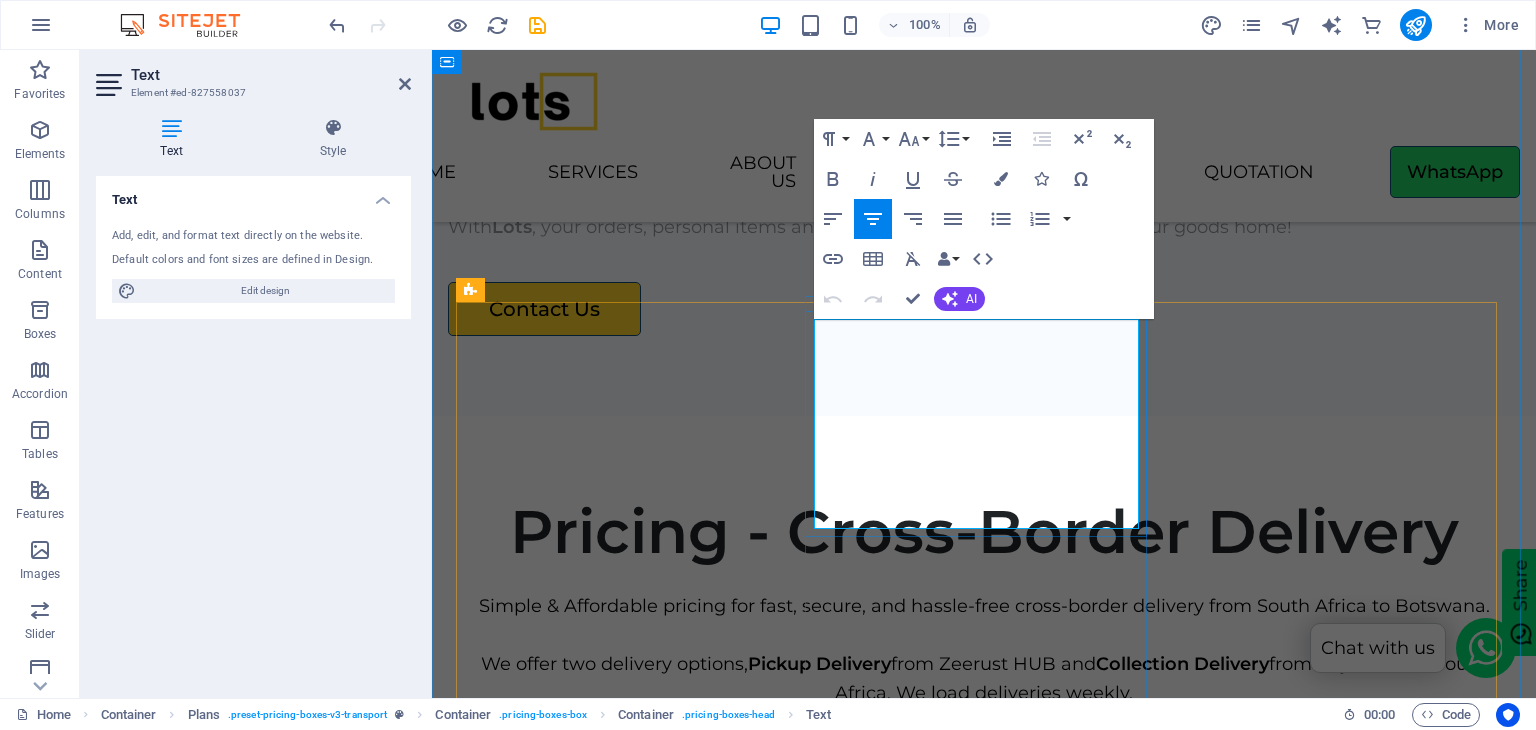 click on "Max Size: 60 x 41 x 69 cm, Max Weight 20kg" at bounding box center [984, 1324] 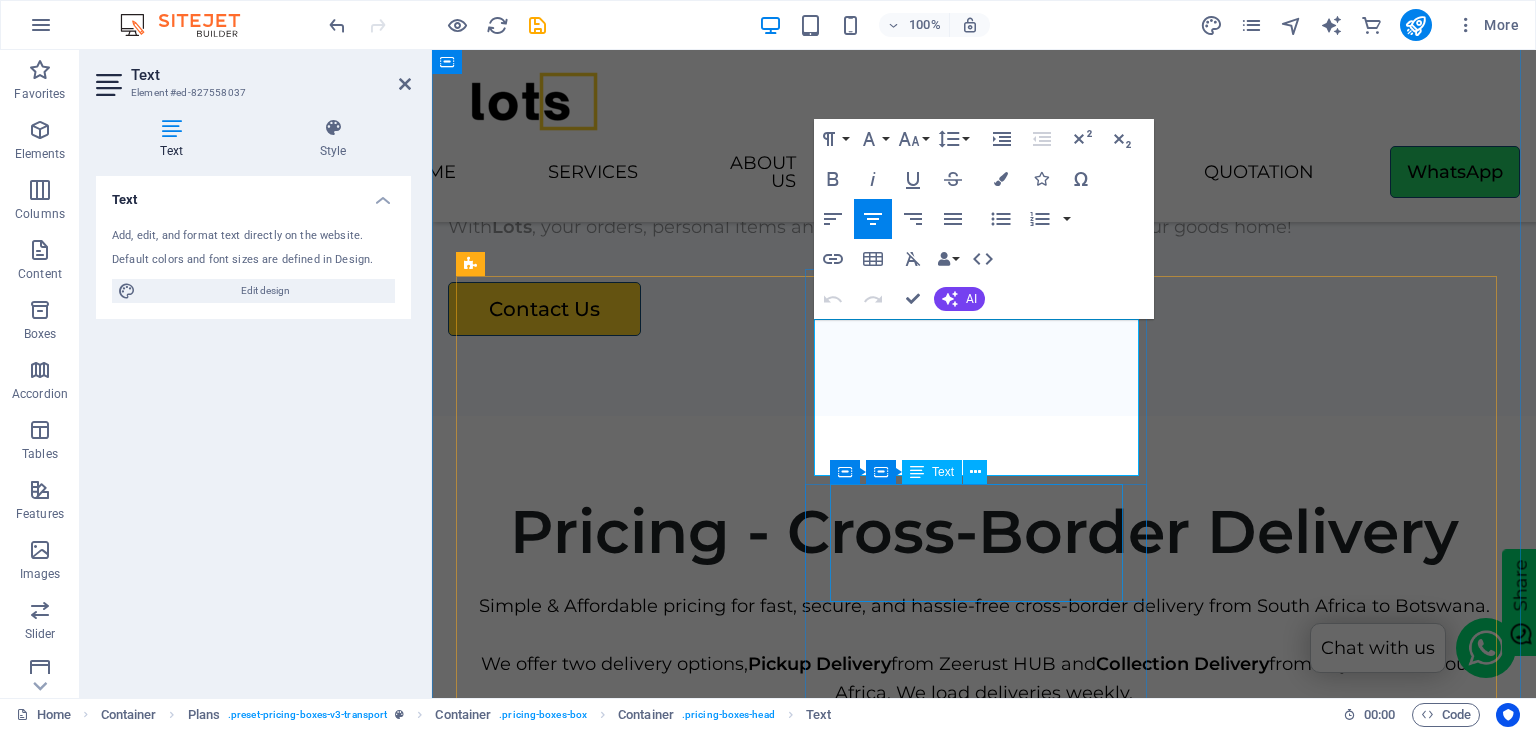 scroll, scrollTop: 4280, scrollLeft: 0, axis: vertical 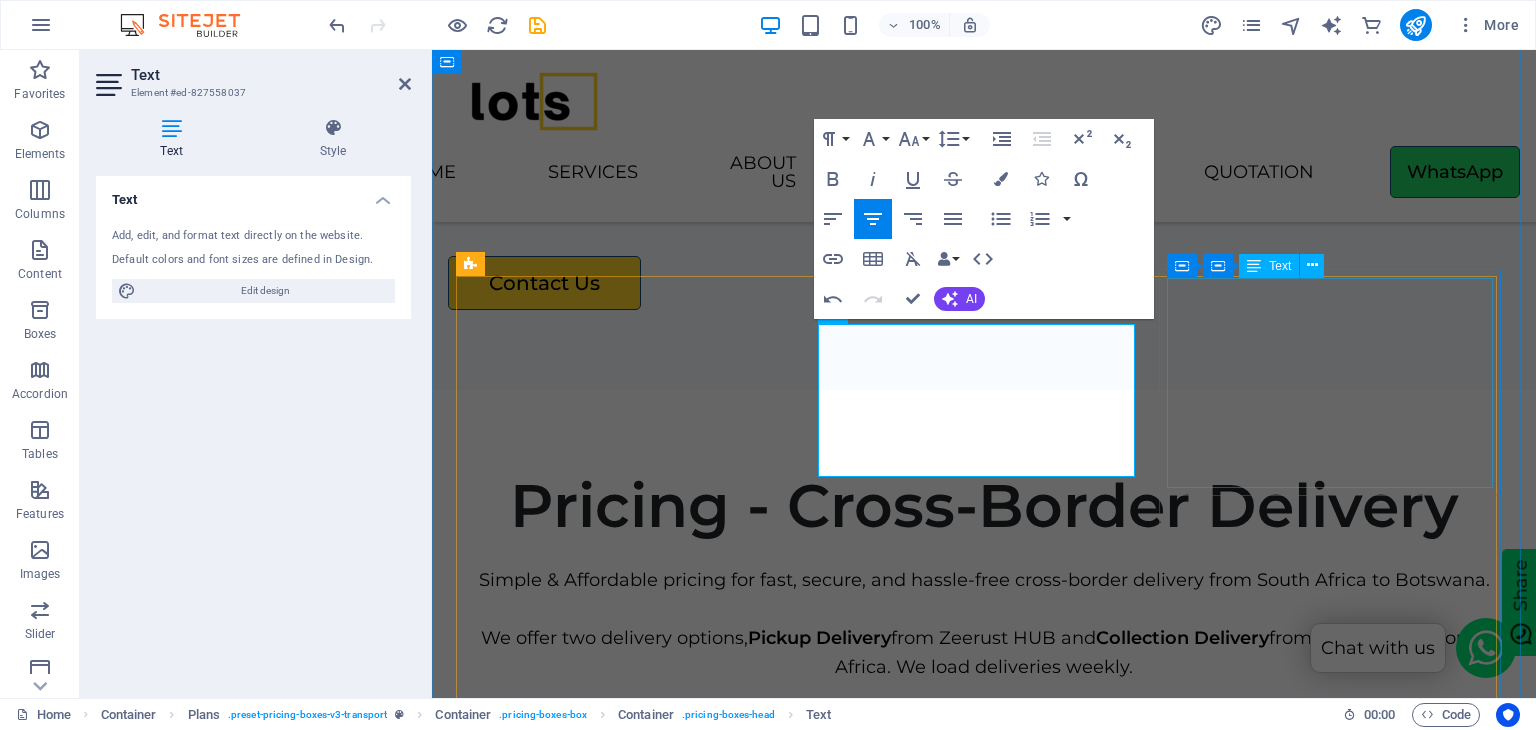 click on "Collection Delivery 0-20kg Max Size: 60 x 41 x 69 cm, Max Weight 20kg" at bounding box center [984, 1642] 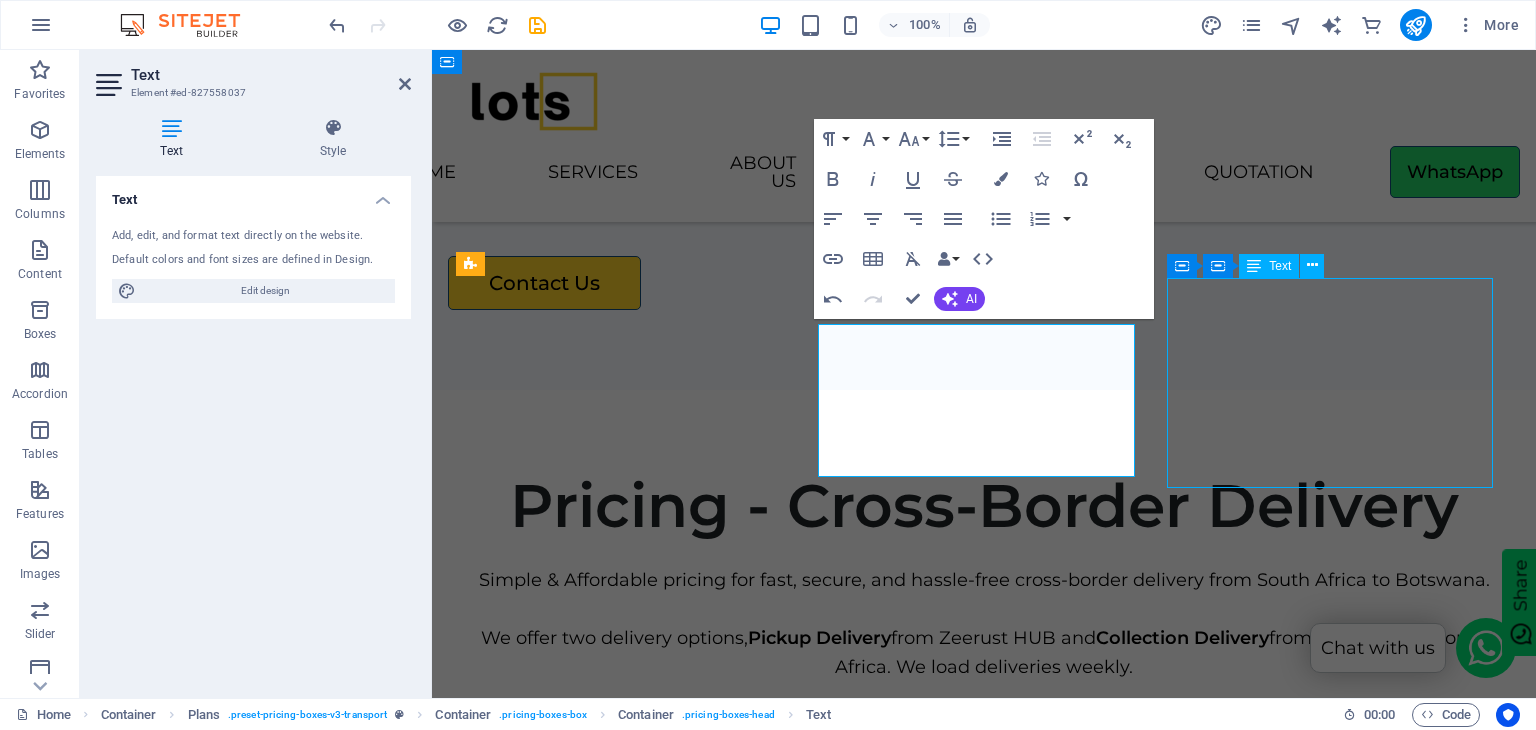 click on "Collection Delivery 0-20kg Max Size: 60 x 41 x 69 cm, Max Weight 20kg" at bounding box center (984, 1642) 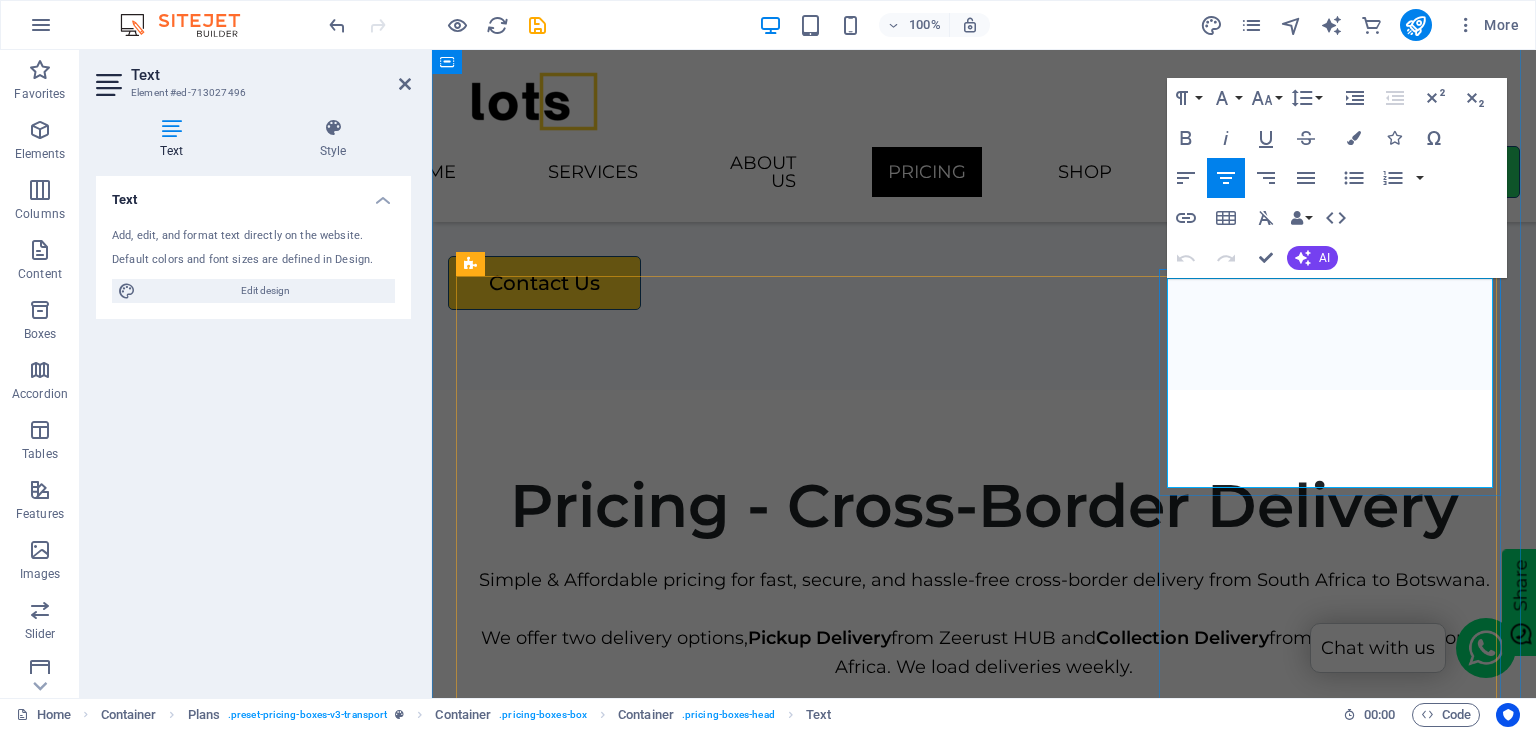 click on "Max Size: 60 x 41 x 69 cm, Max Weight 20kg" at bounding box center (979, 1701) 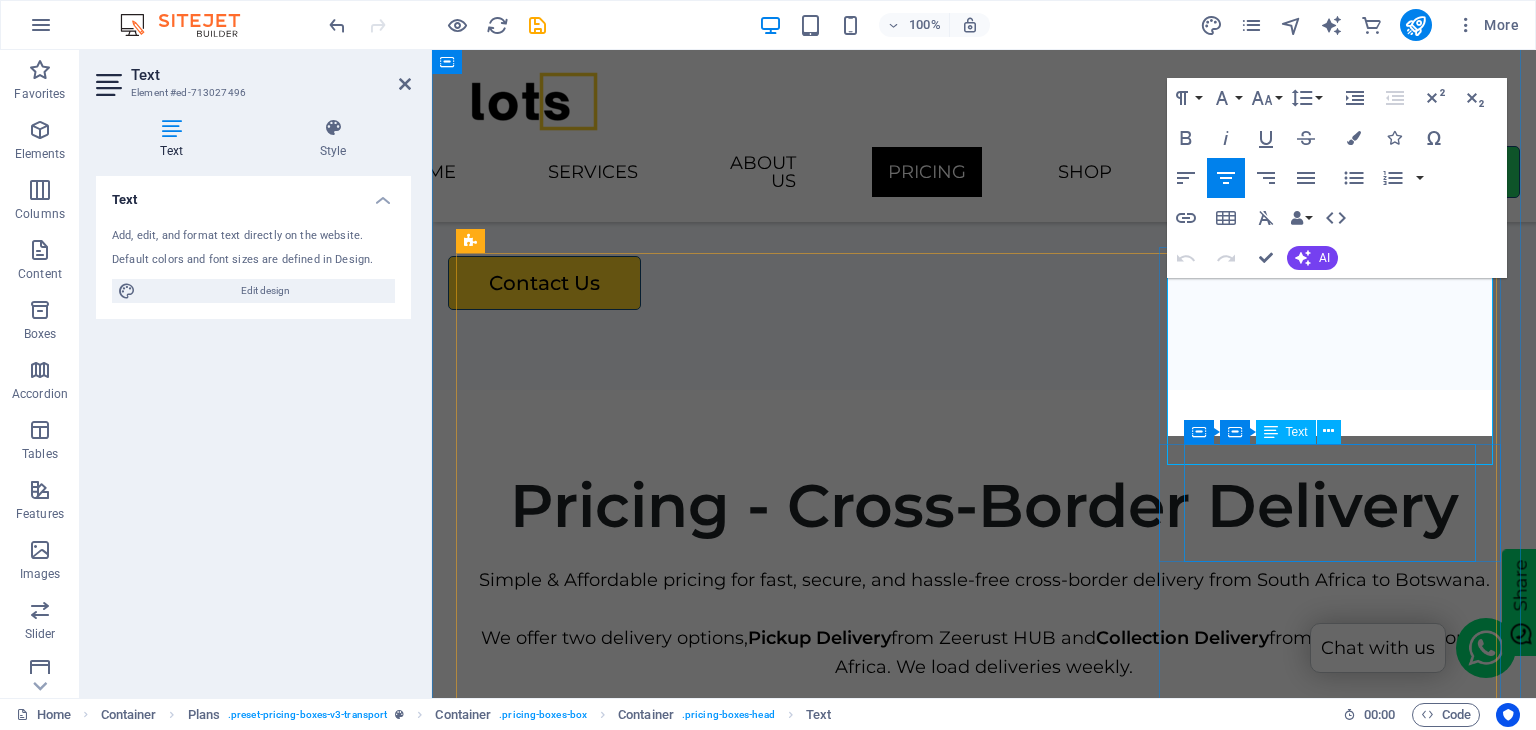 scroll, scrollTop: 4303, scrollLeft: 0, axis: vertical 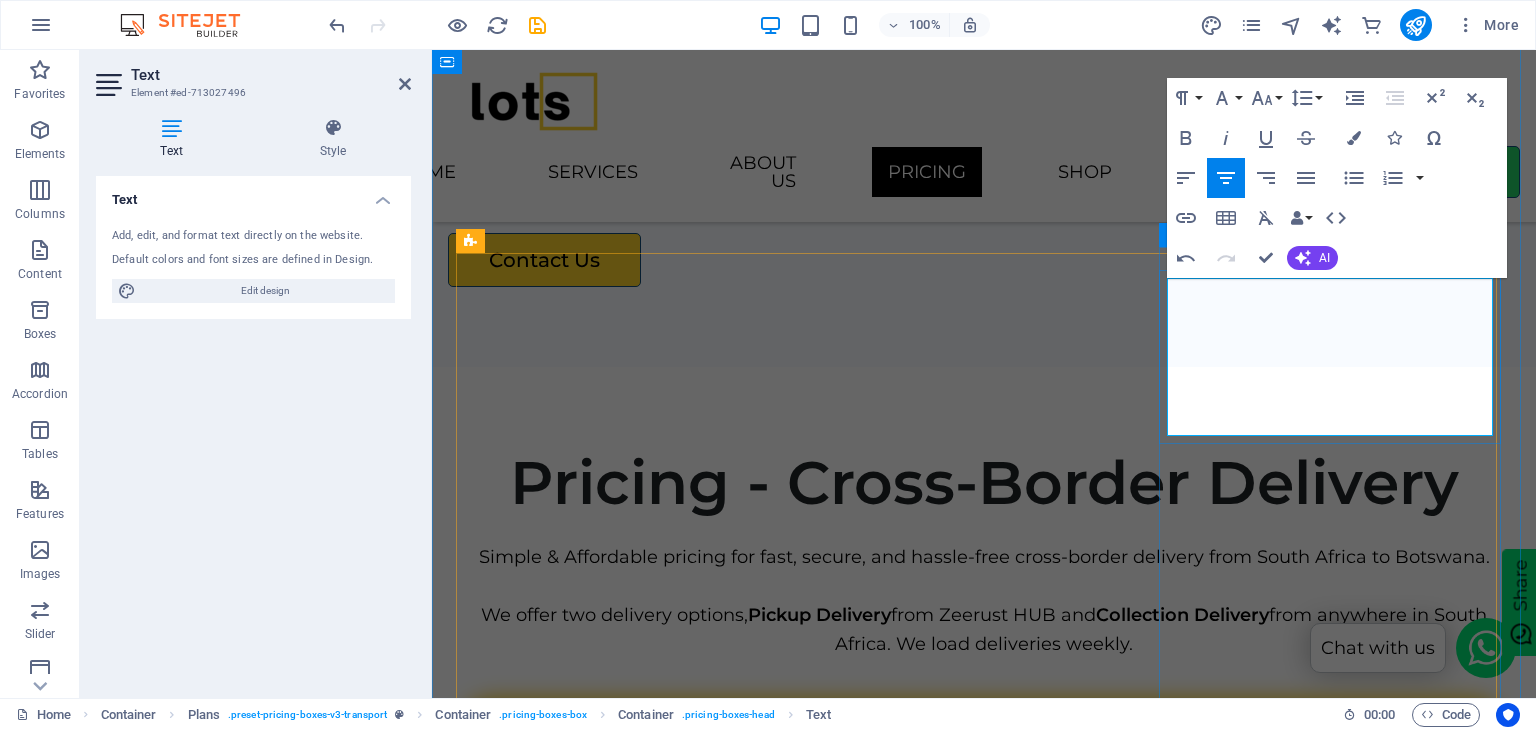click on "0-20kg" at bounding box center (984, 1620) 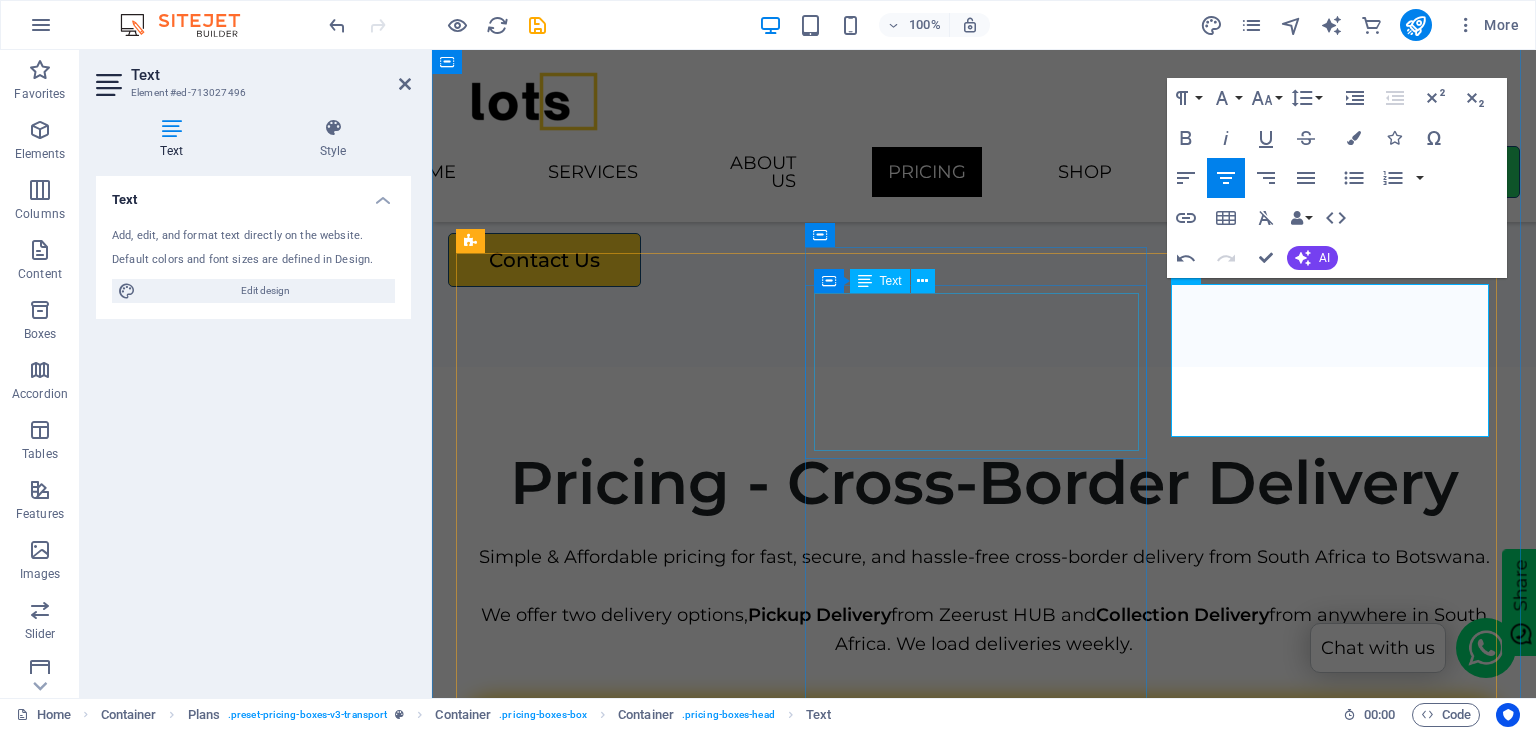 click on "Pickup Delivery  0-20kg Max Size: 60 x 41 x 69 cm" at bounding box center [984, 1217] 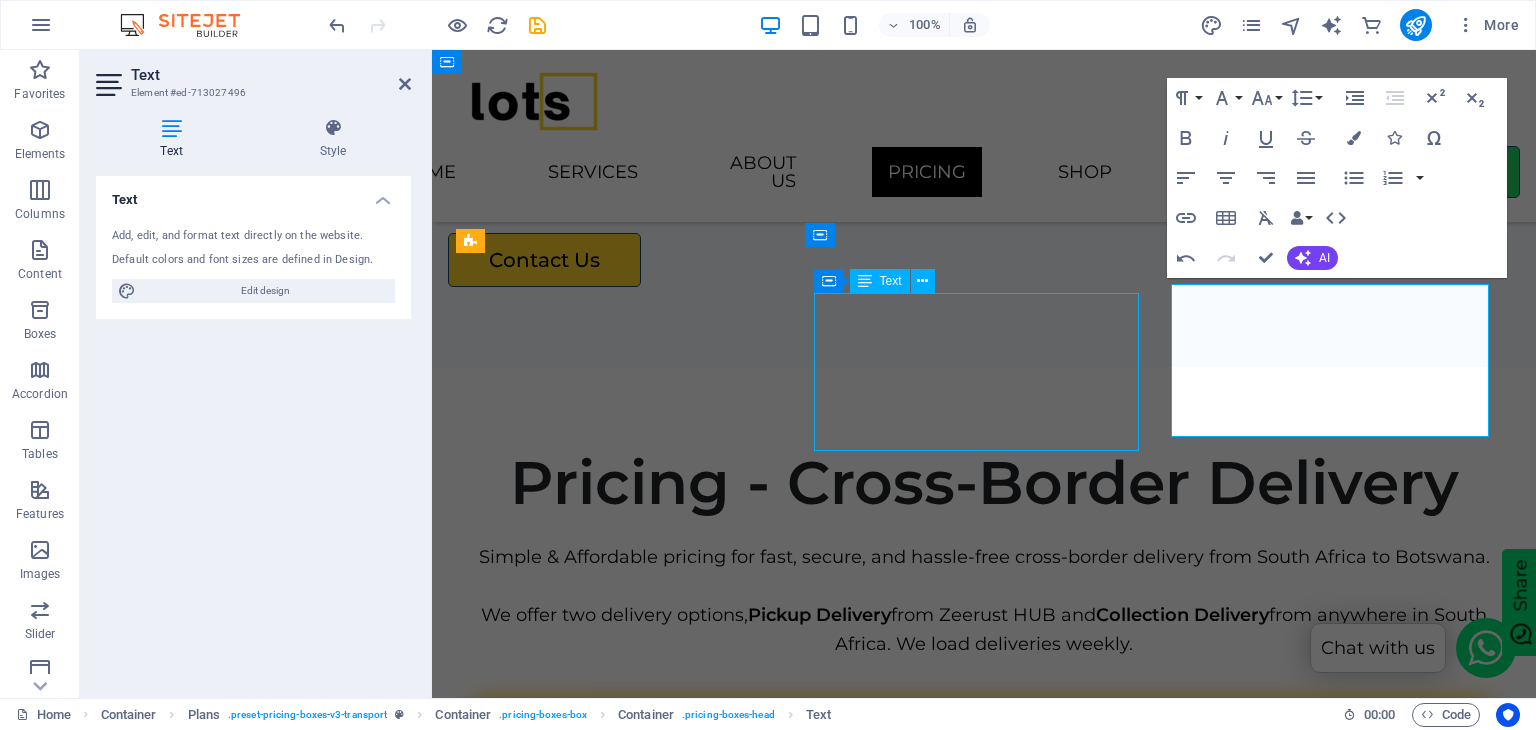 click on "Pickup Delivery  0-20kg Max Size: 60 x 41 x 69 cm" at bounding box center [984, 1217] 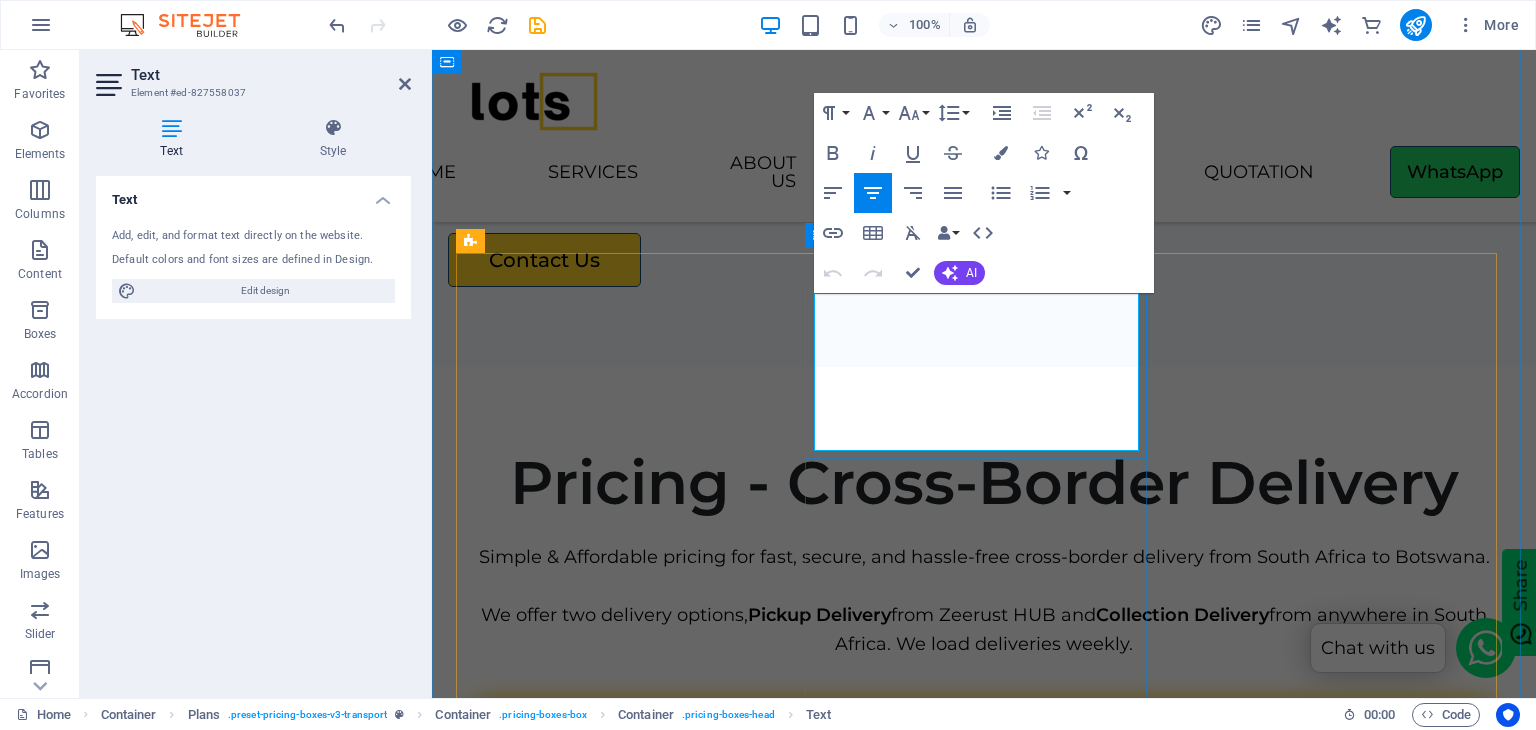 click on "0-20kg" at bounding box center (984, 1218) 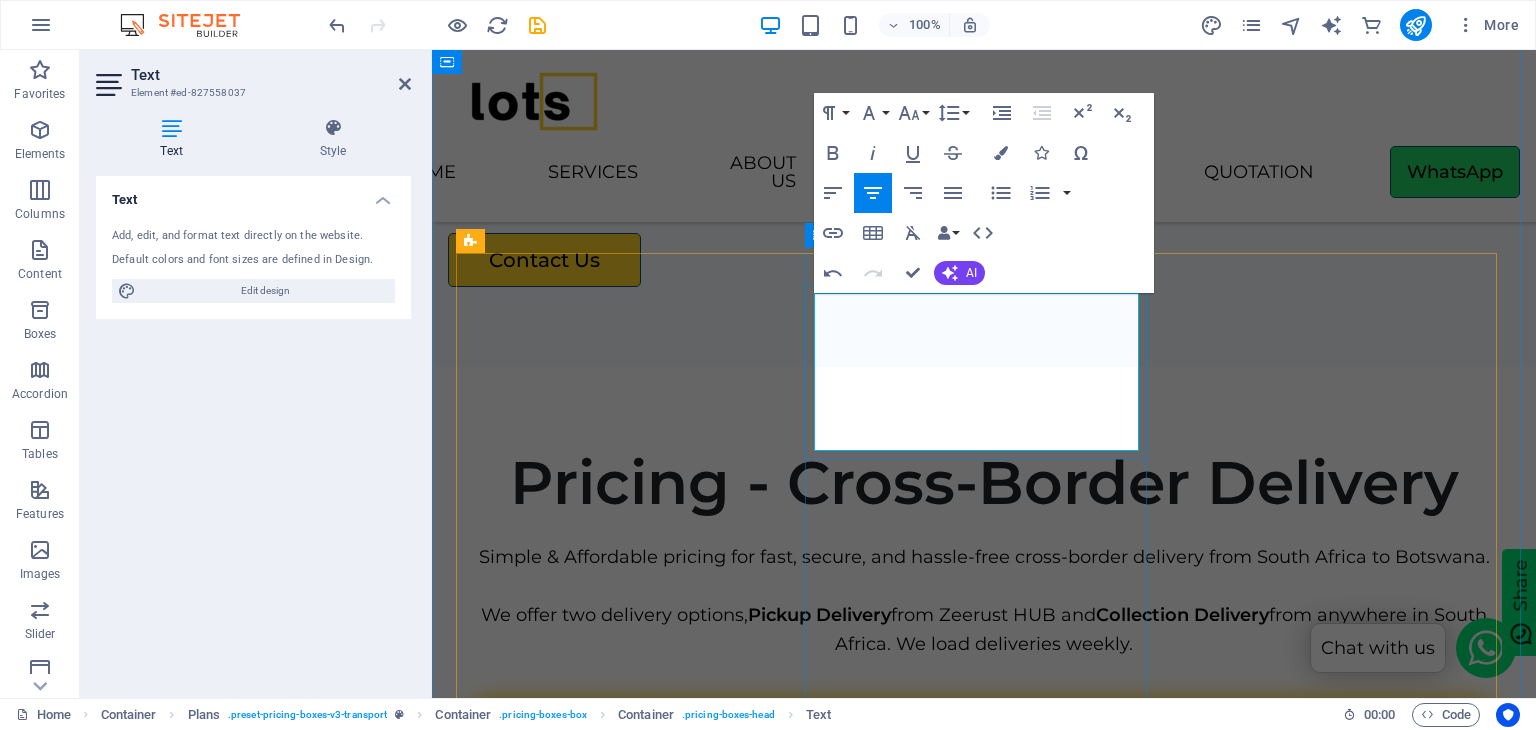 type 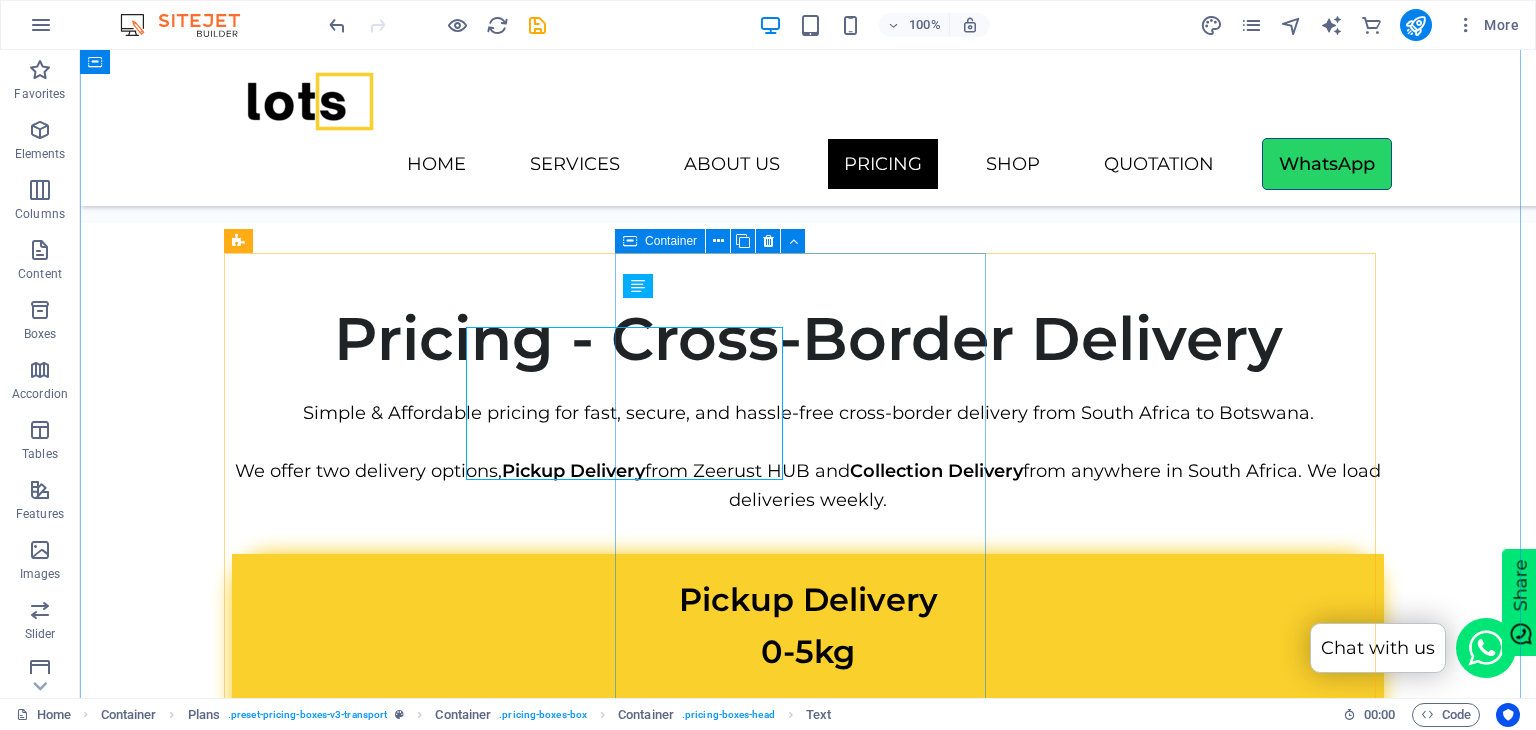 scroll, scrollTop: 4274, scrollLeft: 0, axis: vertical 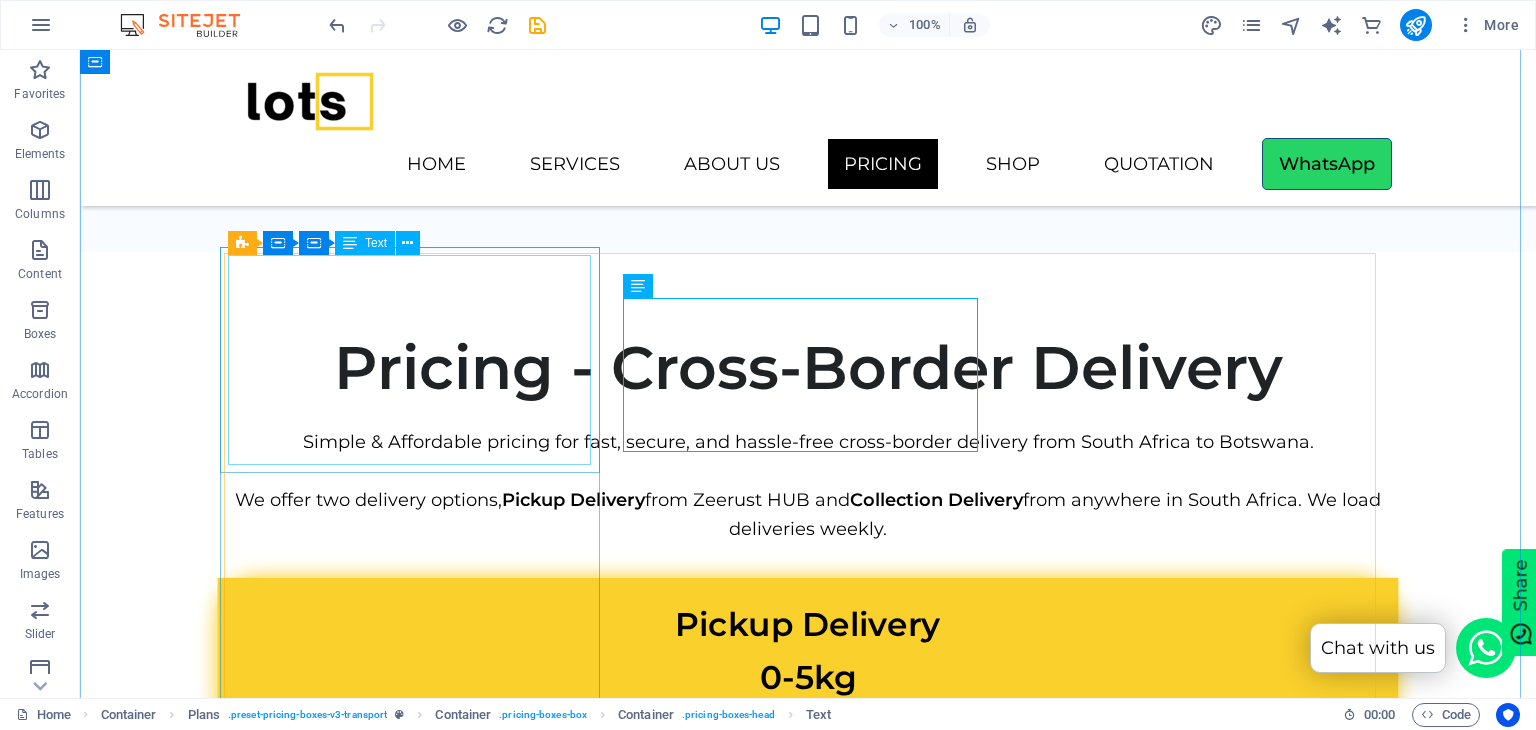 click on "Pickup Delivery  0-5kg Max Size: 60 x 41 x 8 cm, Max Goods valued R500 and less" at bounding box center (808, 677) 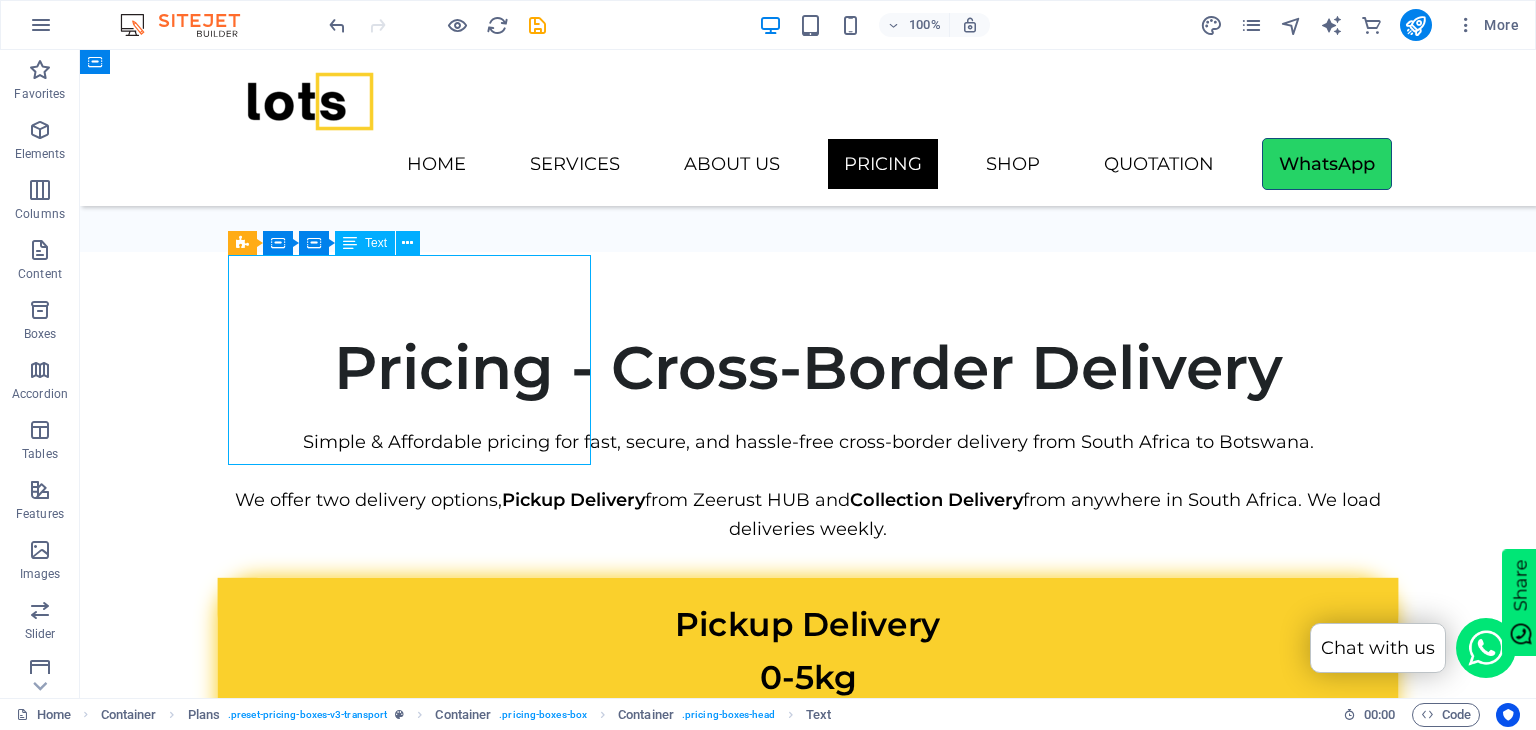 click on "Pickup Delivery  0-5kg Max Size: 60 x 41 x 8 cm, Max Goods valued R500 and less" at bounding box center [808, 677] 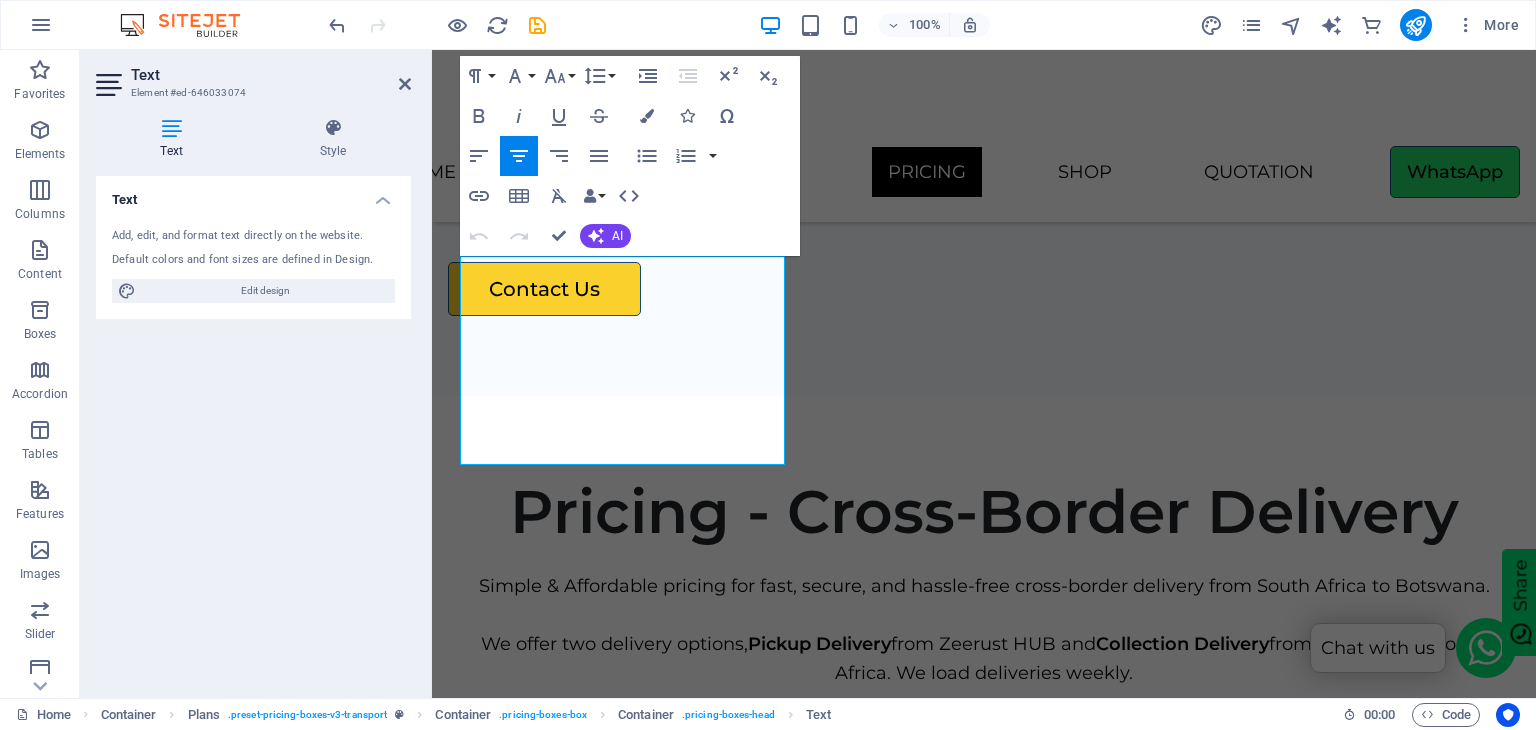 scroll, scrollTop: 4303, scrollLeft: 0, axis: vertical 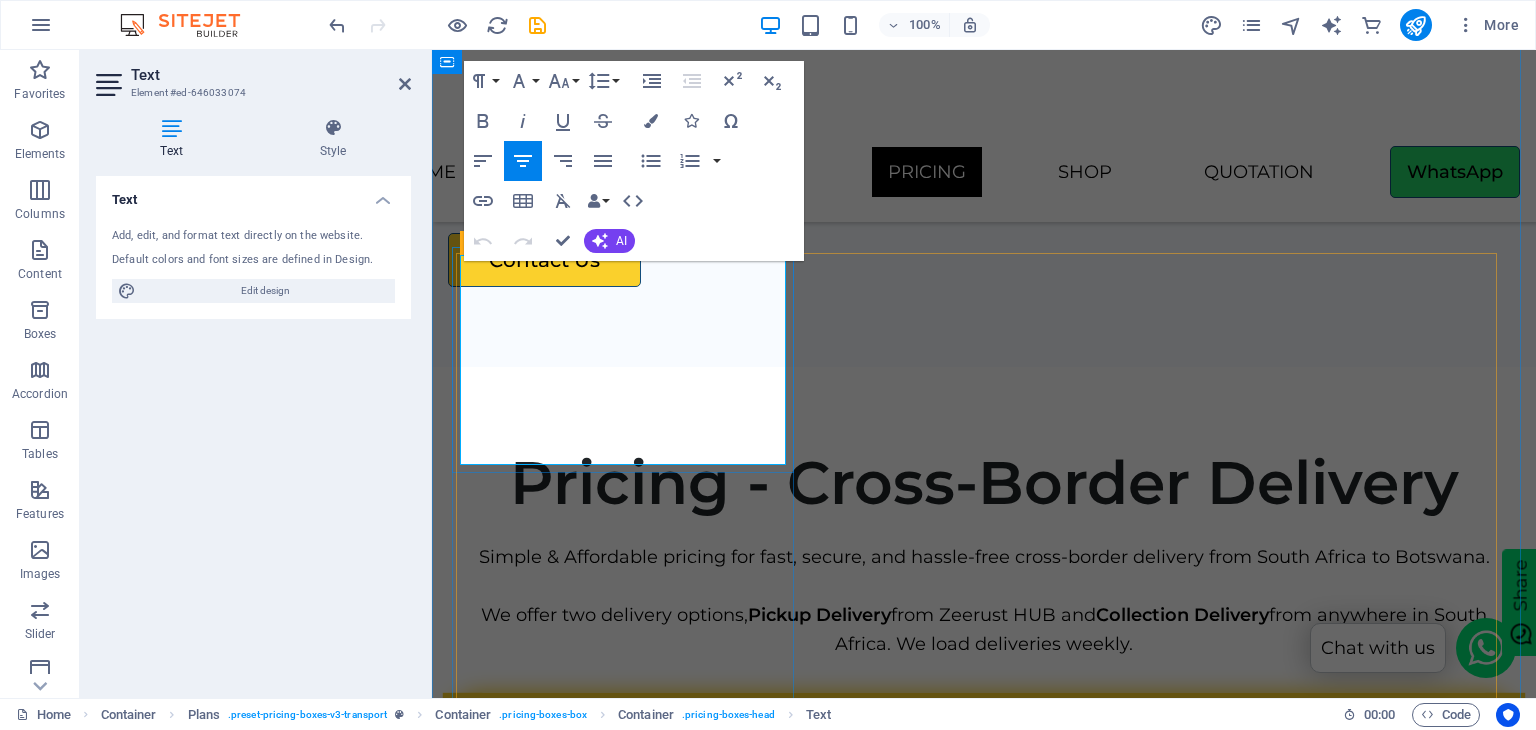 click on "0-5kg" at bounding box center [984, 792] 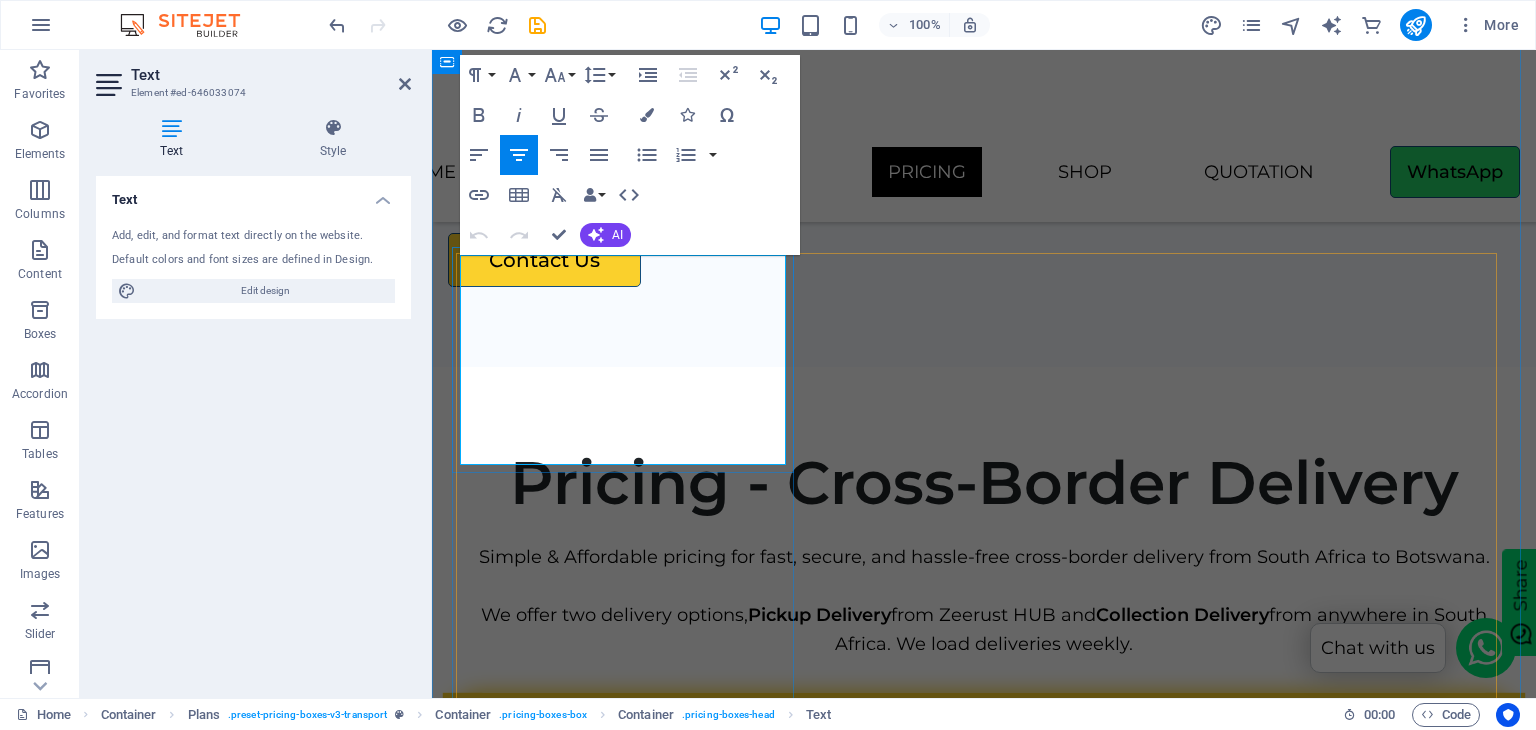 type 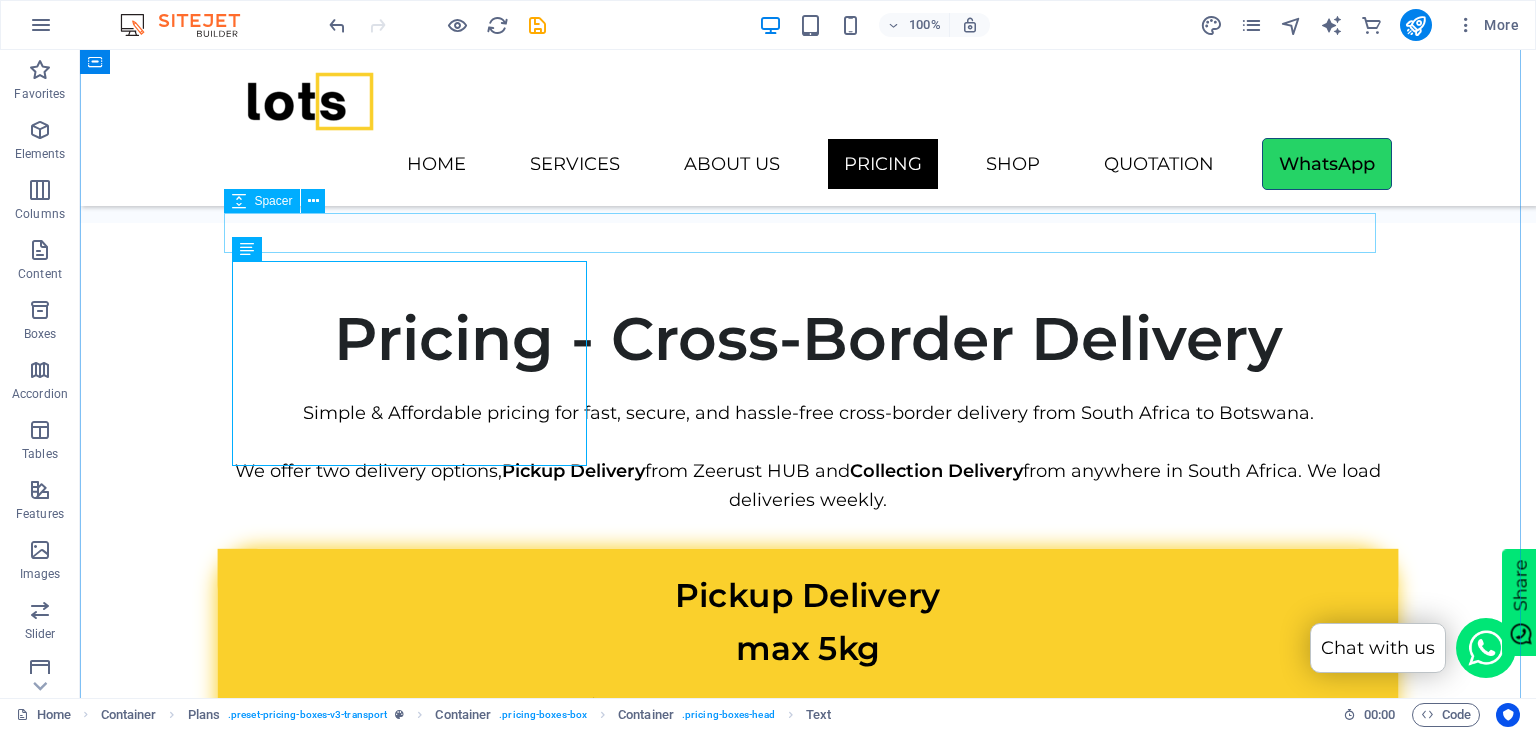 scroll, scrollTop: 4274, scrollLeft: 0, axis: vertical 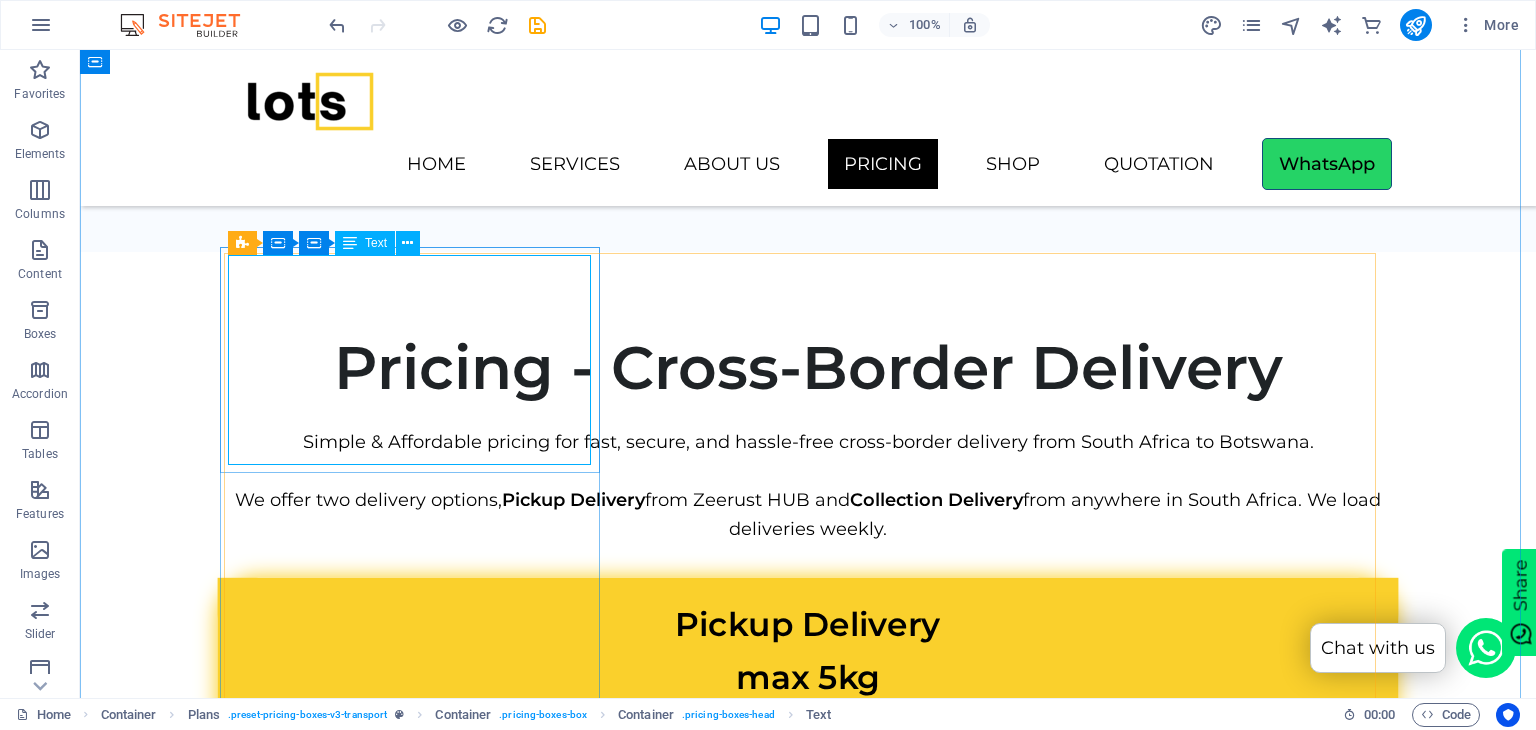 click on "Pickup Delivery  max 5kg Max Size: 60 x 41 x 8 cm, Max Goods valued R500 and less" at bounding box center [808, 677] 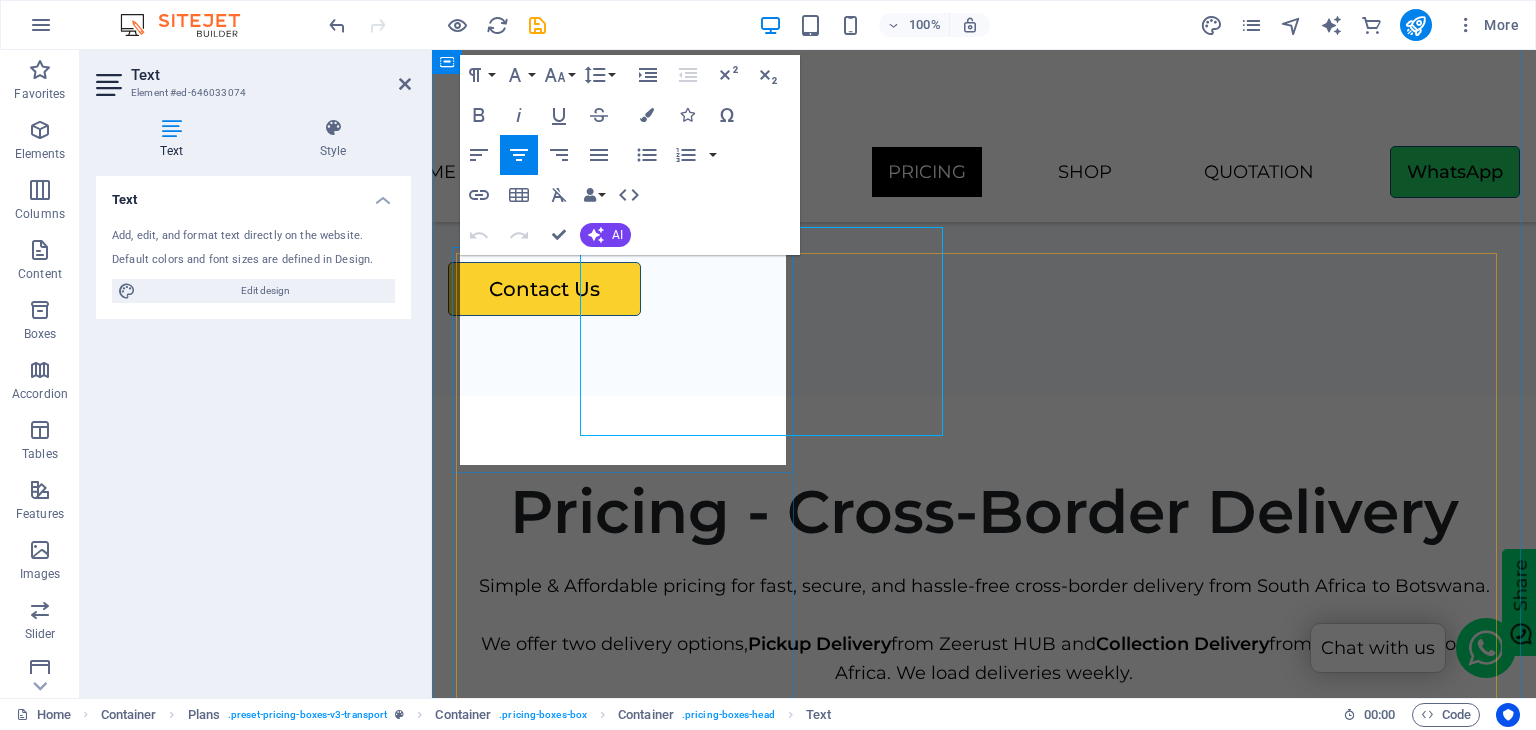 scroll, scrollTop: 4303, scrollLeft: 0, axis: vertical 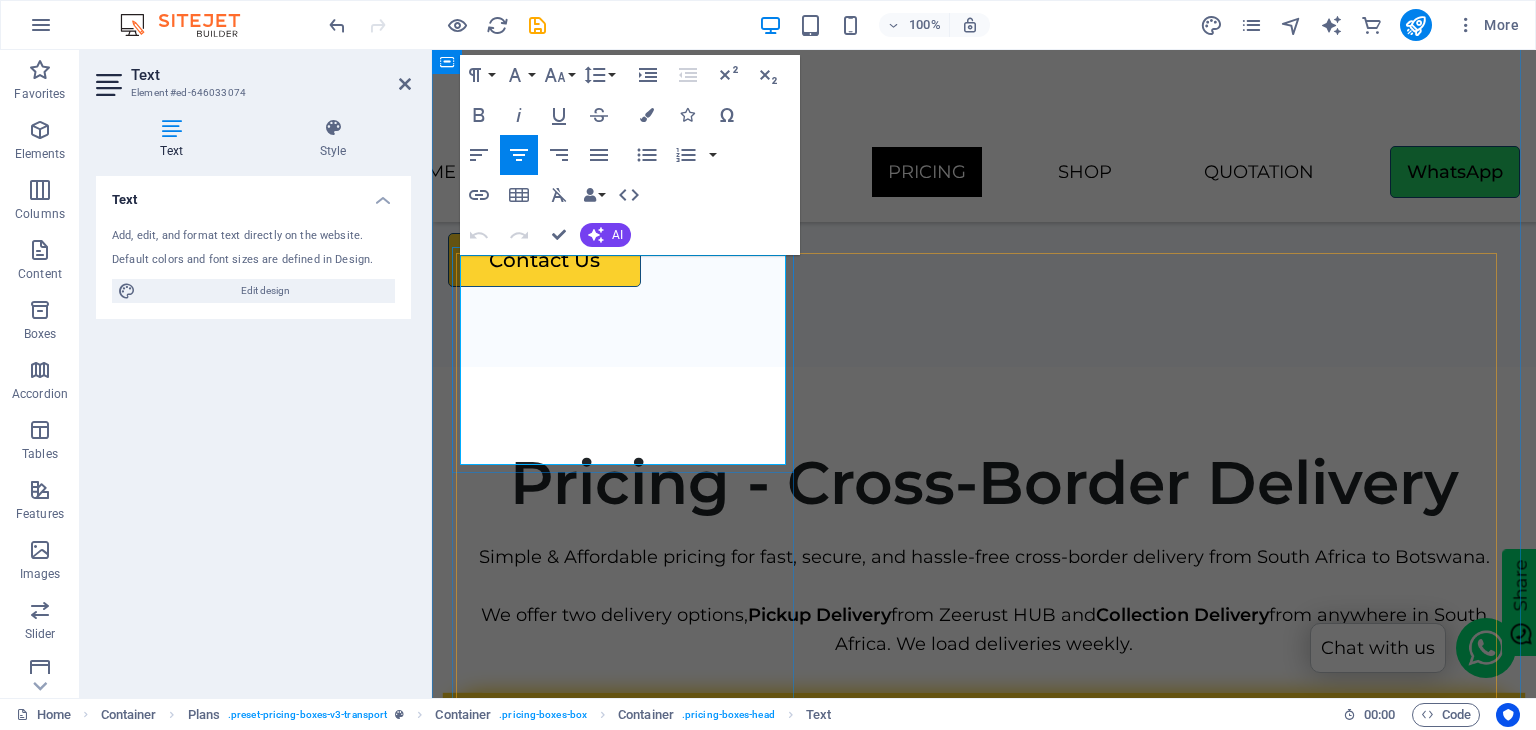 click on "Max Size: 60 x 41 x 8 cm, Max Goods valued R500 and less" at bounding box center (981, 850) 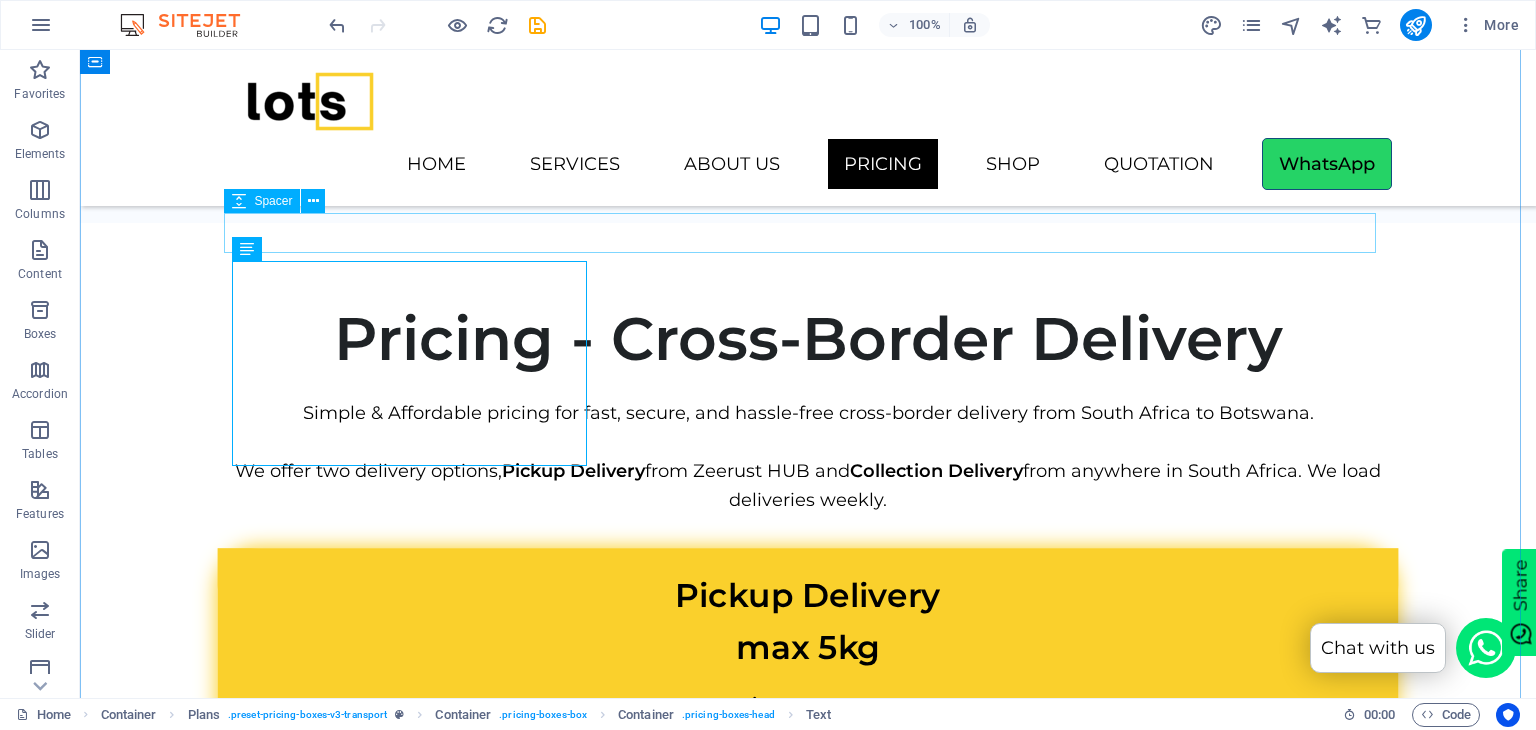scroll, scrollTop: 4274, scrollLeft: 0, axis: vertical 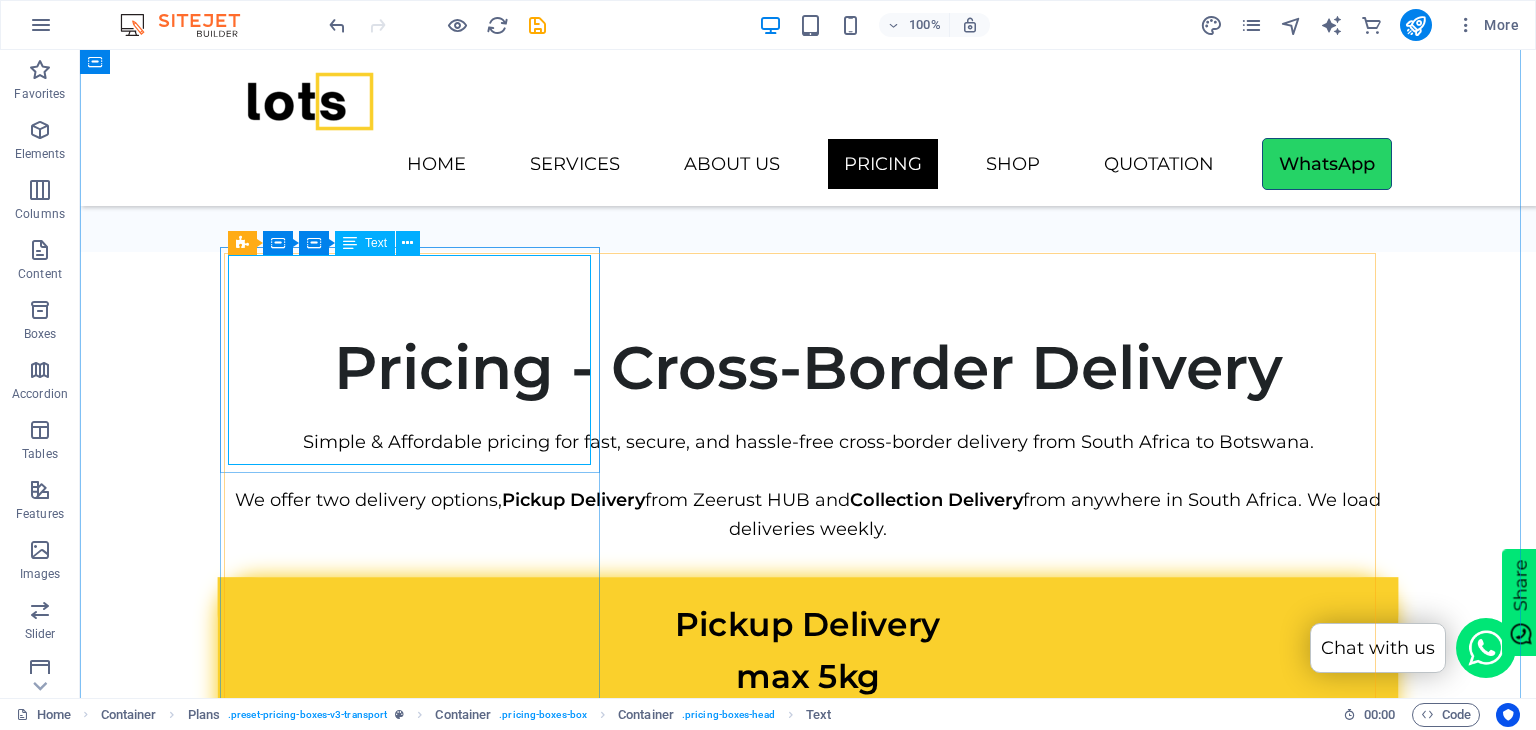 click on "Pickup Delivery  max 5kg Max Size: 60 x 41 x 8 cm Goods valued R500 and less" at bounding box center [808, 703] 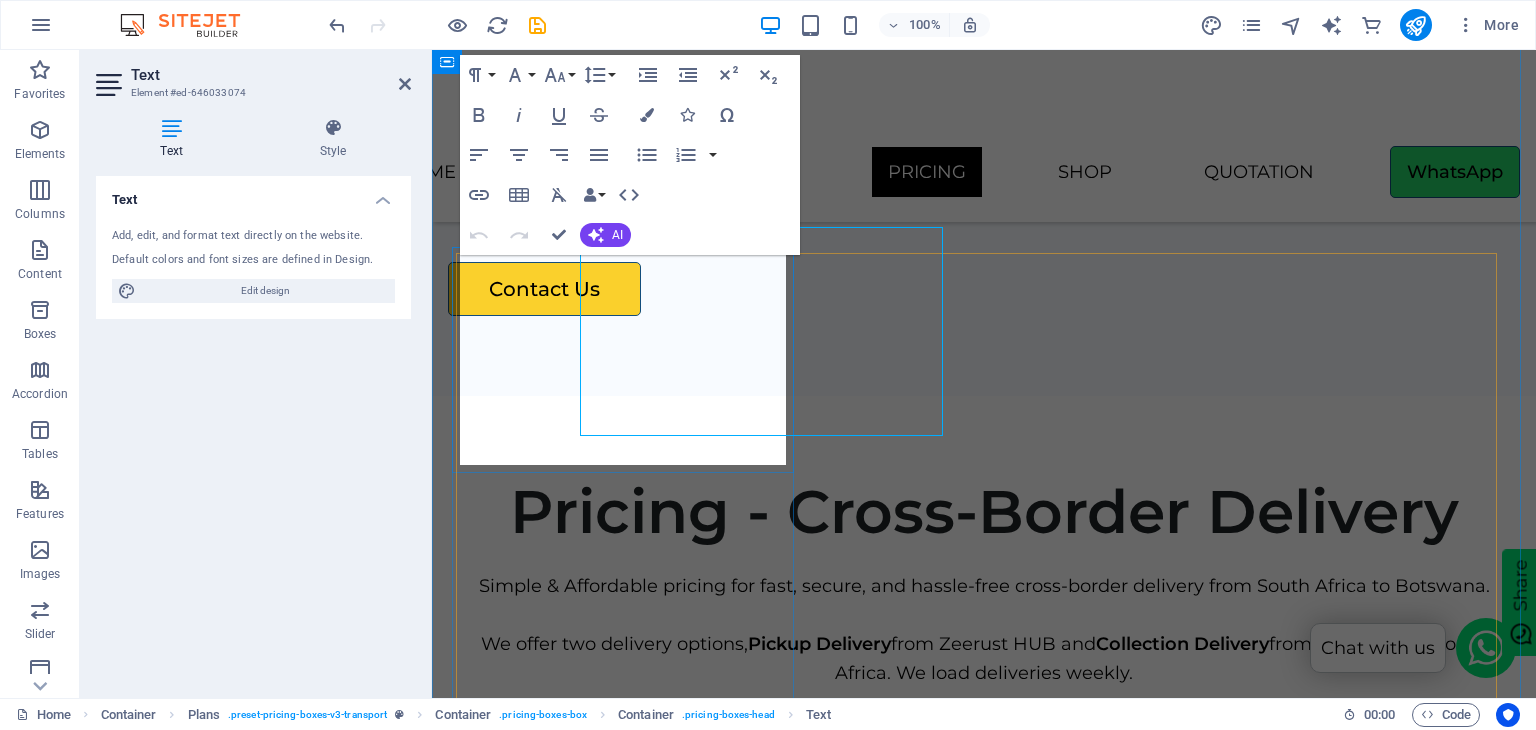 scroll, scrollTop: 4303, scrollLeft: 0, axis: vertical 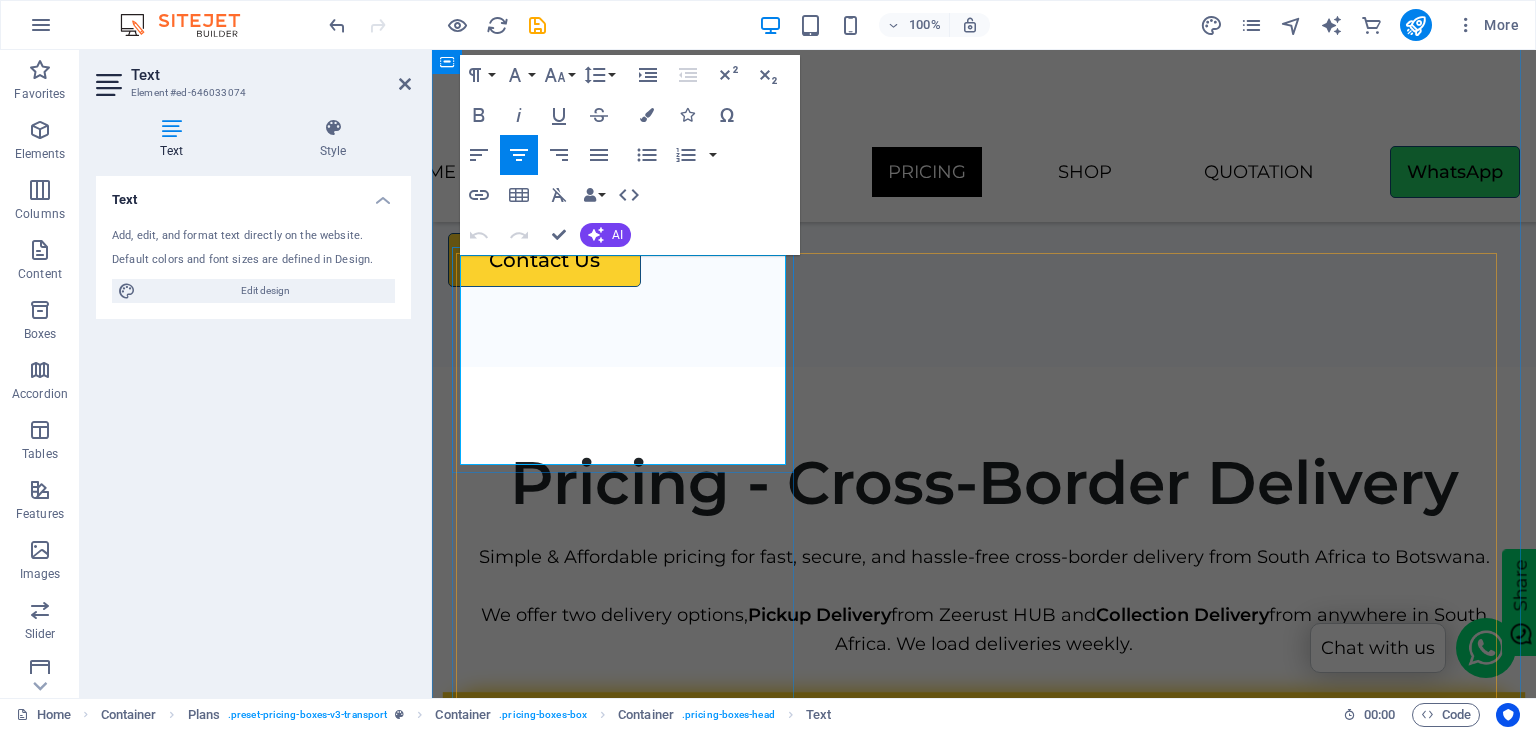 drag, startPoint x: 750, startPoint y: 445, endPoint x: 484, endPoint y: 457, distance: 266.27054 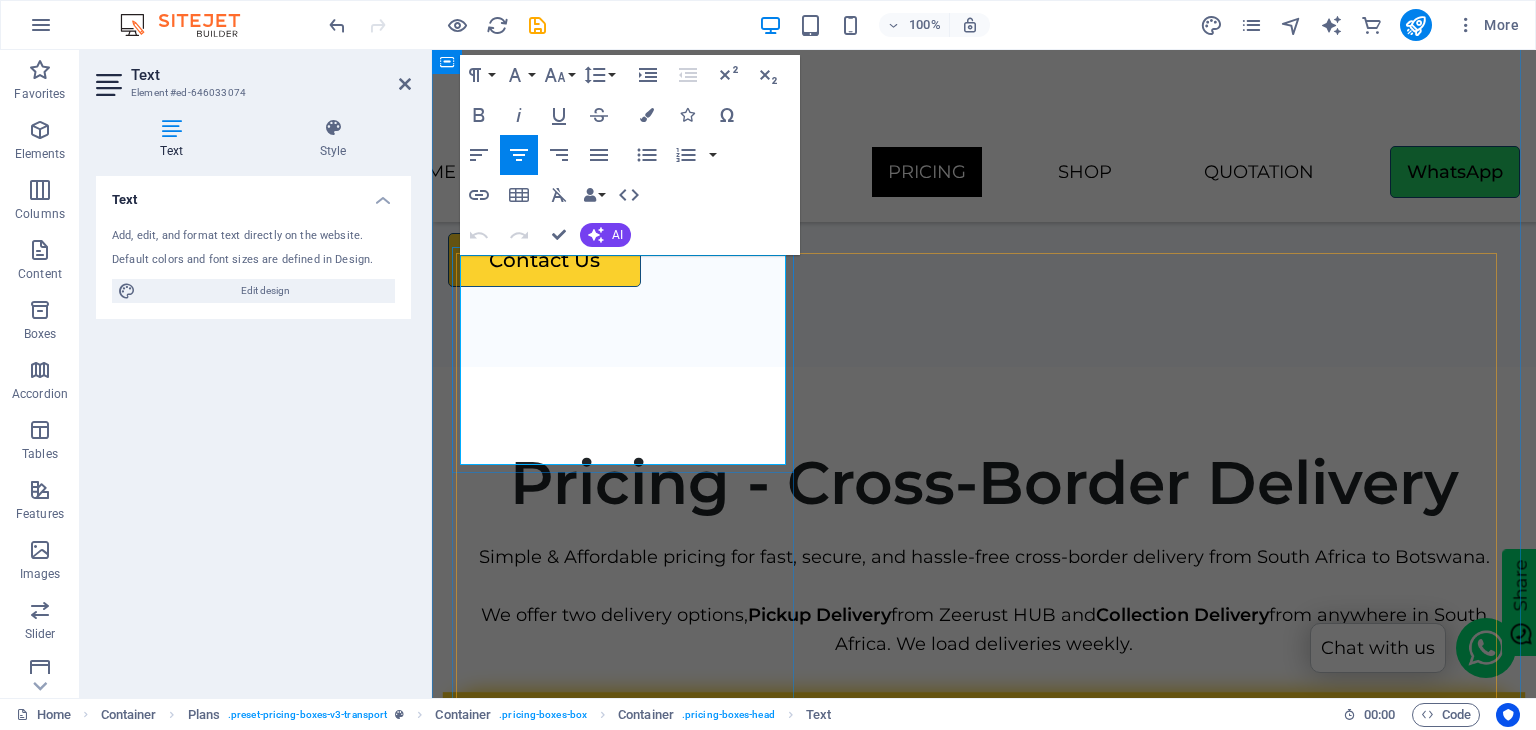 click on "Goods valued R500 and less" at bounding box center (984, 896) 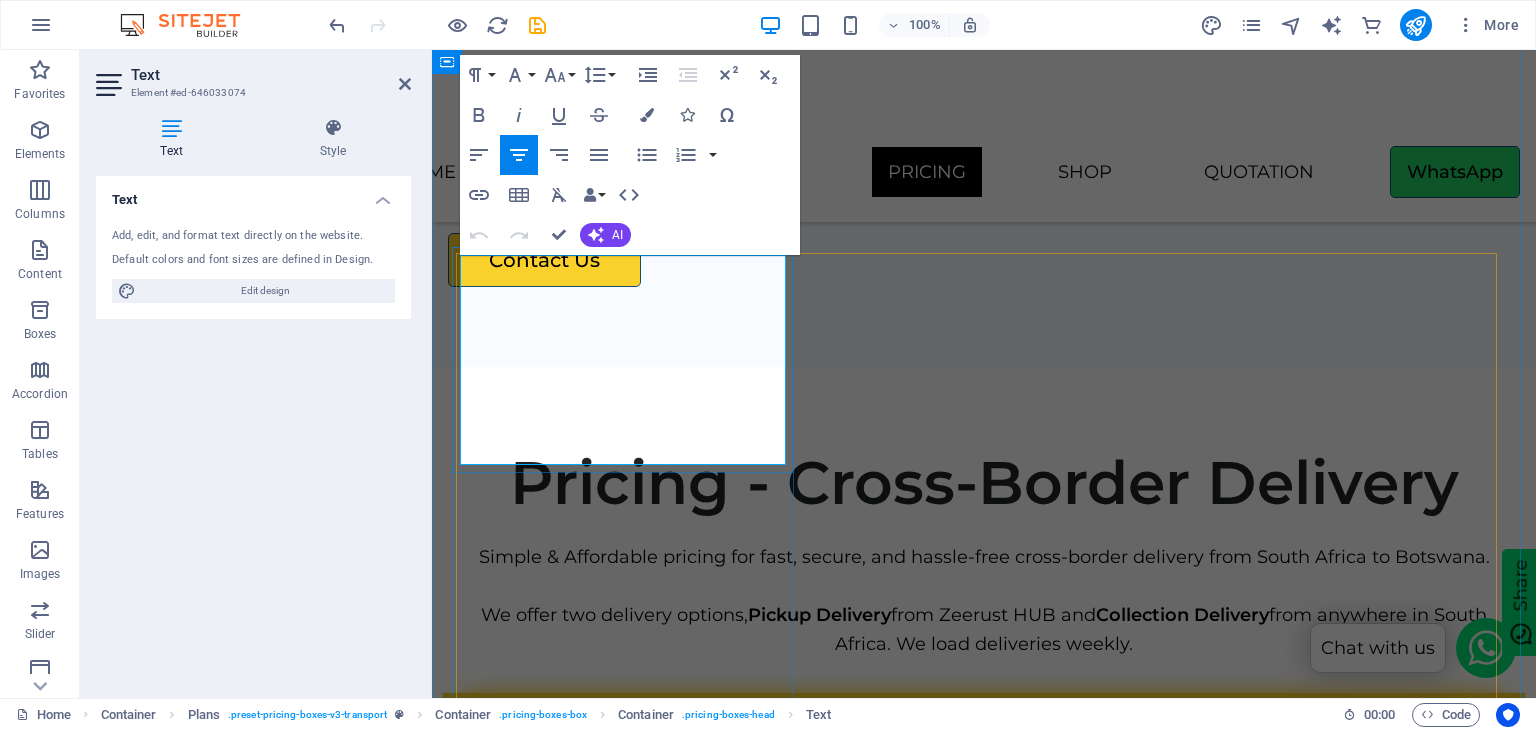 scroll, scrollTop: 4308, scrollLeft: 0, axis: vertical 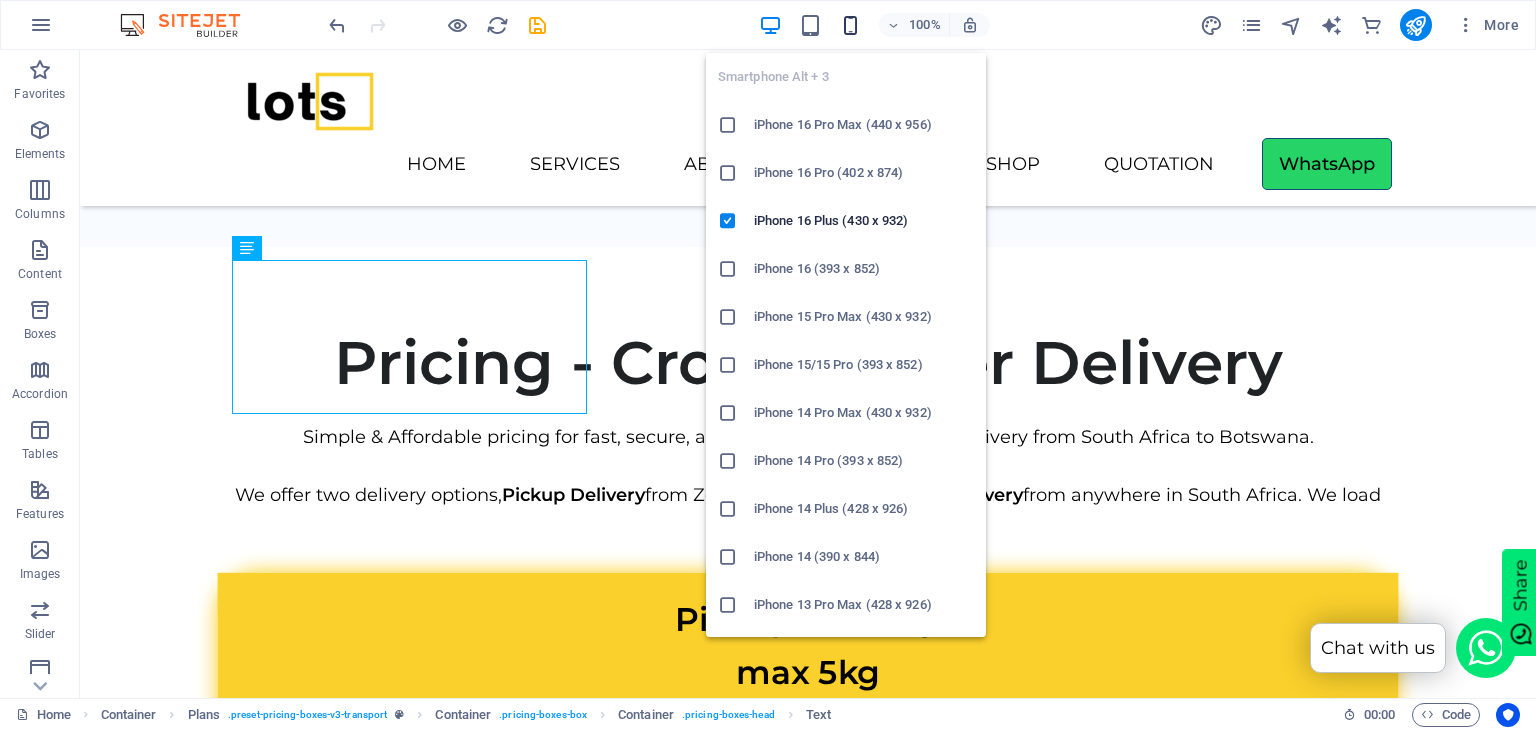 click at bounding box center (850, 25) 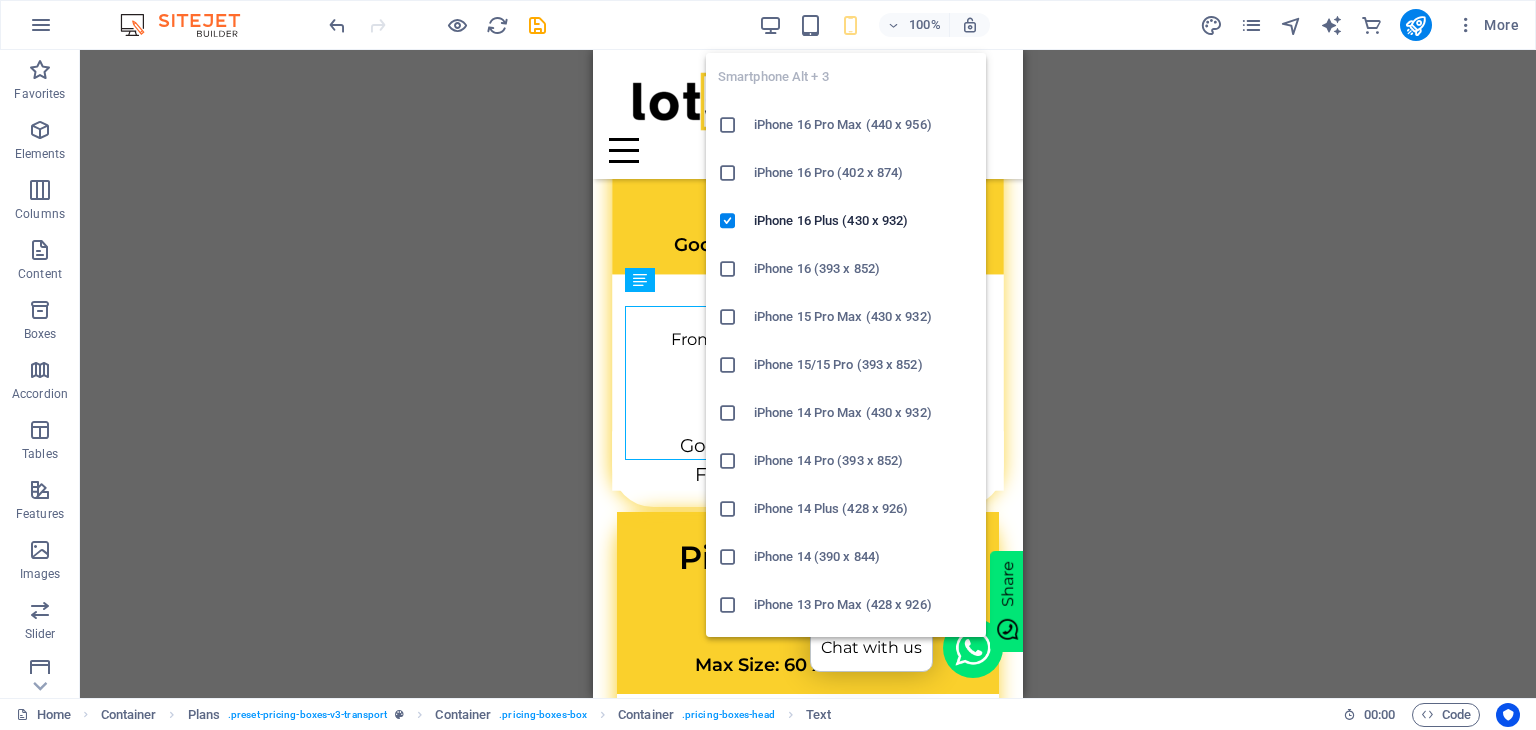 scroll, scrollTop: 5551, scrollLeft: 0, axis: vertical 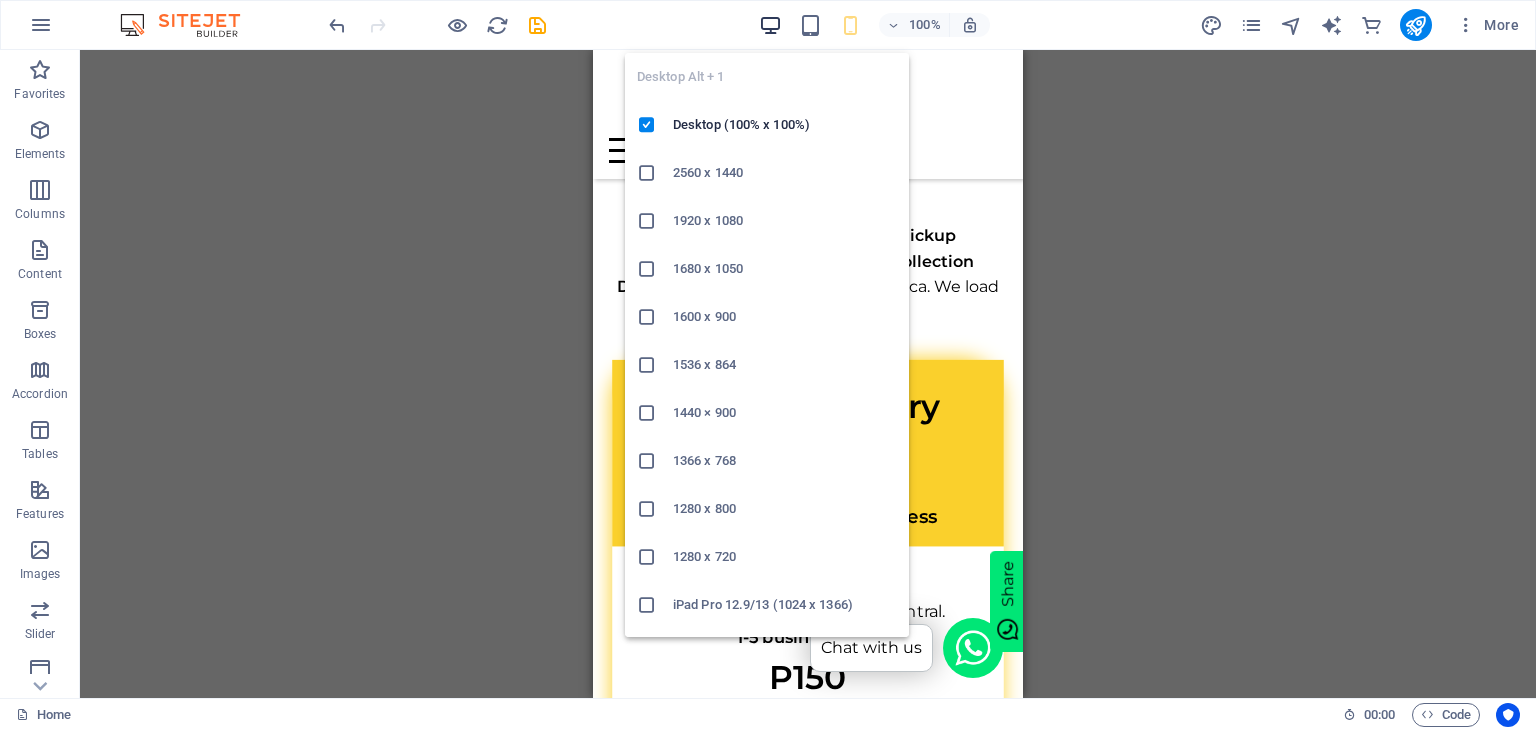 click at bounding box center [770, 25] 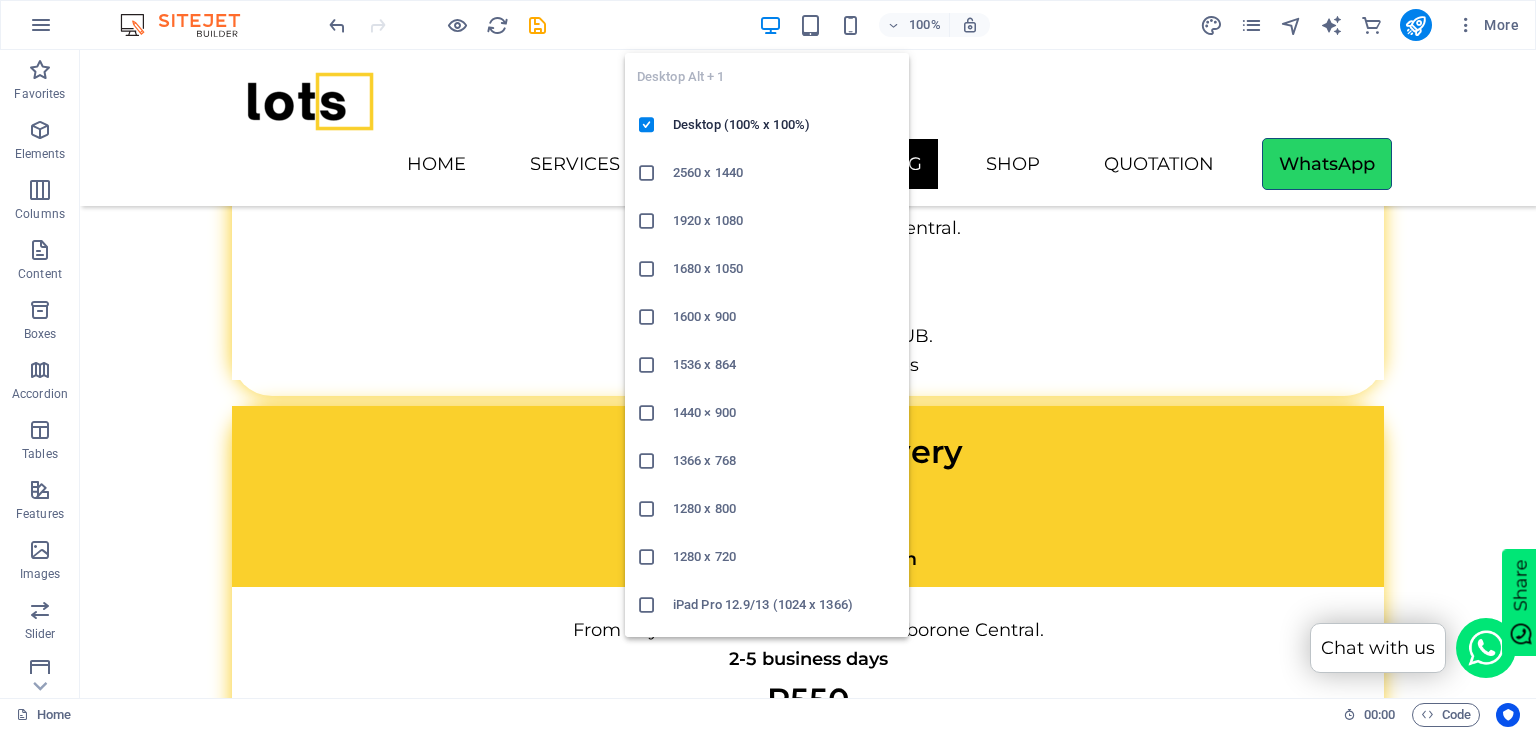 scroll, scrollTop: 5360, scrollLeft: 0, axis: vertical 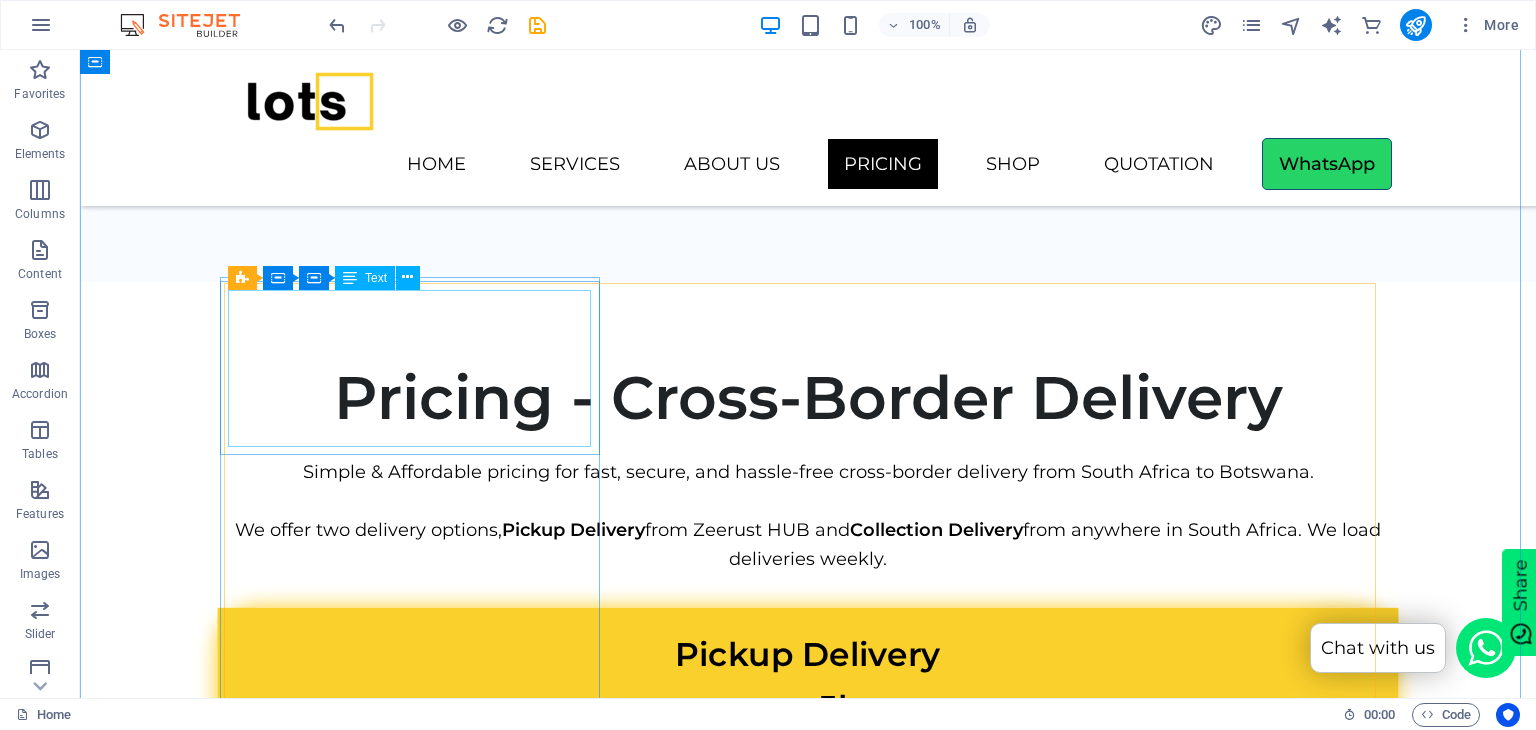 click on "Pickup Delivery  max 5kg Goods valued R500 and less" at bounding box center (808, 707) 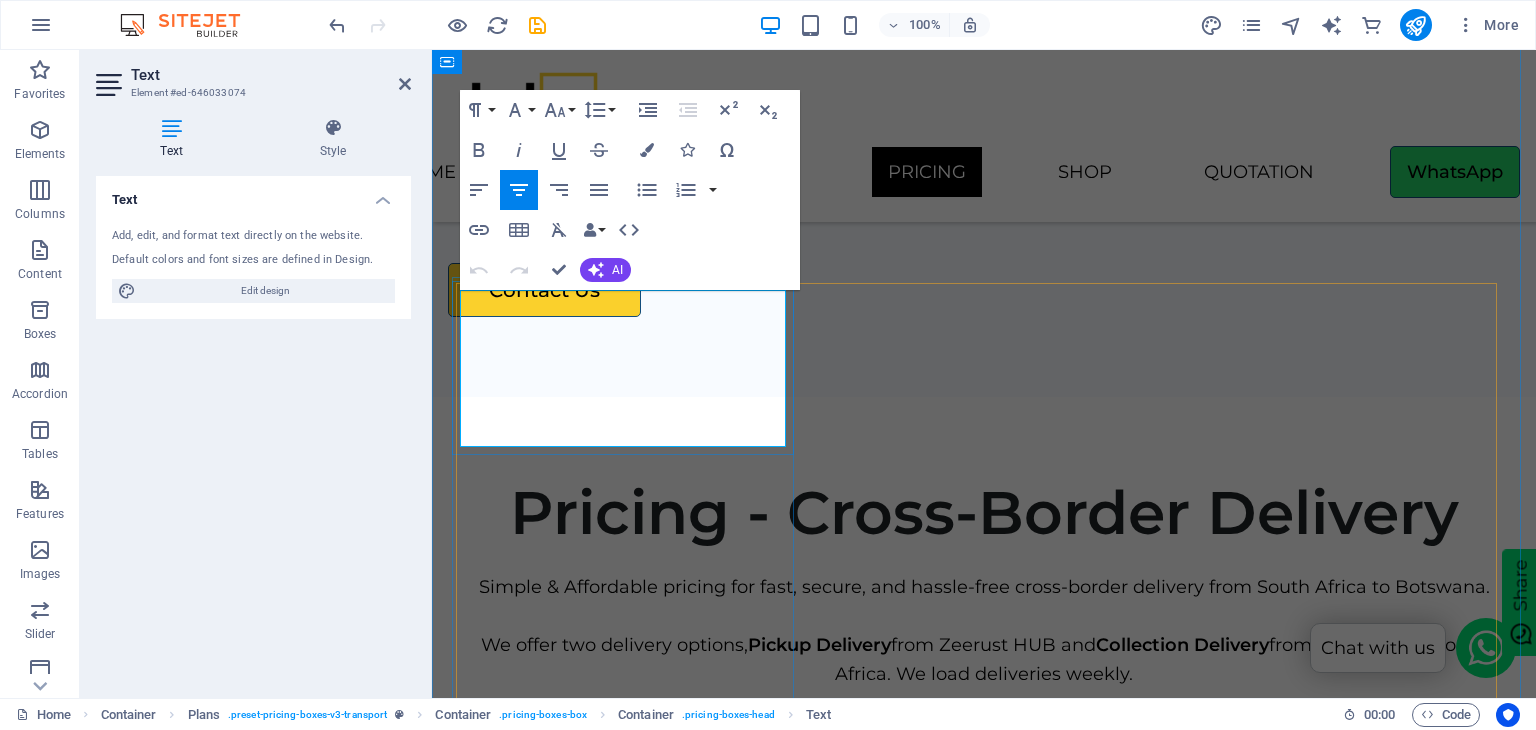 click on "Goods valued R500 and less" at bounding box center [981, 880] 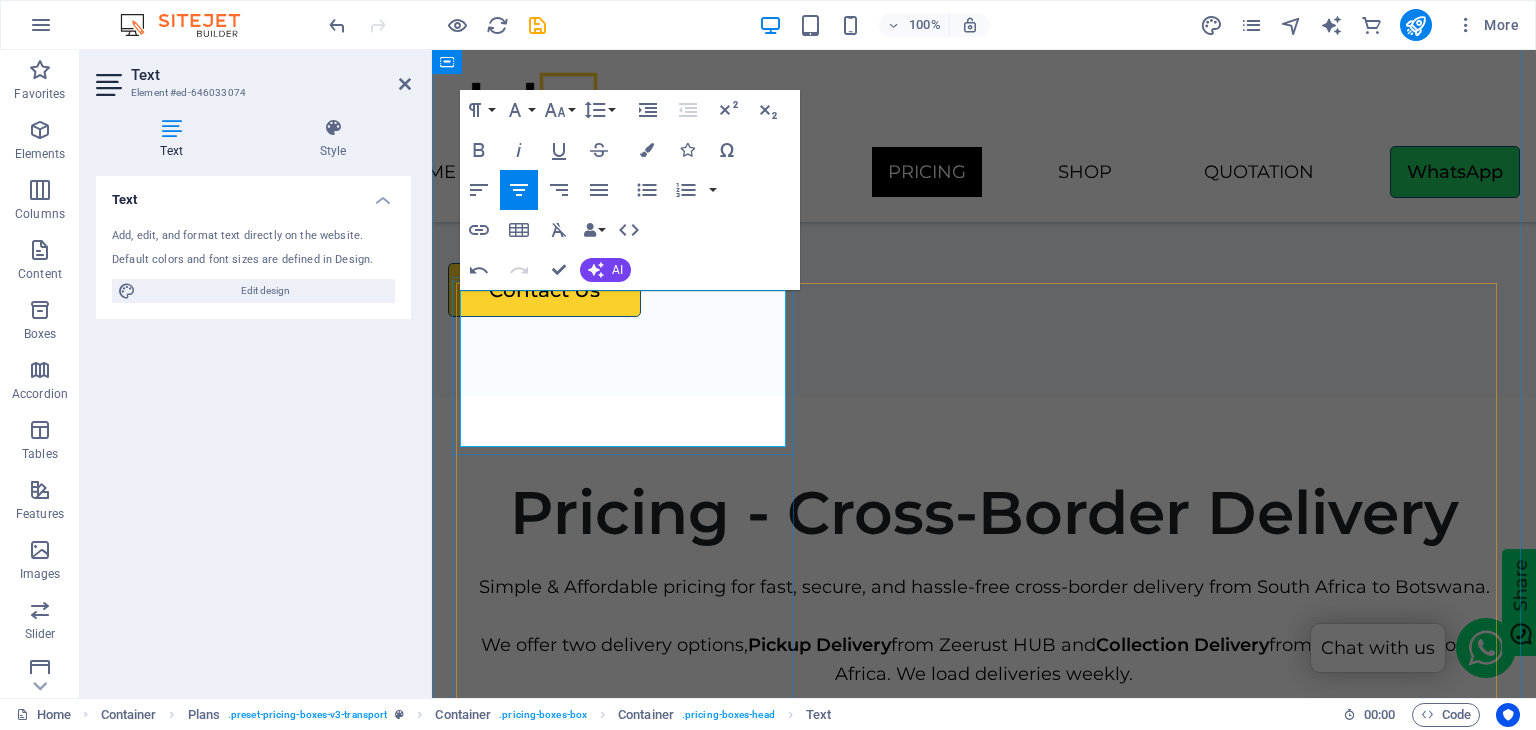 click at bounding box center [1115, 880] 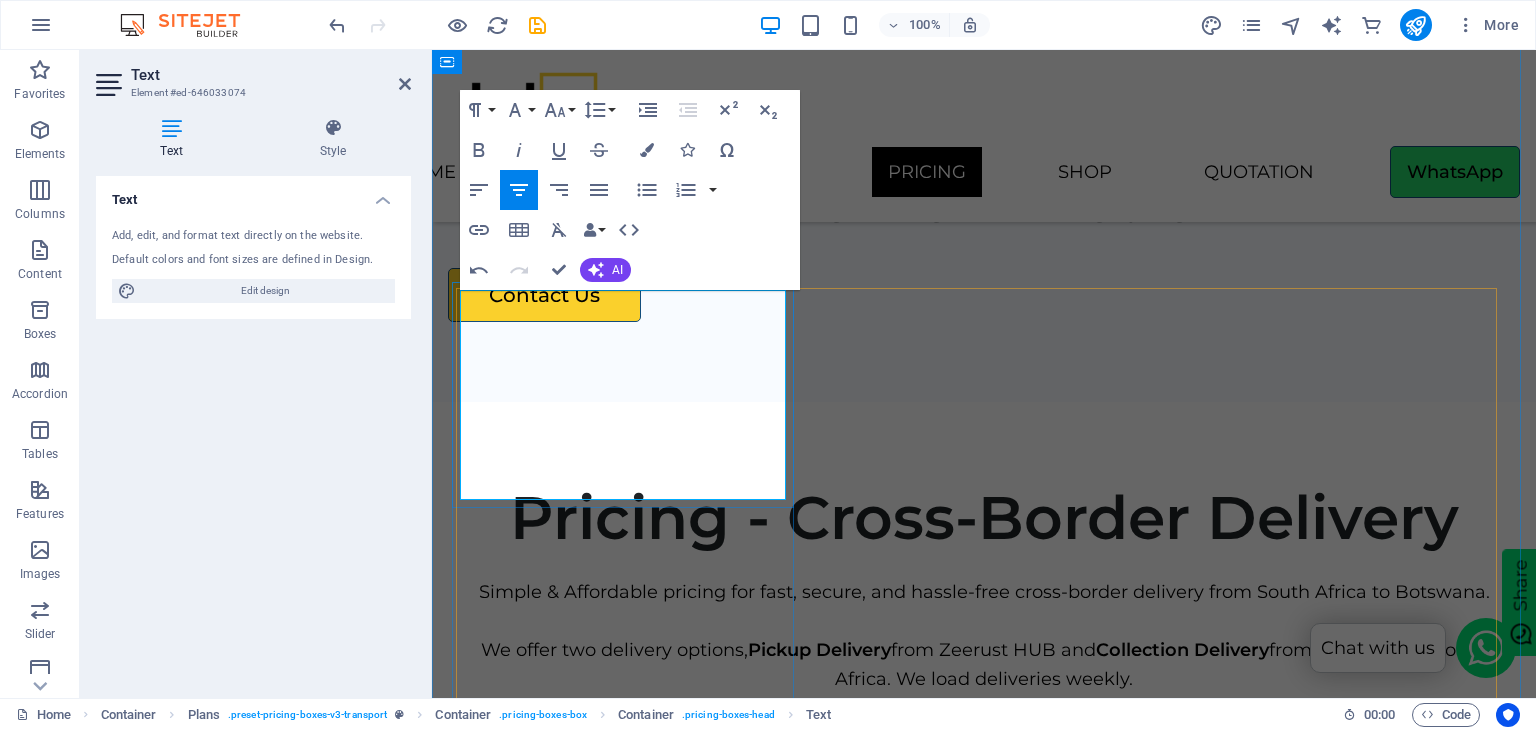 scroll, scrollTop: 4273, scrollLeft: 0, axis: vertical 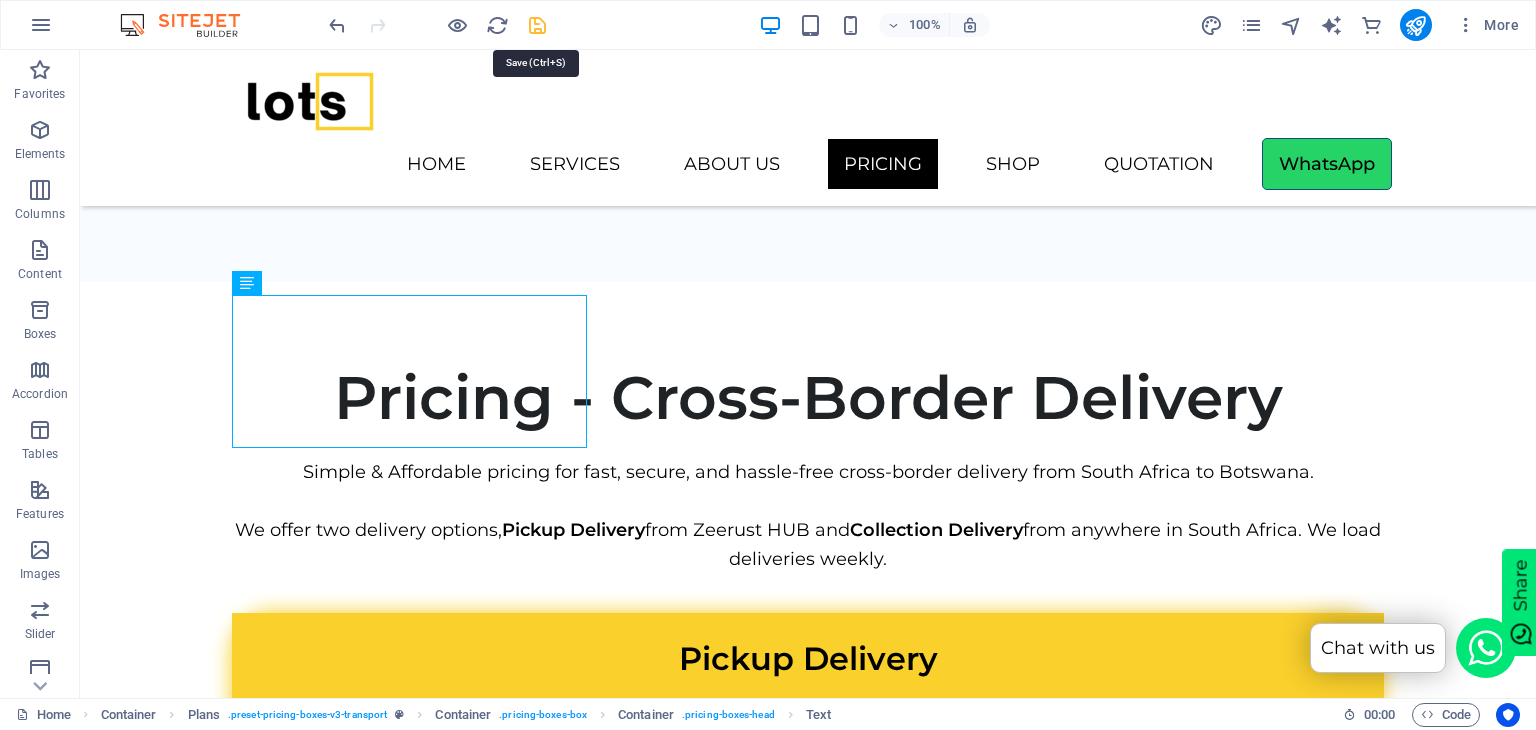 click at bounding box center [537, 25] 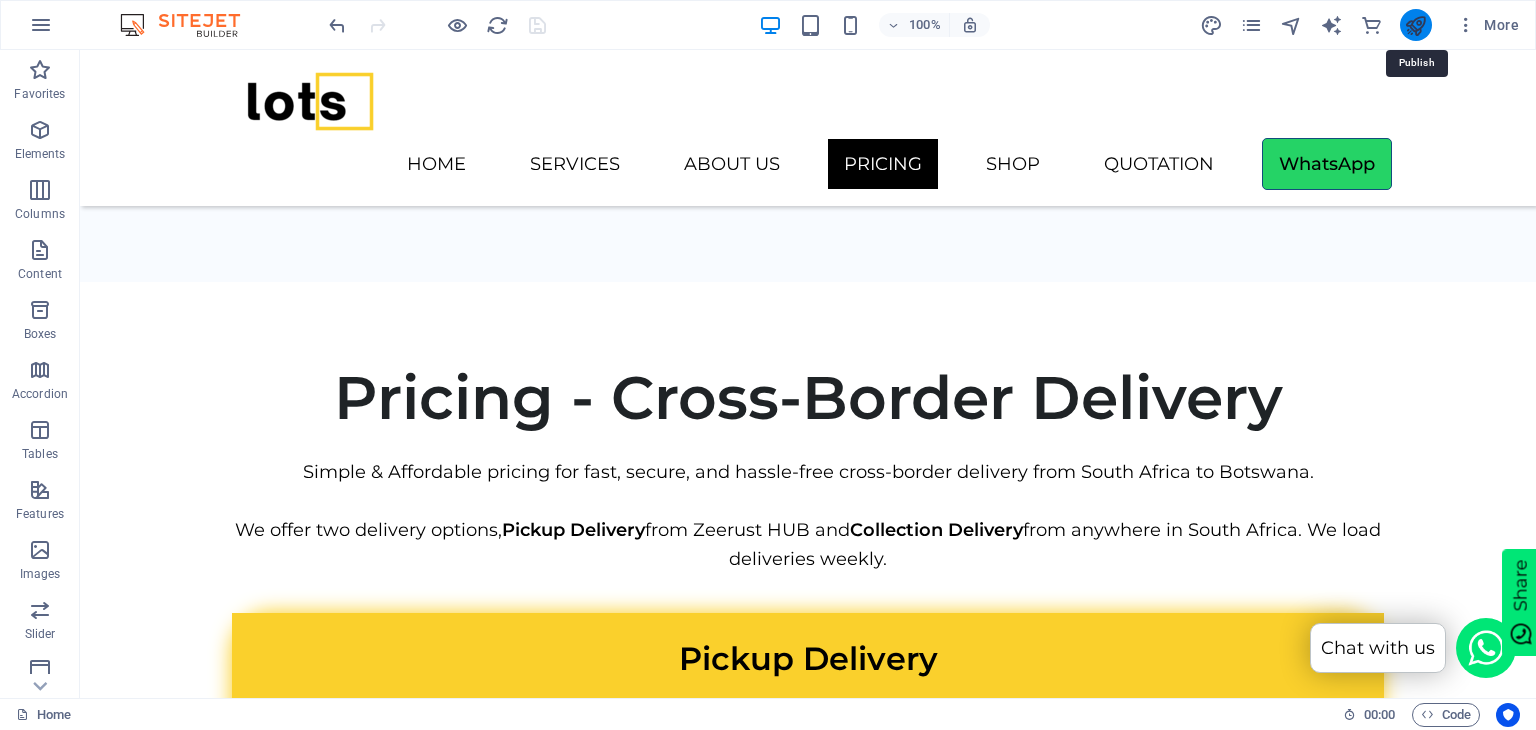 click at bounding box center (1415, 25) 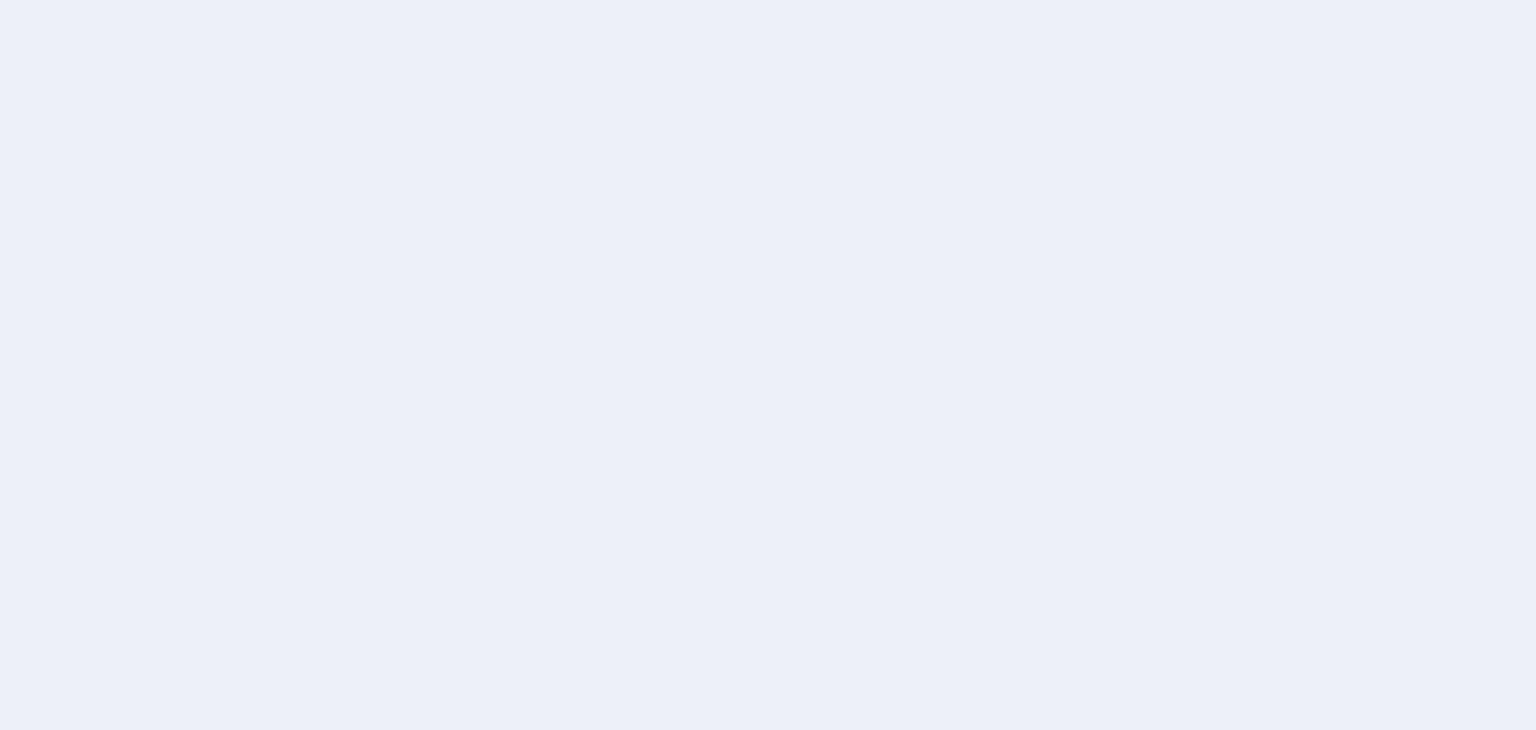 scroll, scrollTop: 0, scrollLeft: 0, axis: both 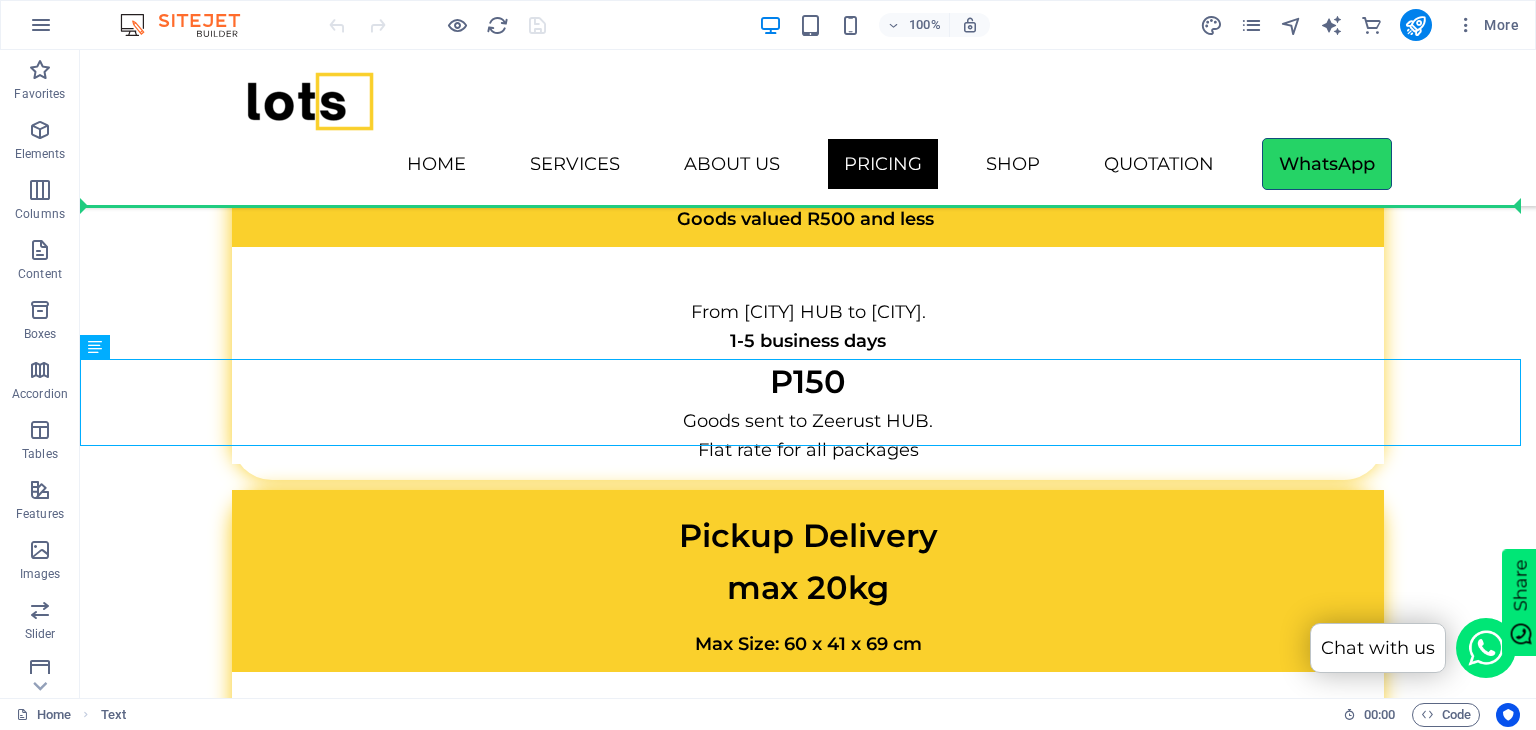 drag, startPoint x: 196, startPoint y: 400, endPoint x: 126, endPoint y: 201, distance: 210.9526 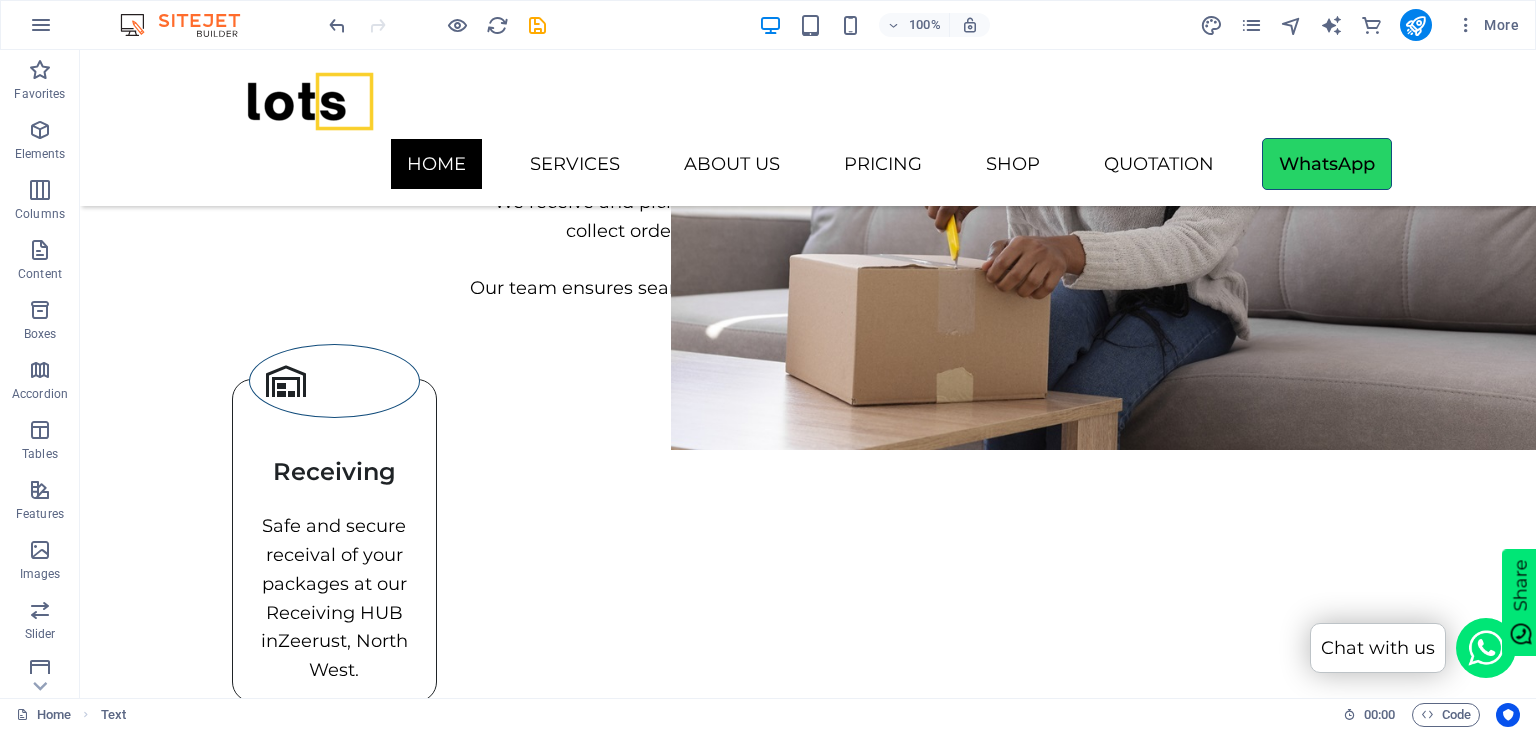 scroll, scrollTop: 0, scrollLeft: 0, axis: both 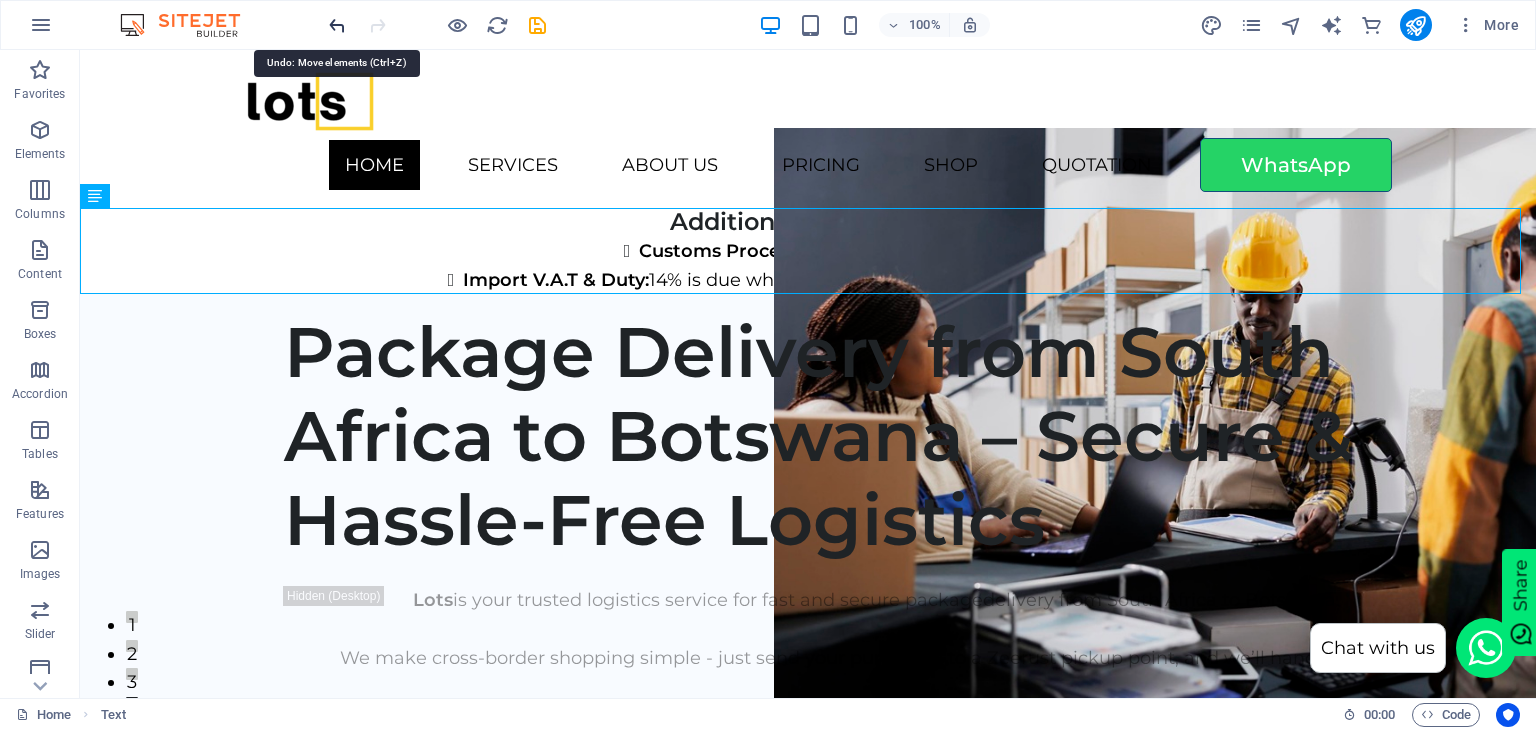 click at bounding box center (337, 25) 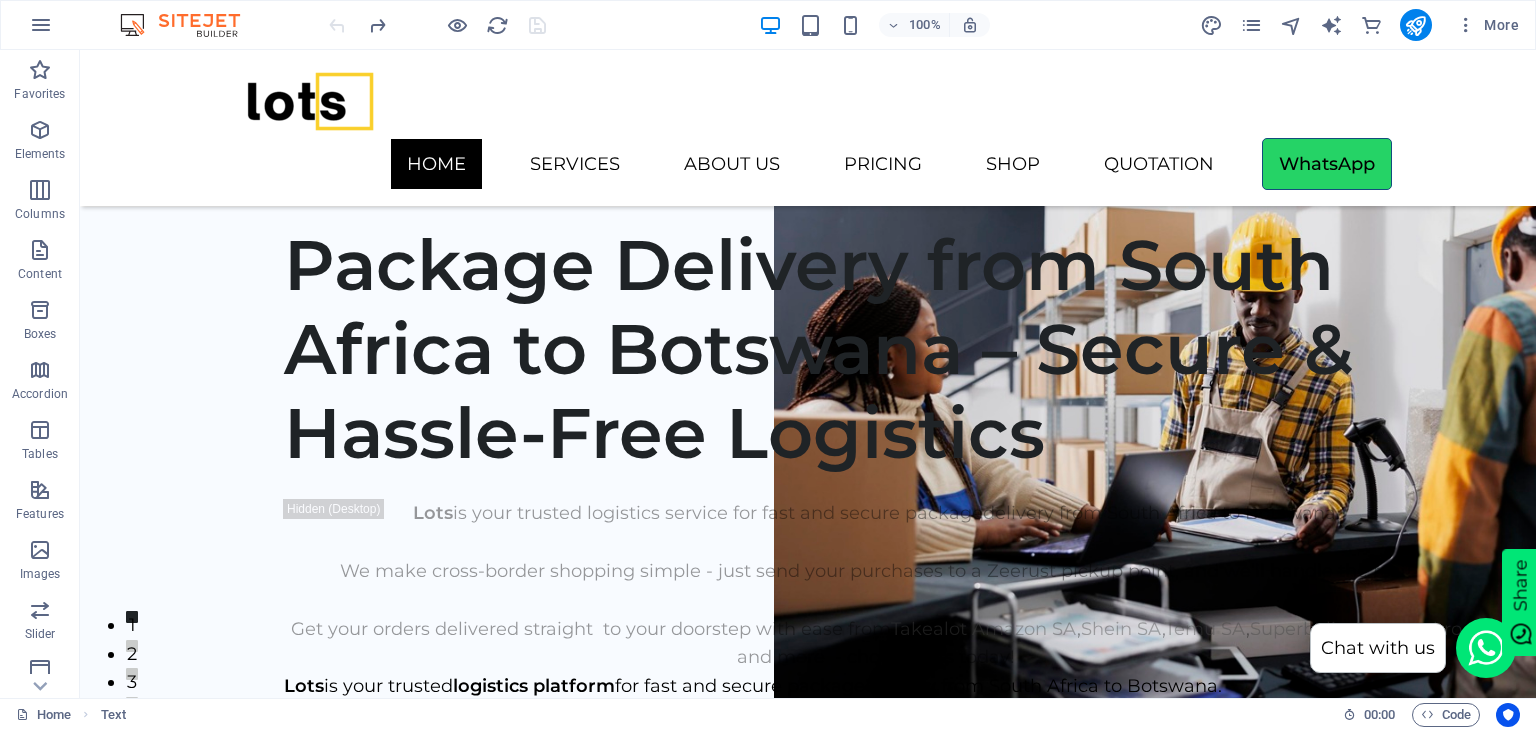 scroll, scrollTop: 4827, scrollLeft: 0, axis: vertical 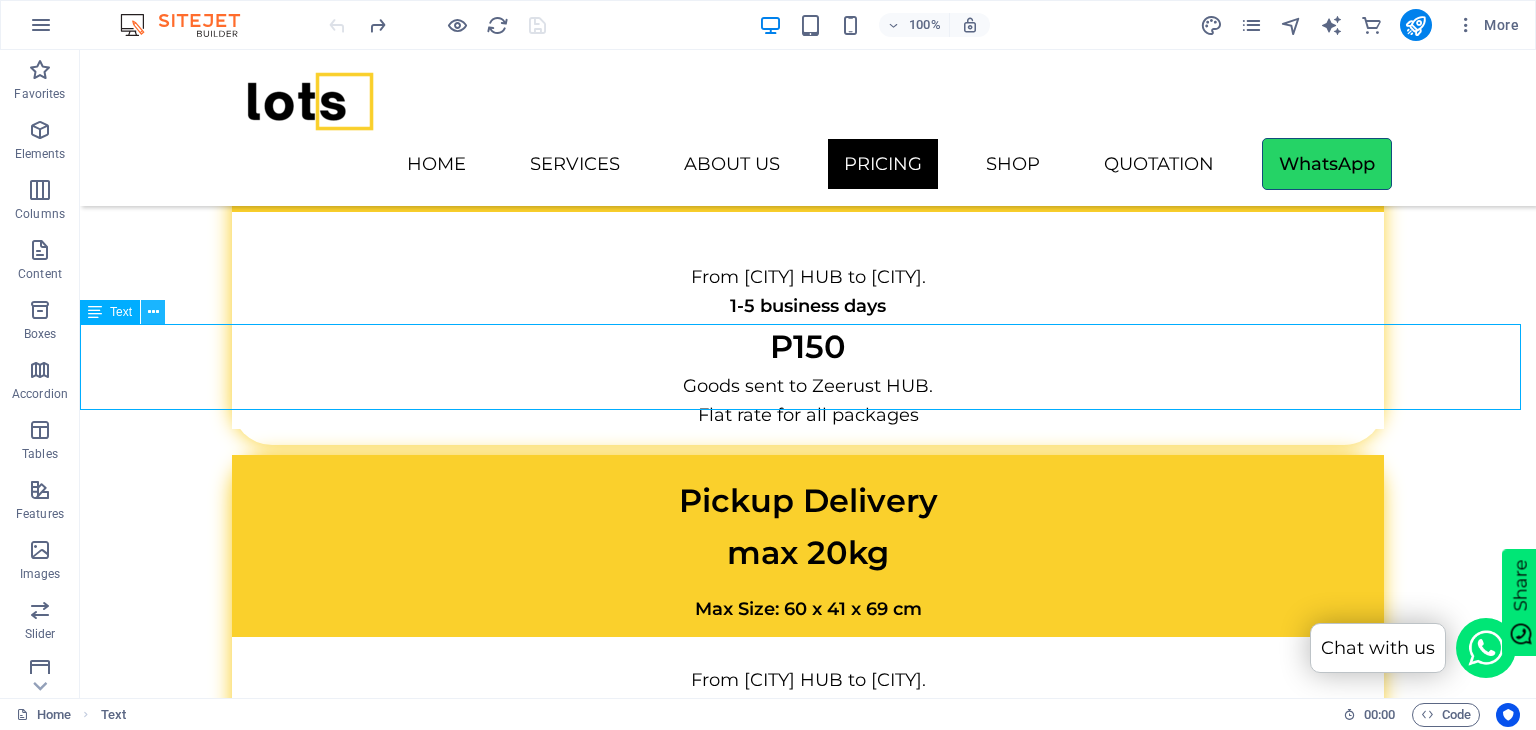 click at bounding box center (153, 312) 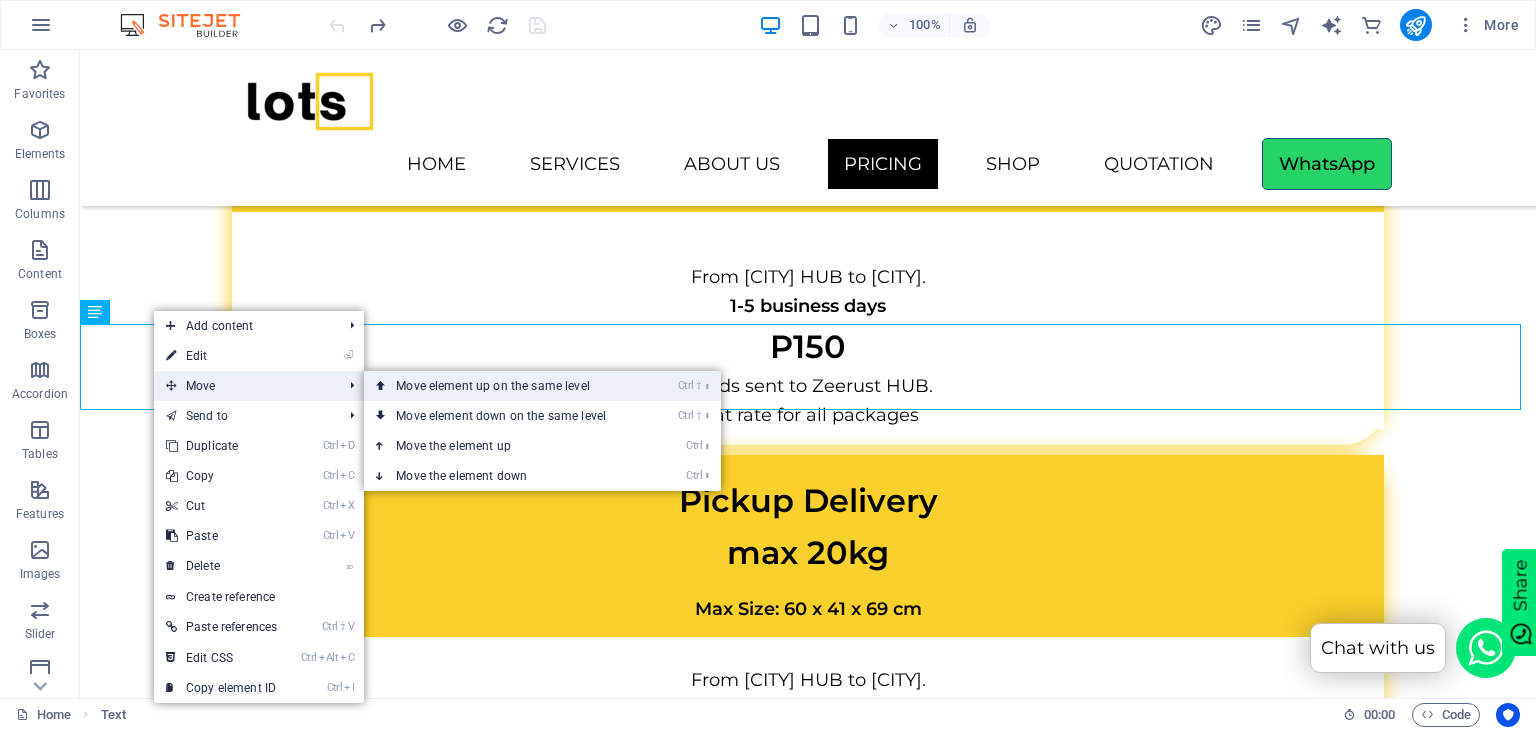 click on "Ctrl ⇧ ⬆  Move element up on the same level" at bounding box center [505, 386] 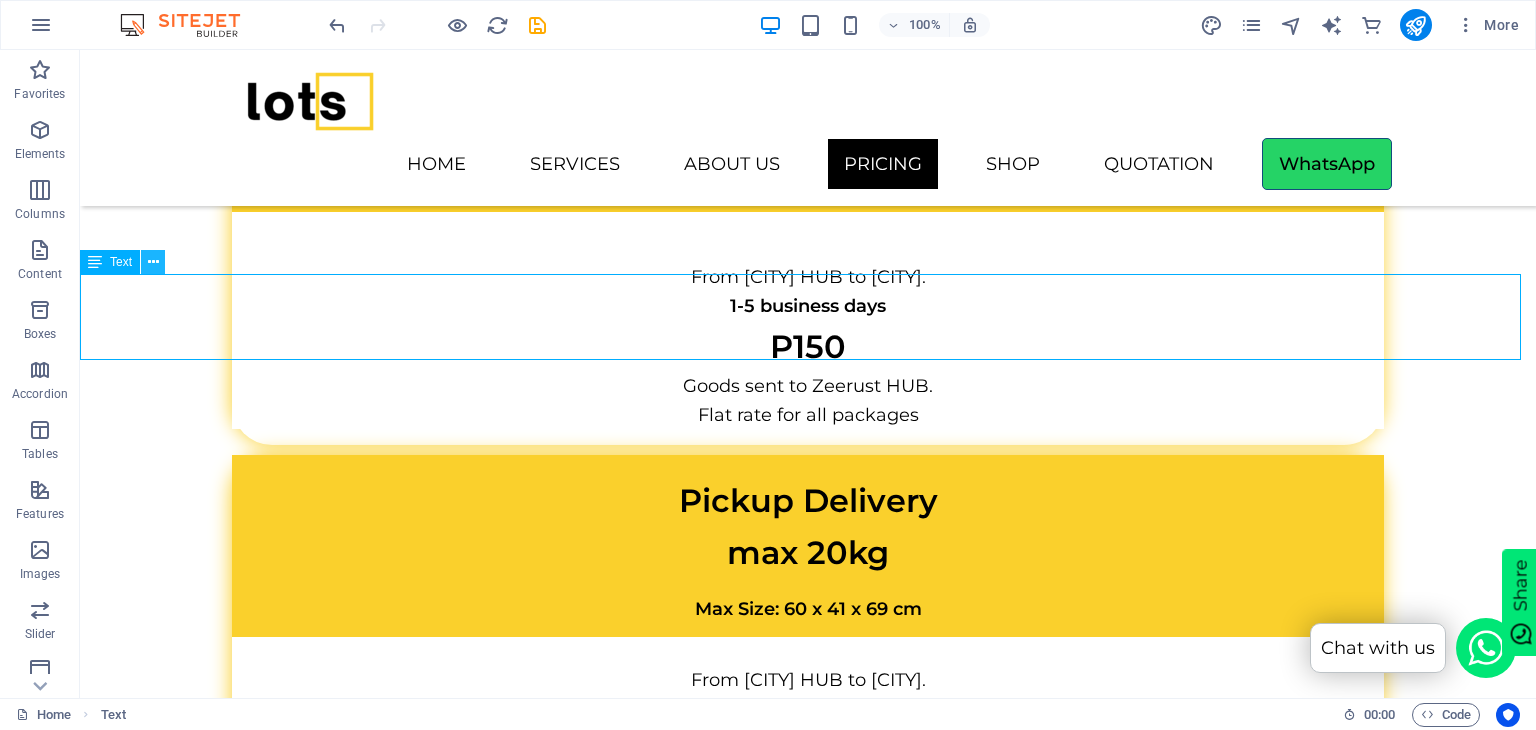 click at bounding box center [153, 262] 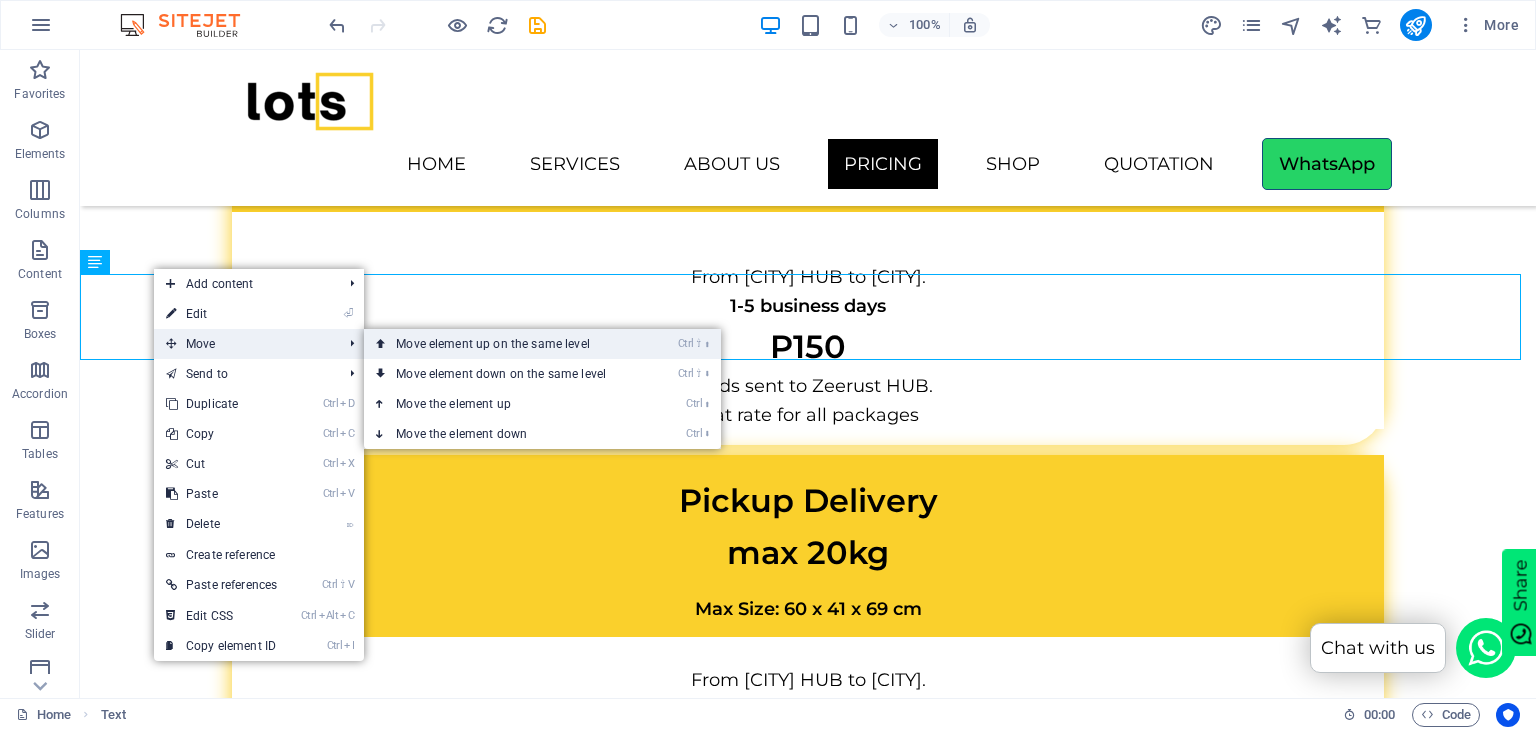 click on "Ctrl ⇧ ⬆  Move element up on the same level" at bounding box center (505, 344) 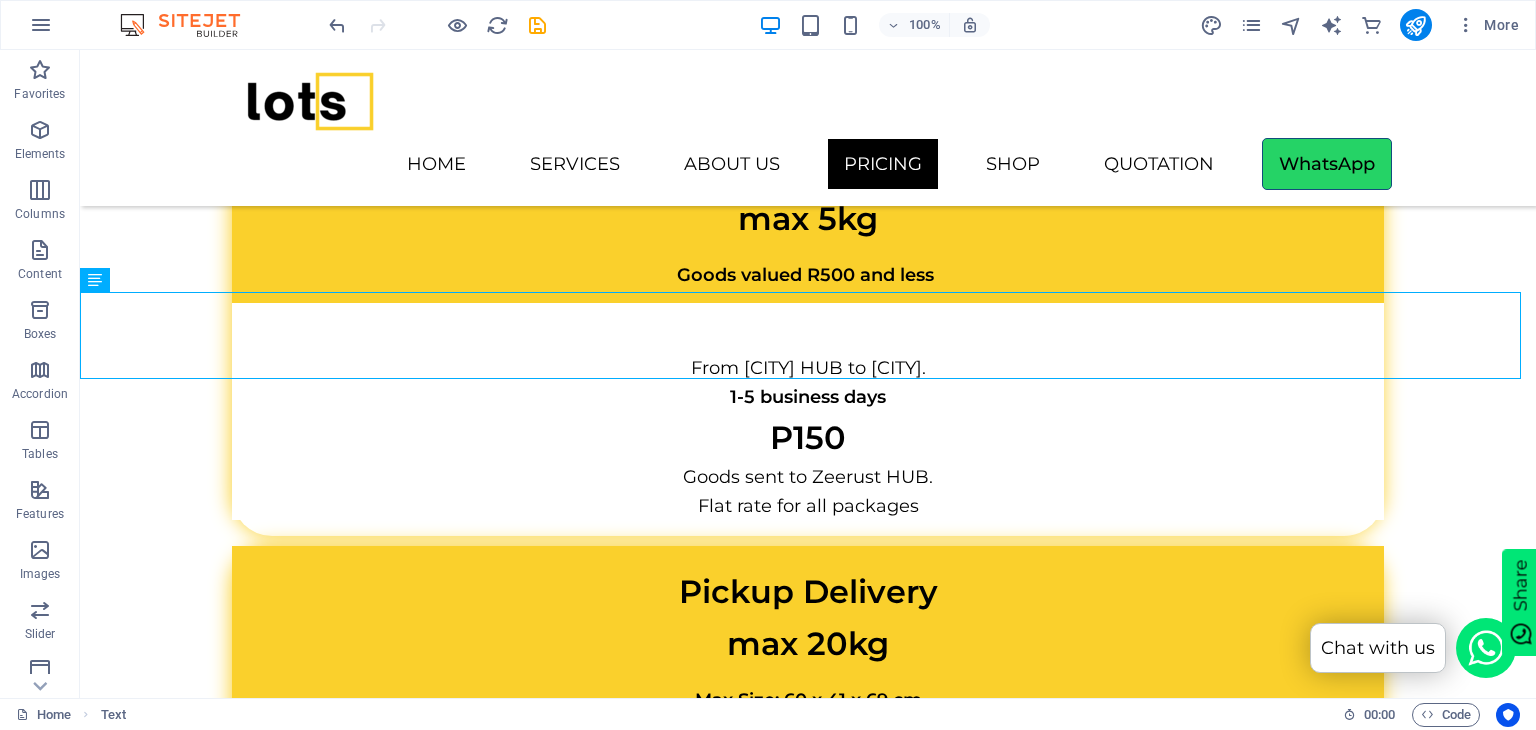 scroll, scrollTop: 4707, scrollLeft: 0, axis: vertical 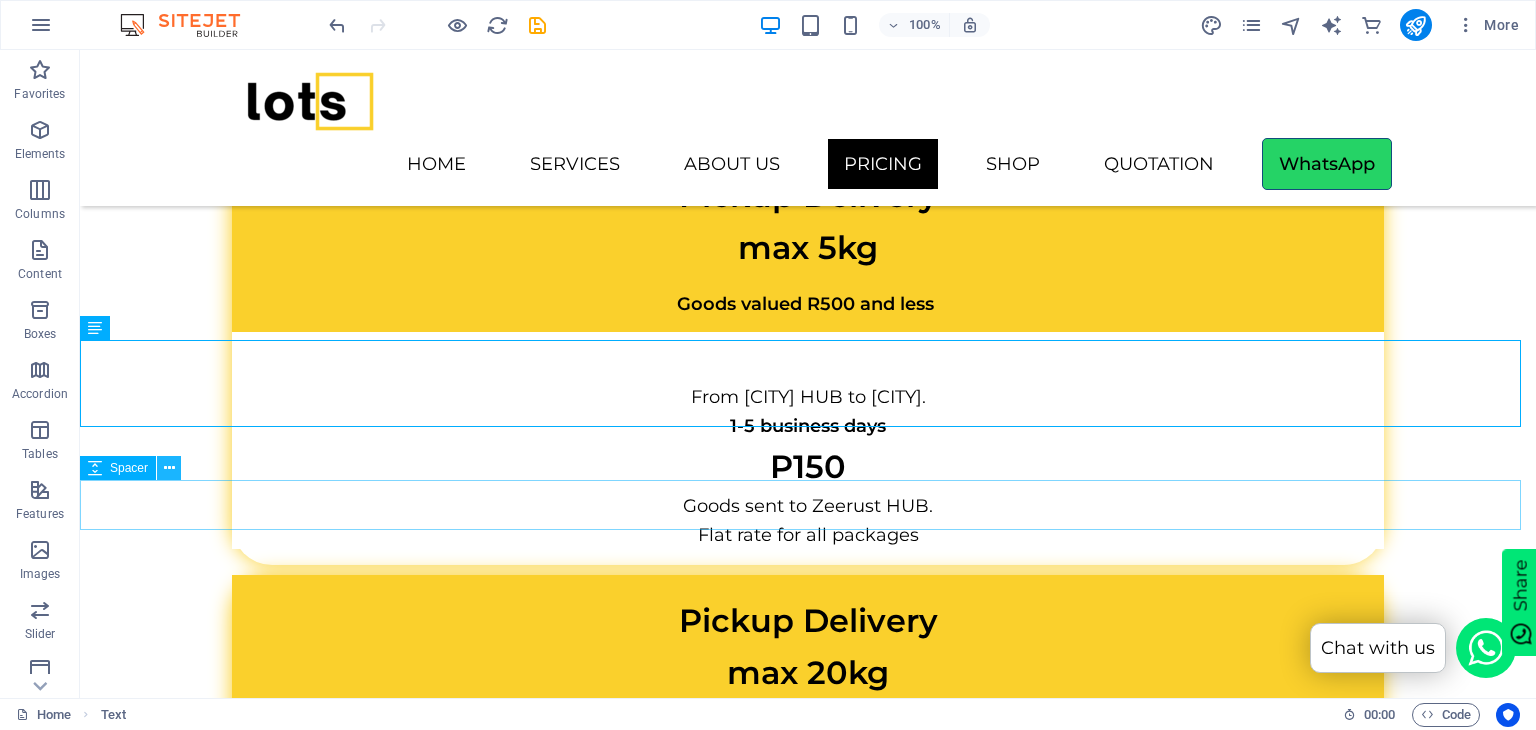 click at bounding box center (169, 468) 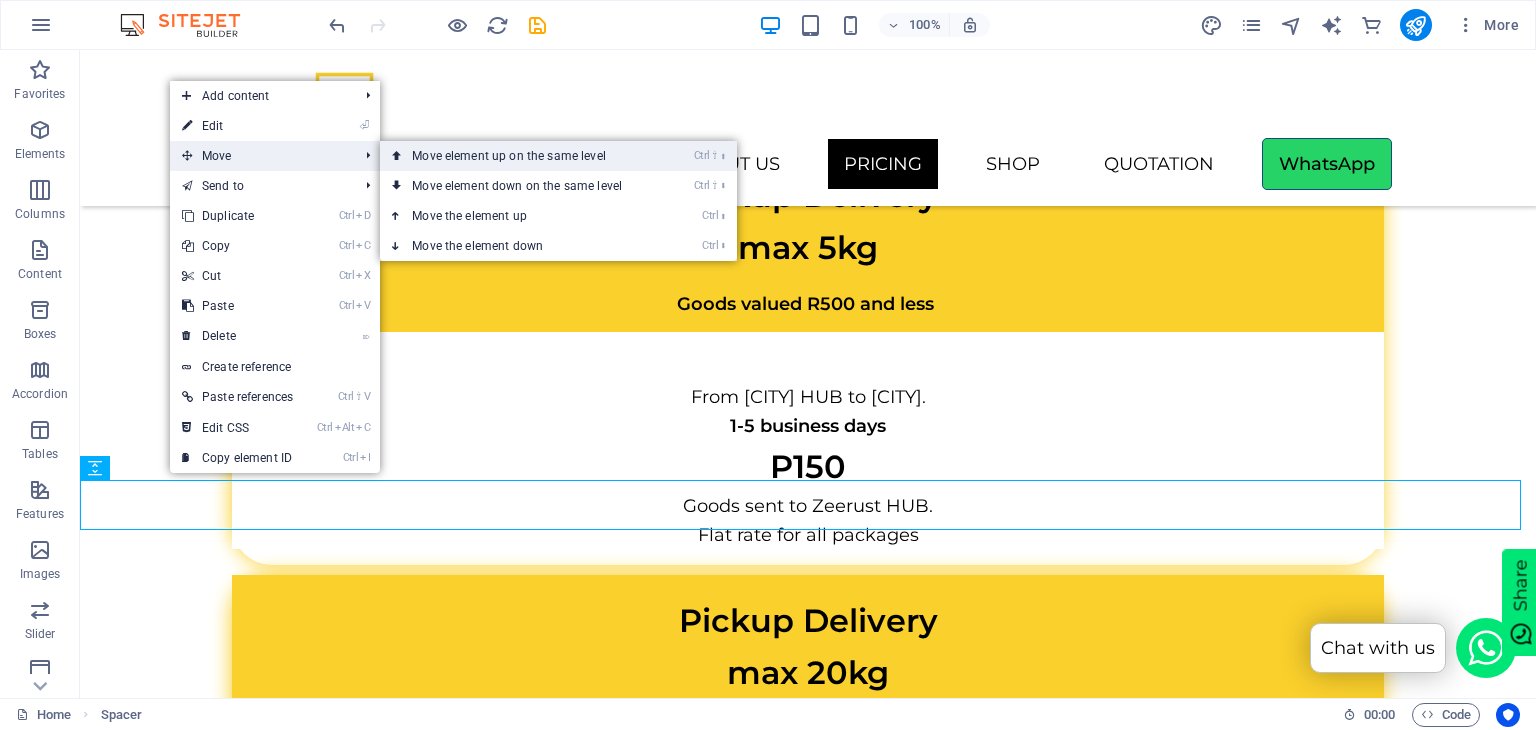 click on "Ctrl ⇧ ⬆  Move element up on the same level" at bounding box center (521, 156) 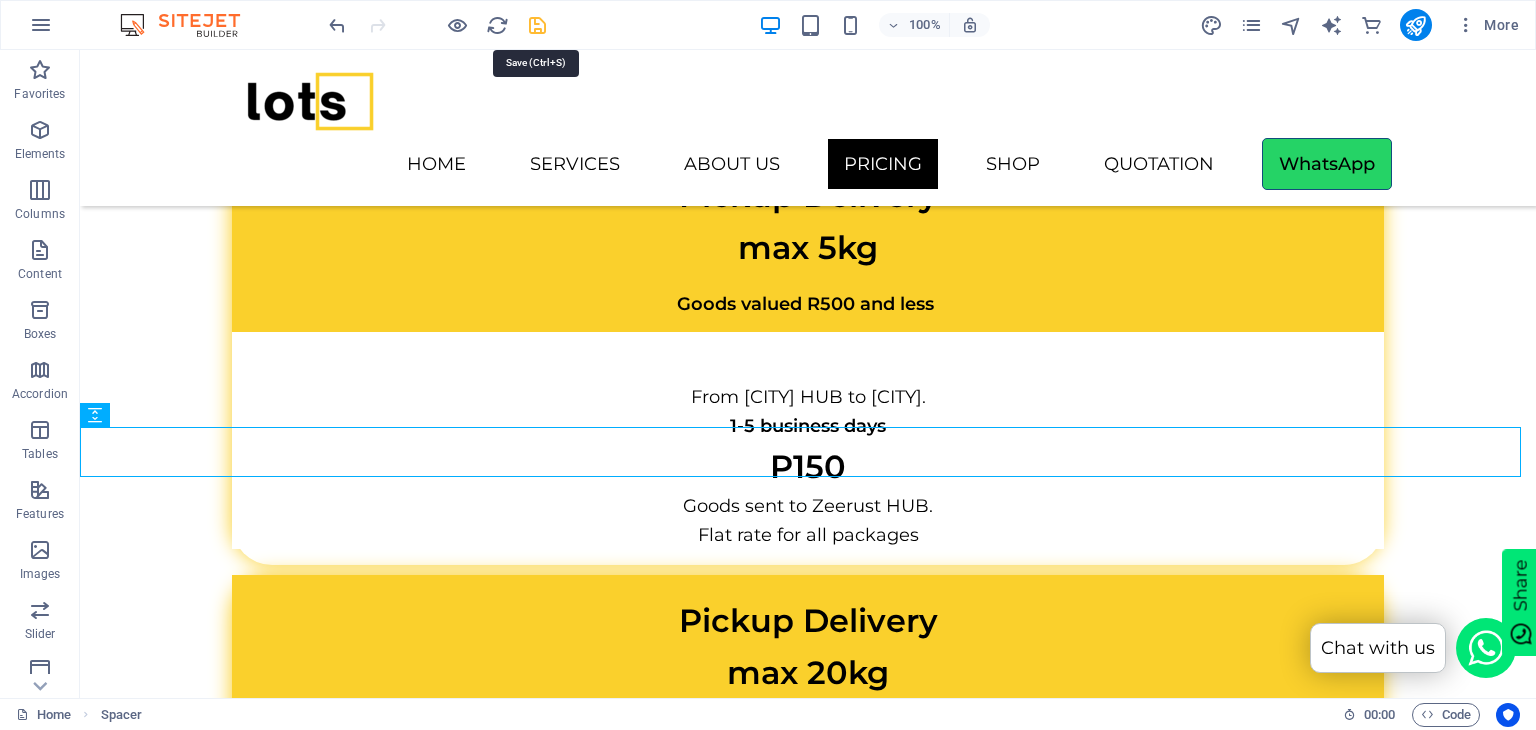 click at bounding box center [537, 25] 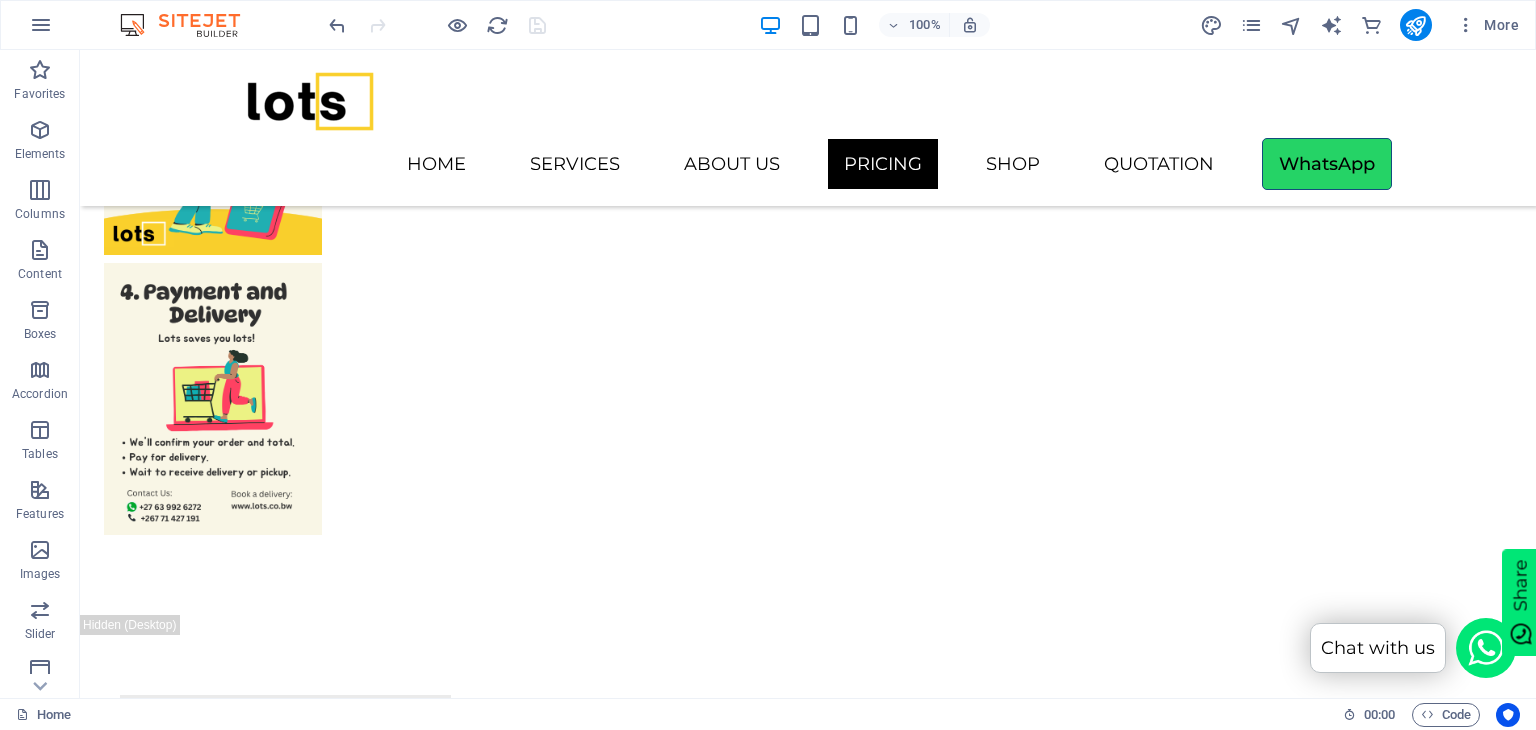 scroll, scrollTop: 7652, scrollLeft: 0, axis: vertical 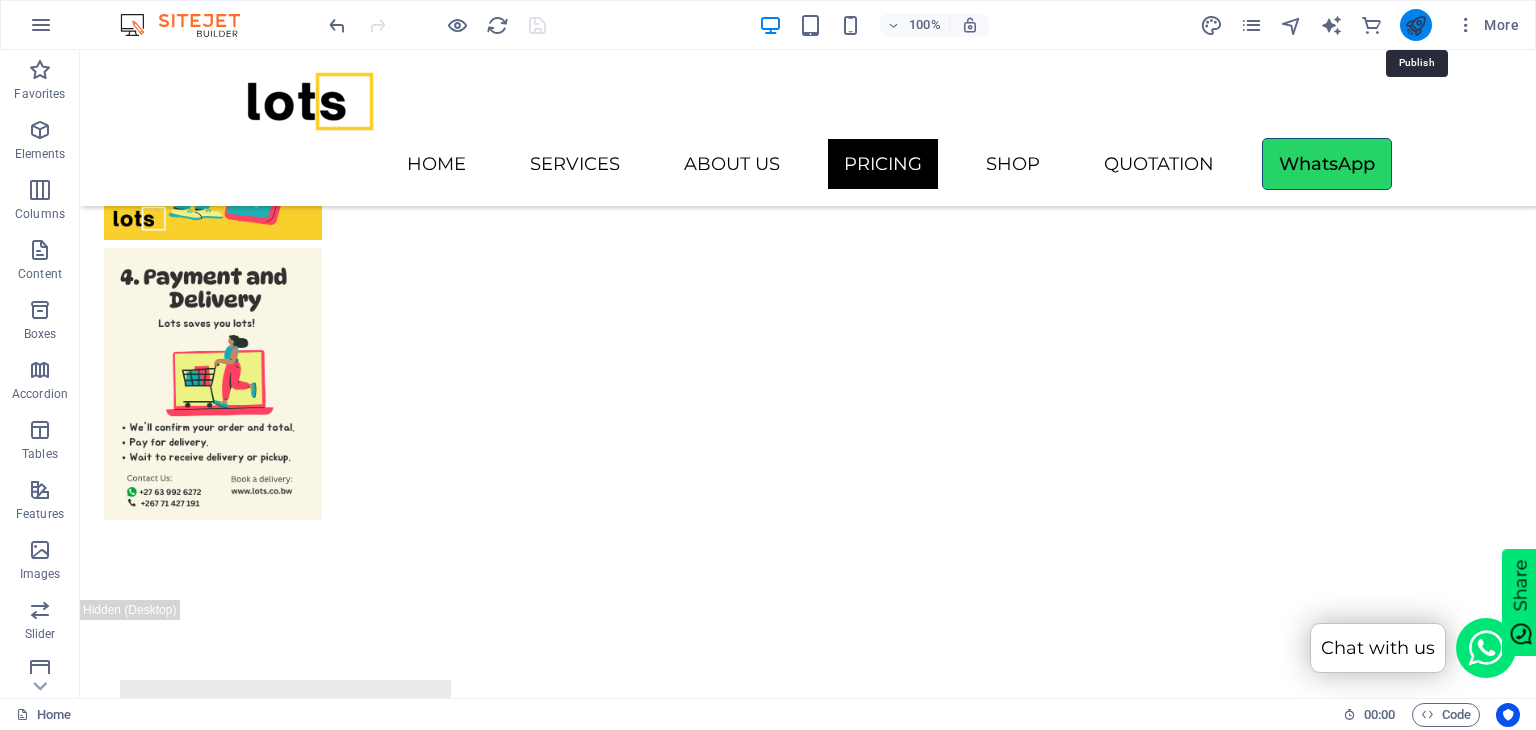 click at bounding box center (1415, 25) 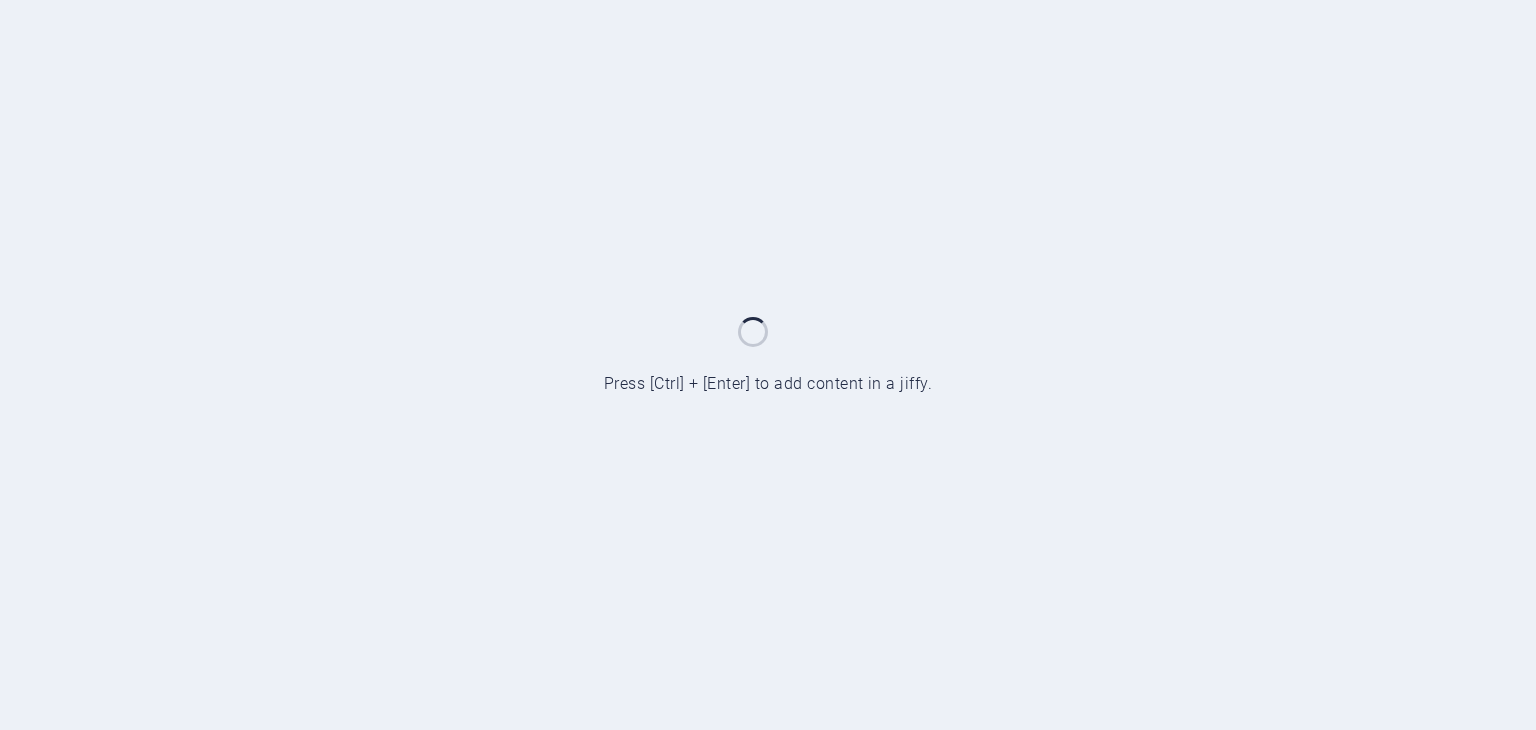 scroll, scrollTop: 0, scrollLeft: 0, axis: both 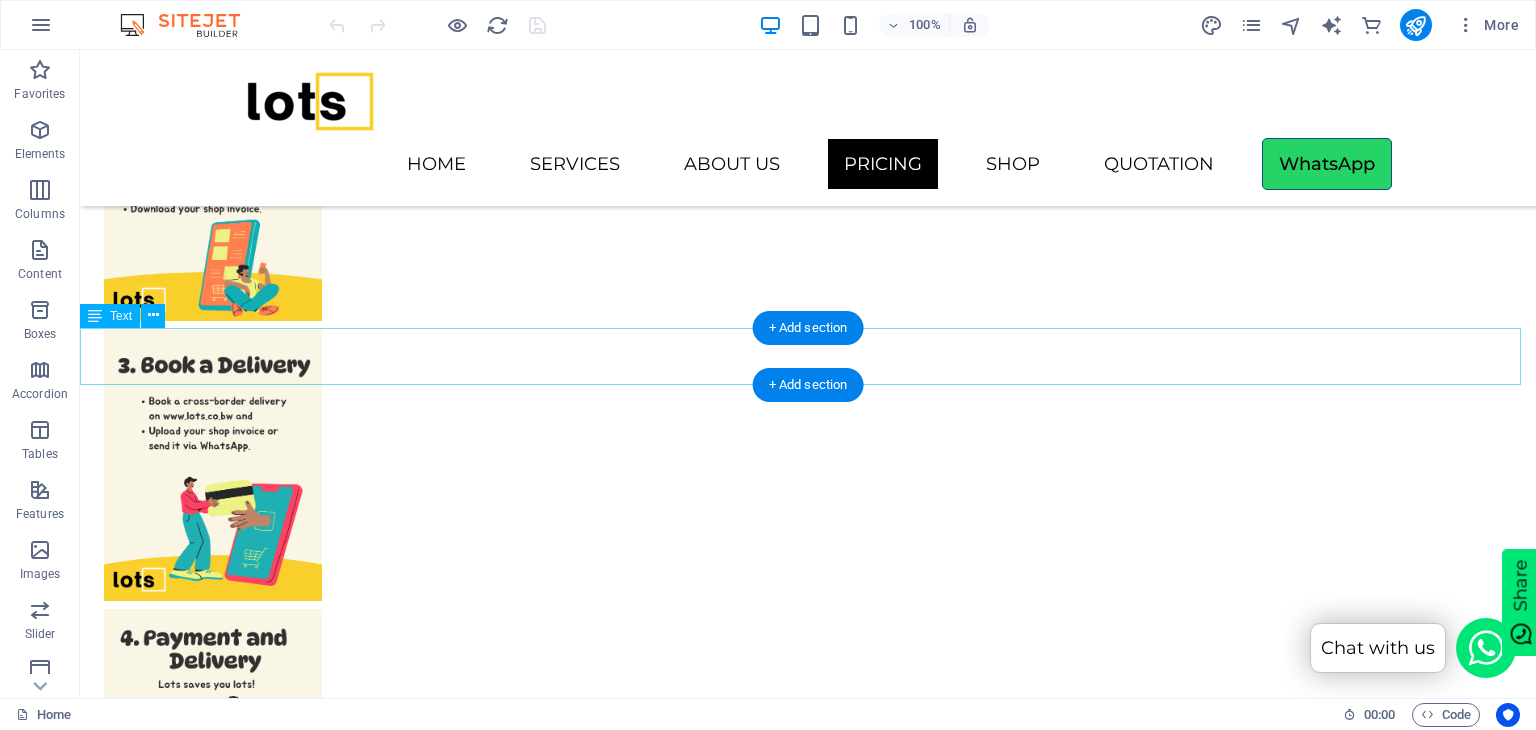 click on "Click  BUY NOW  below to book a delivery and complete your order whenever you are ready.  Remember, Pickup orders are for supported stores only. All others are collection orders." at bounding box center (808, 3165) 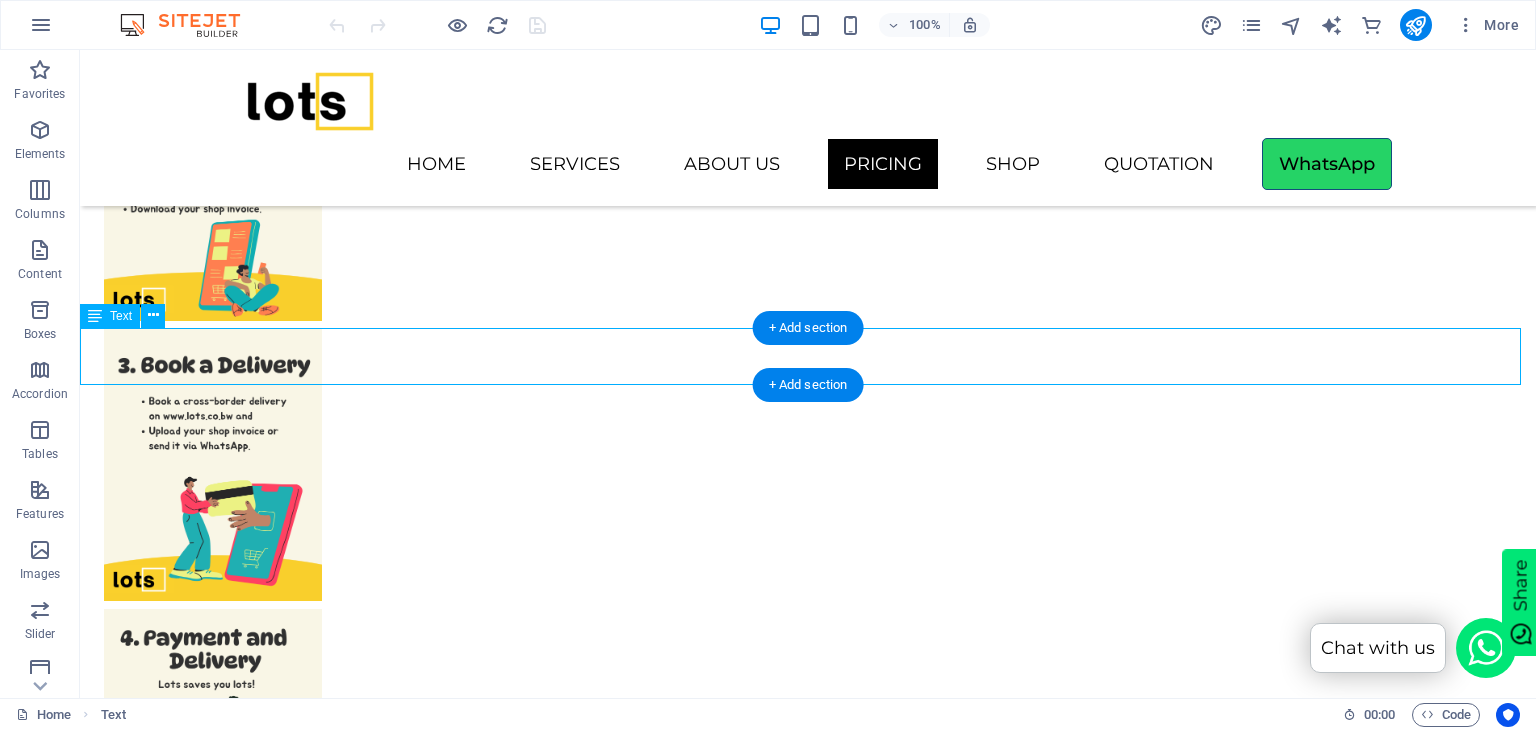 click on "Click  BUY NOW  below to book a delivery and complete your order whenever you are ready.  Remember, Pickup orders are for supported stores only. All others are collection orders." at bounding box center [808, 3165] 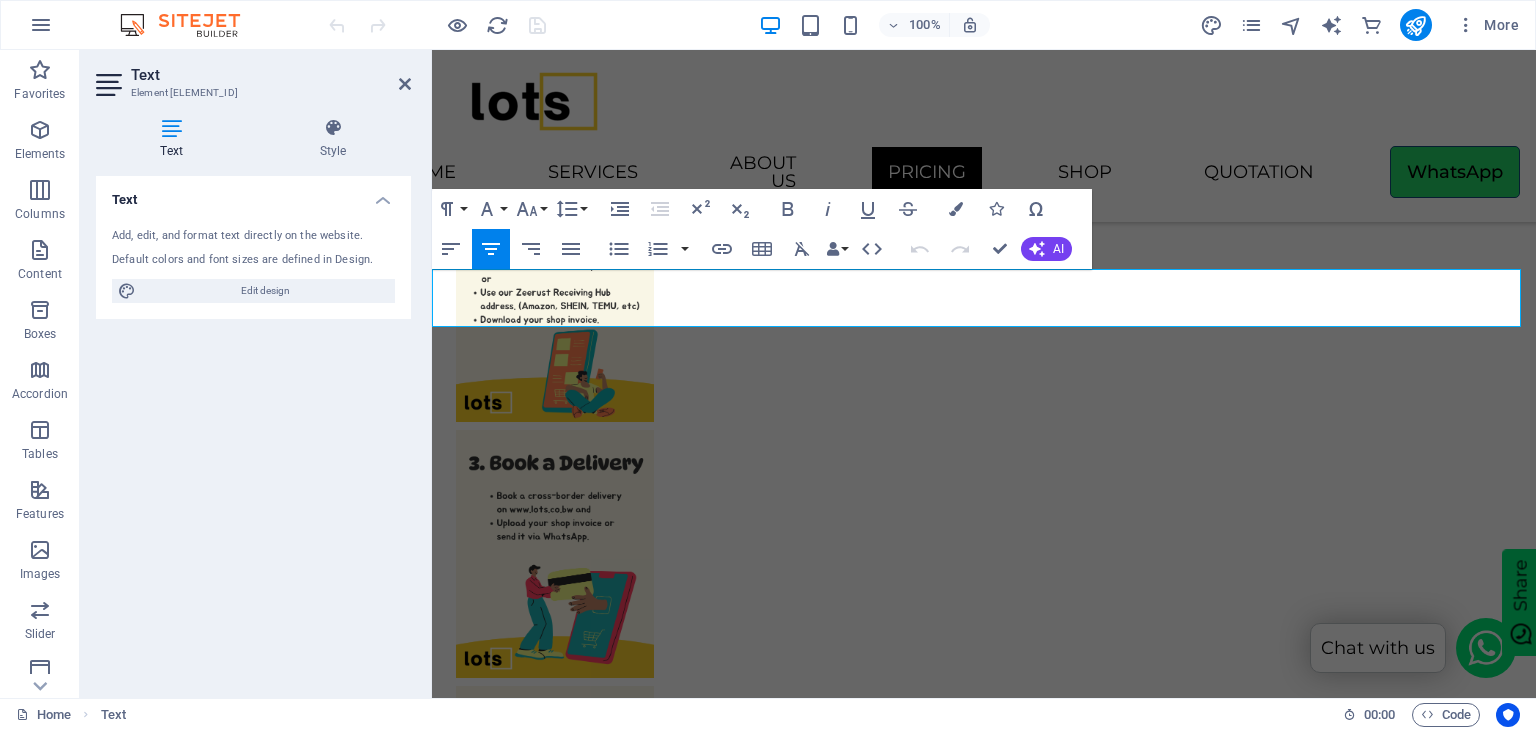 drag, startPoint x: 1372, startPoint y: 316, endPoint x: 934, endPoint y: 275, distance: 439.91476 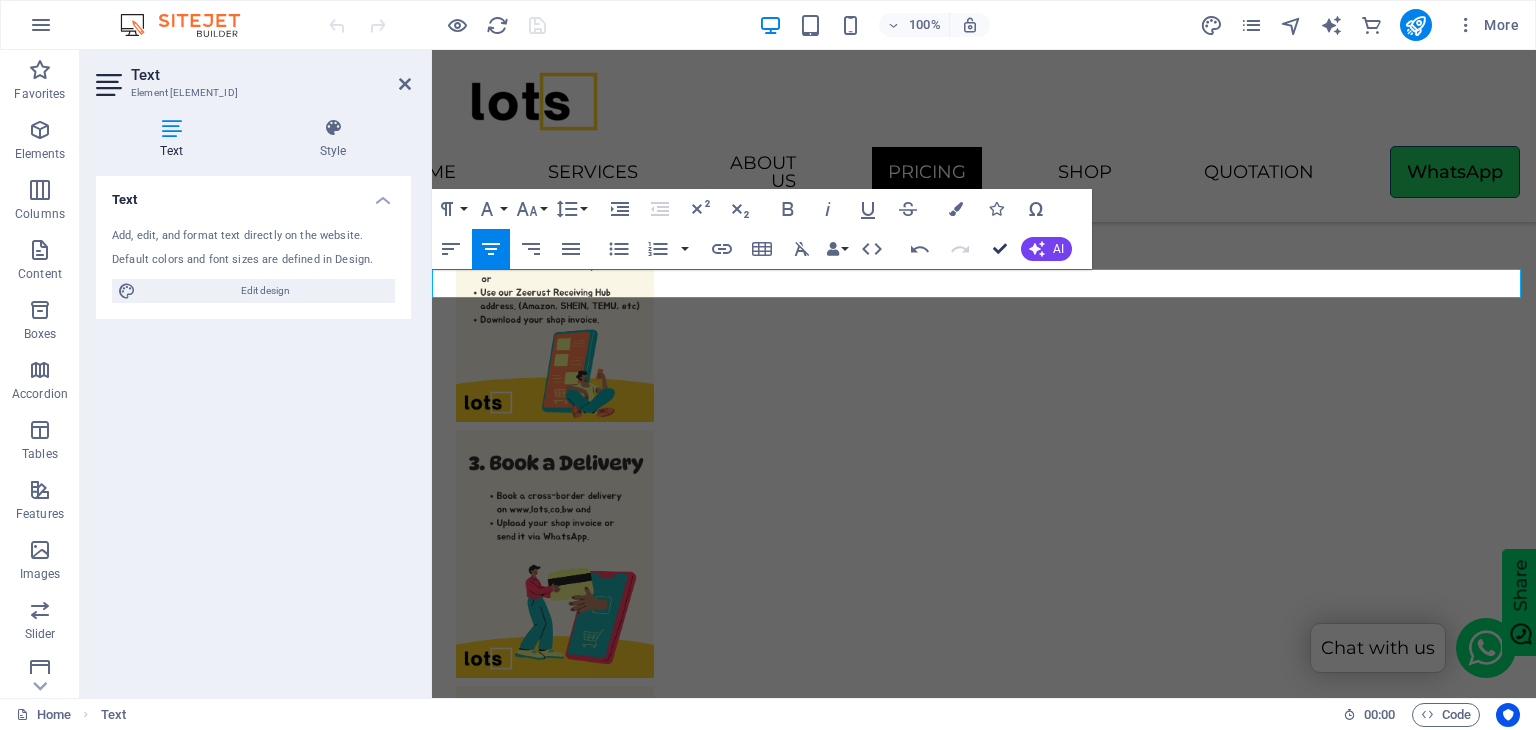 scroll, scrollTop: 7349, scrollLeft: 0, axis: vertical 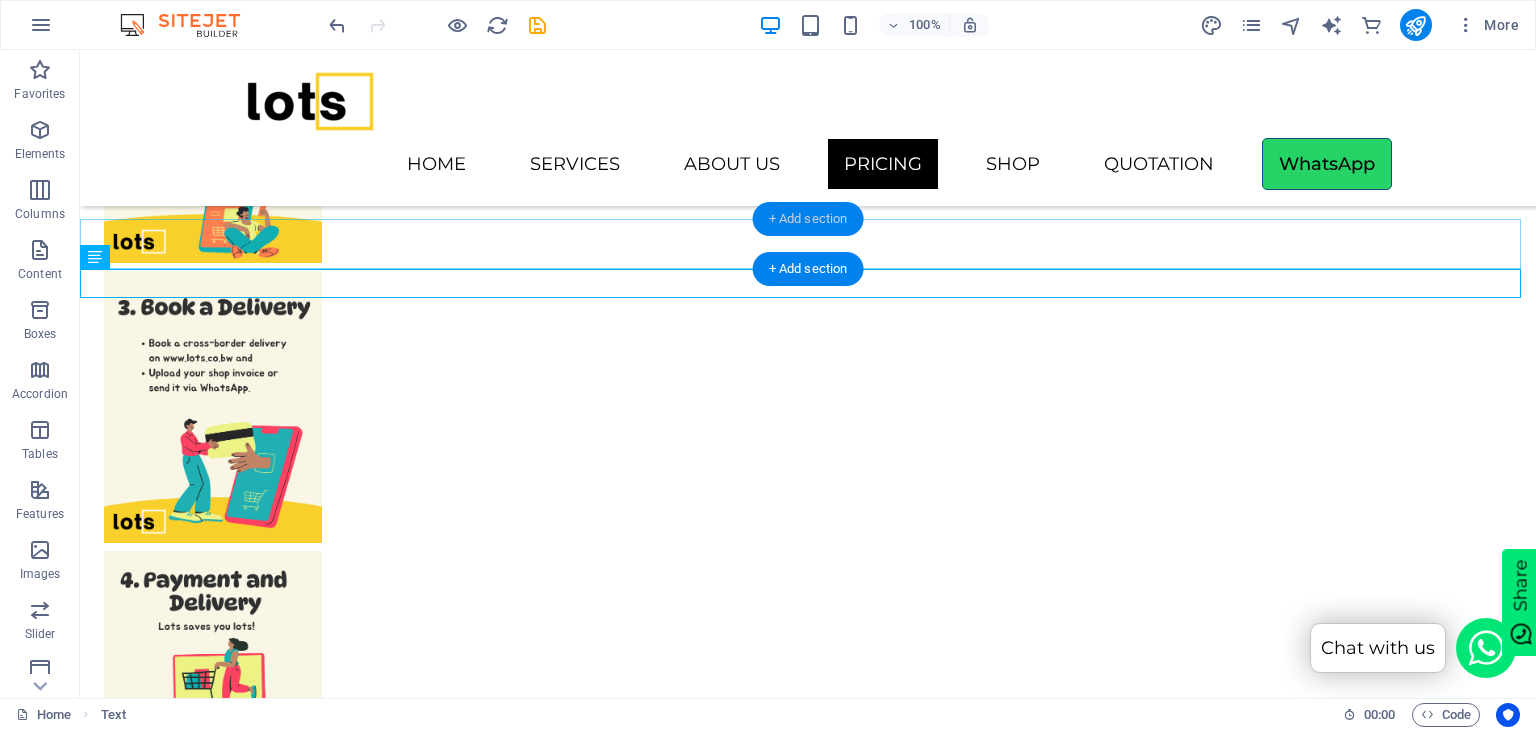 click on "+ Add section" at bounding box center (808, 219) 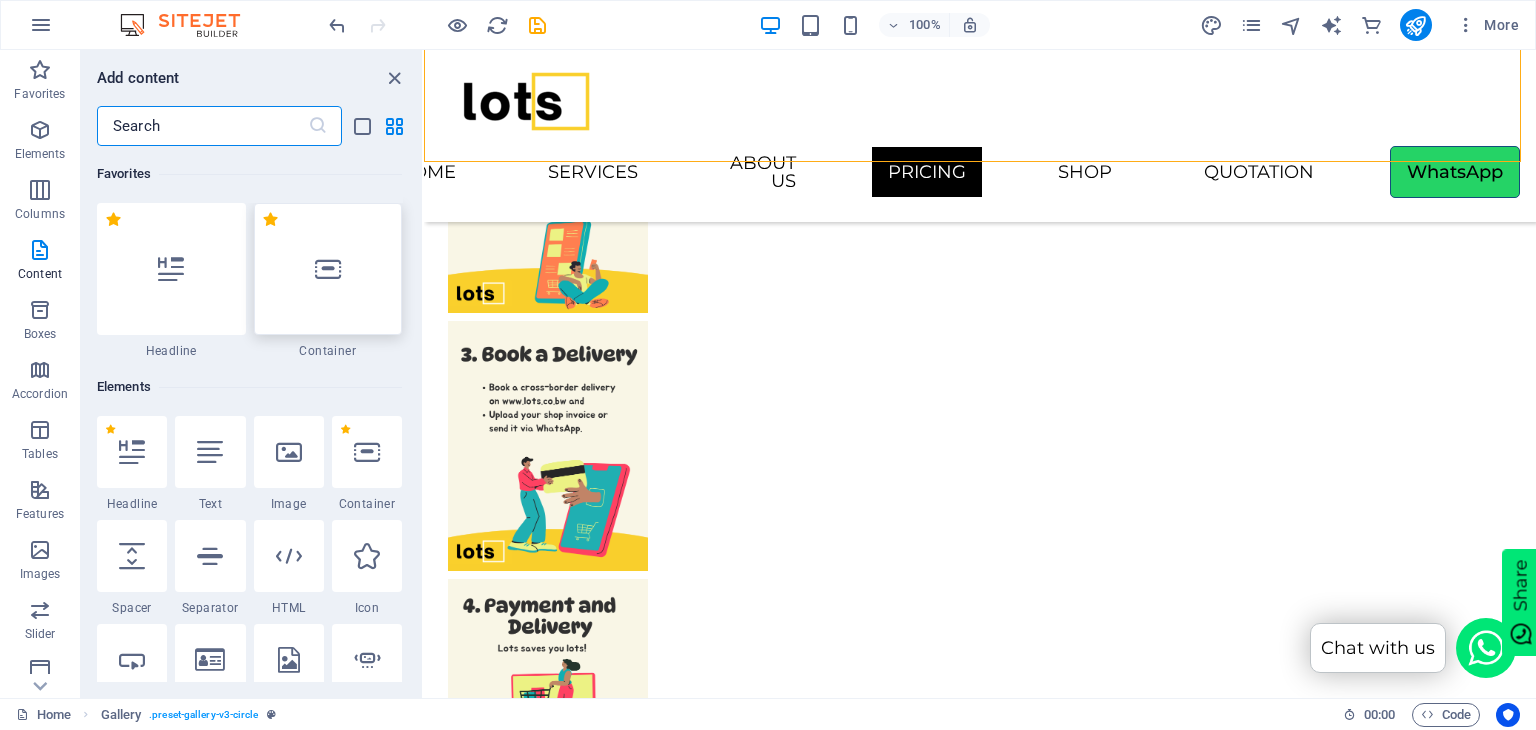 scroll, scrollTop: 7324, scrollLeft: 0, axis: vertical 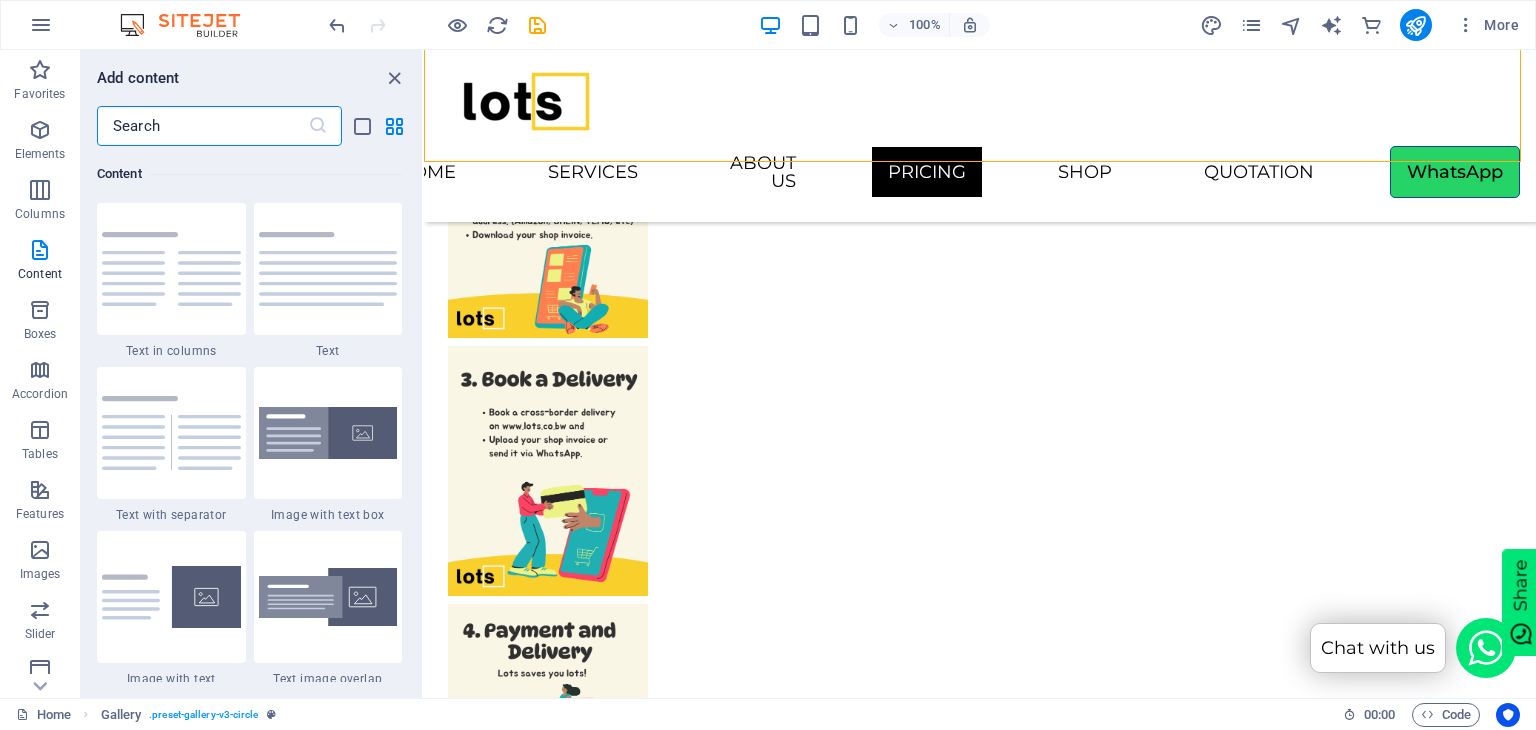 click at bounding box center [202, 126] 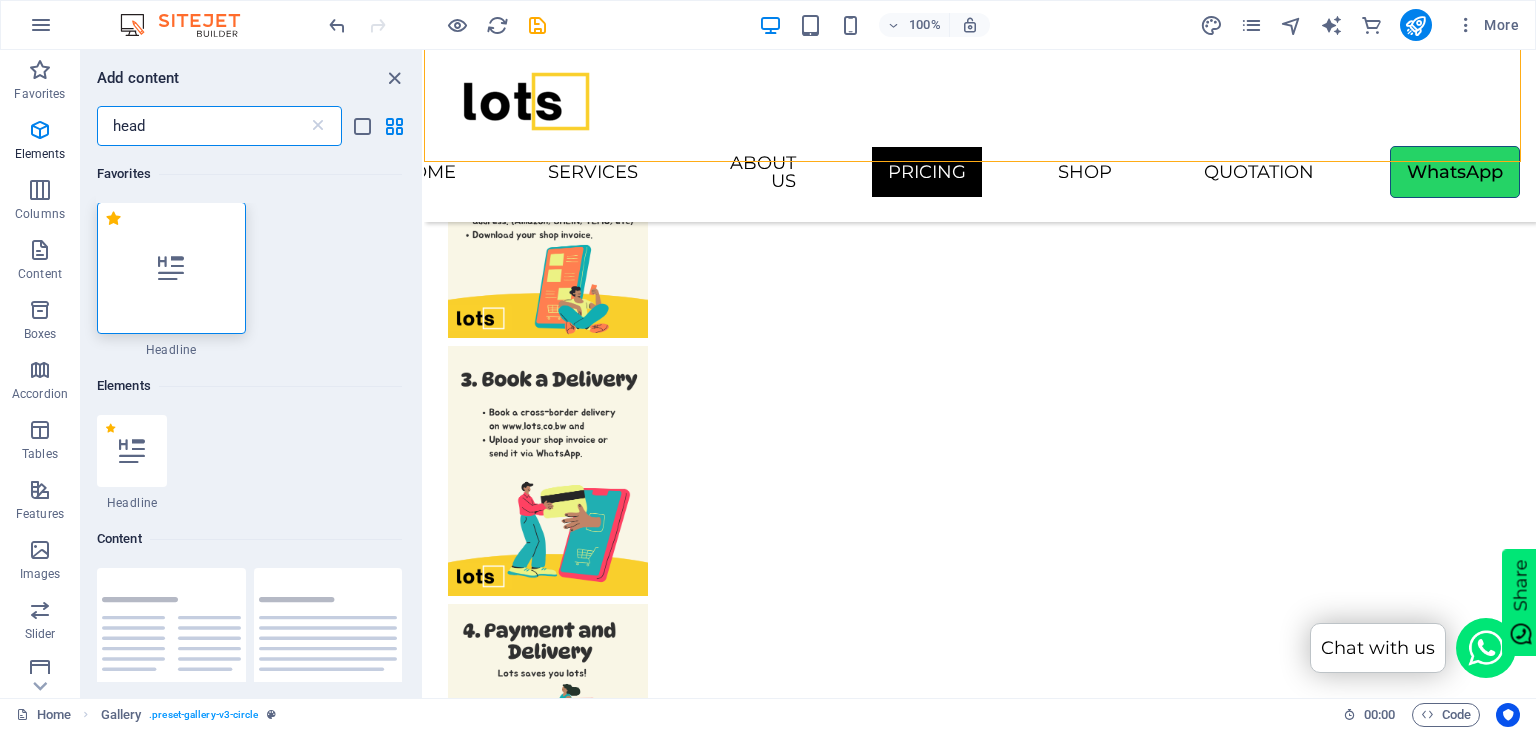 scroll, scrollTop: 0, scrollLeft: 0, axis: both 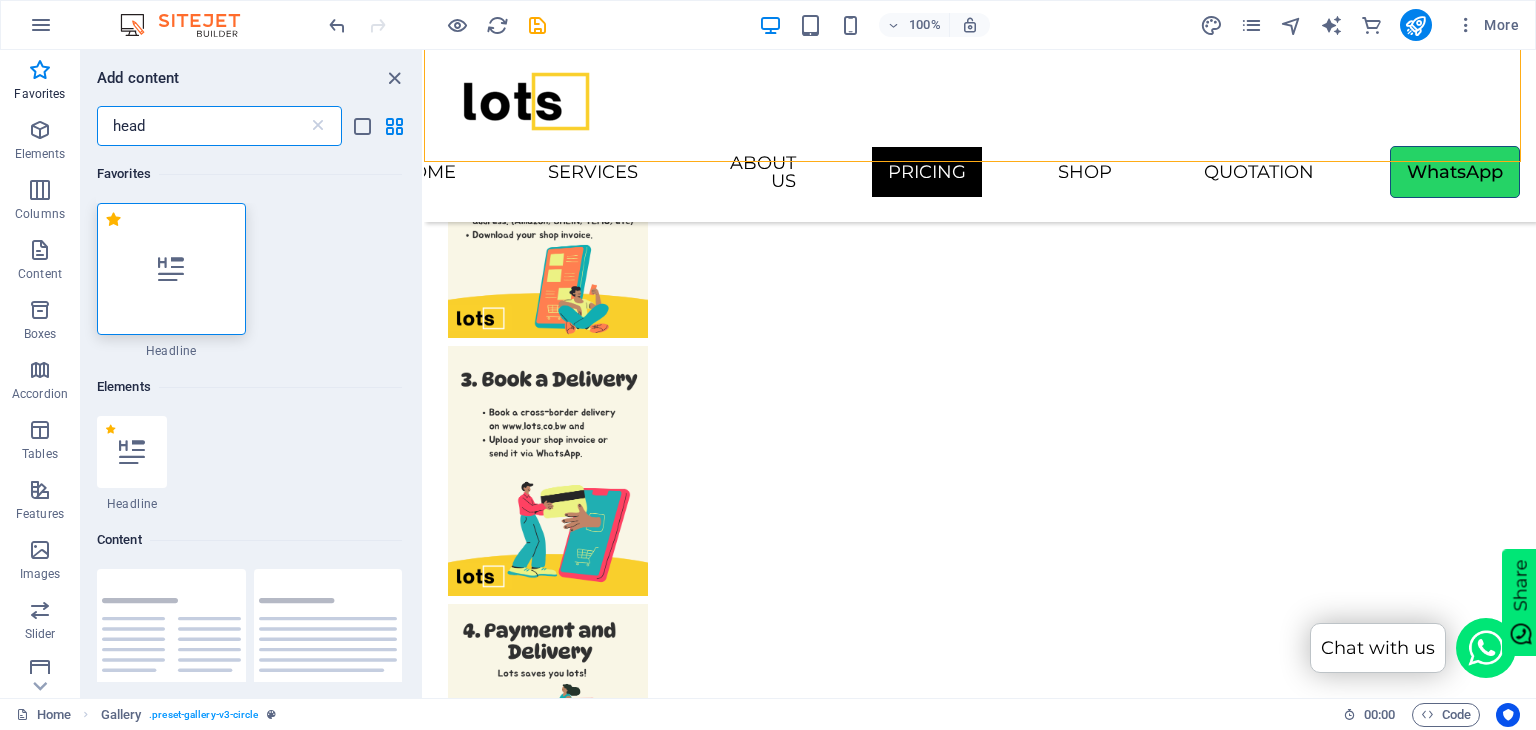 type on "head" 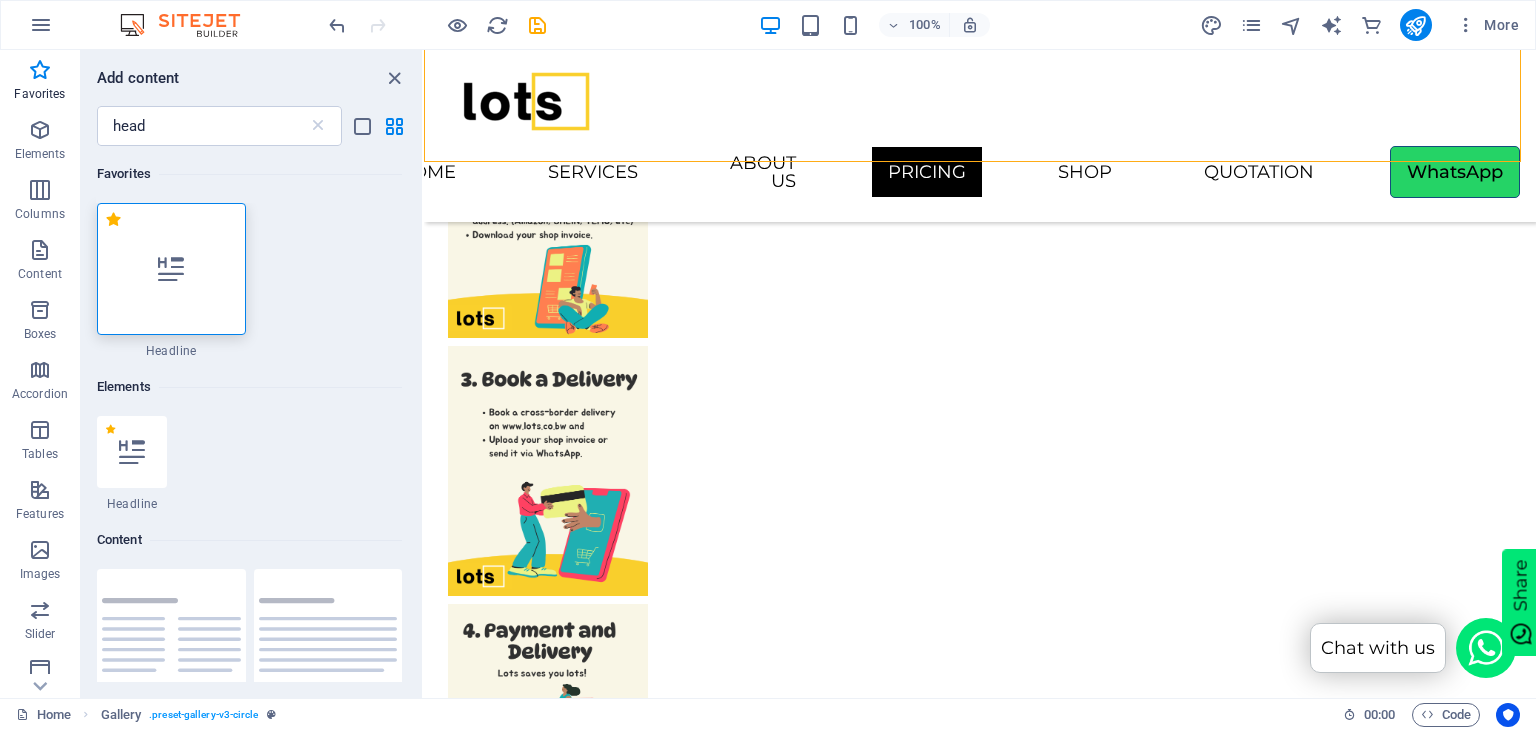 click at bounding box center (171, 269) 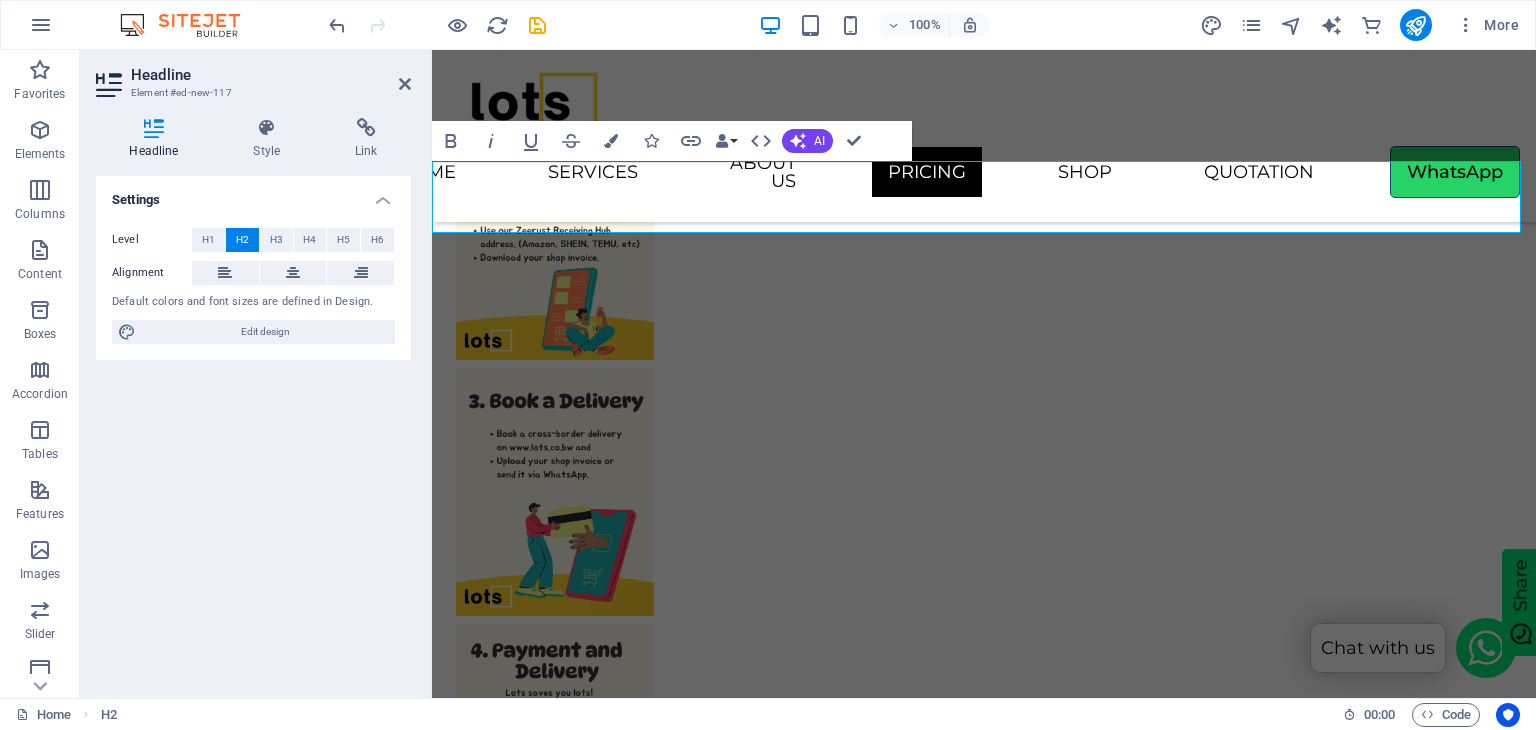 scroll, scrollTop: 7320, scrollLeft: 0, axis: vertical 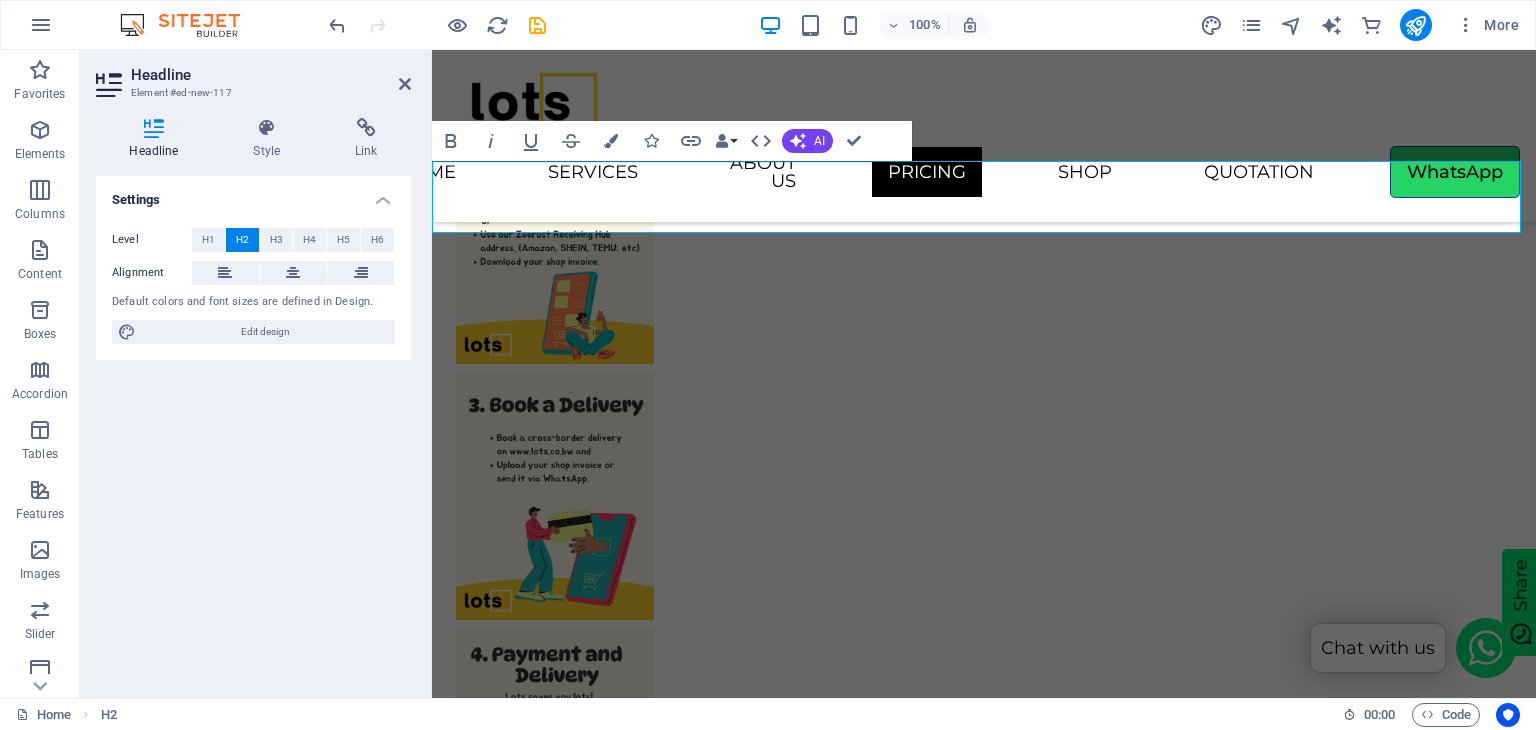type 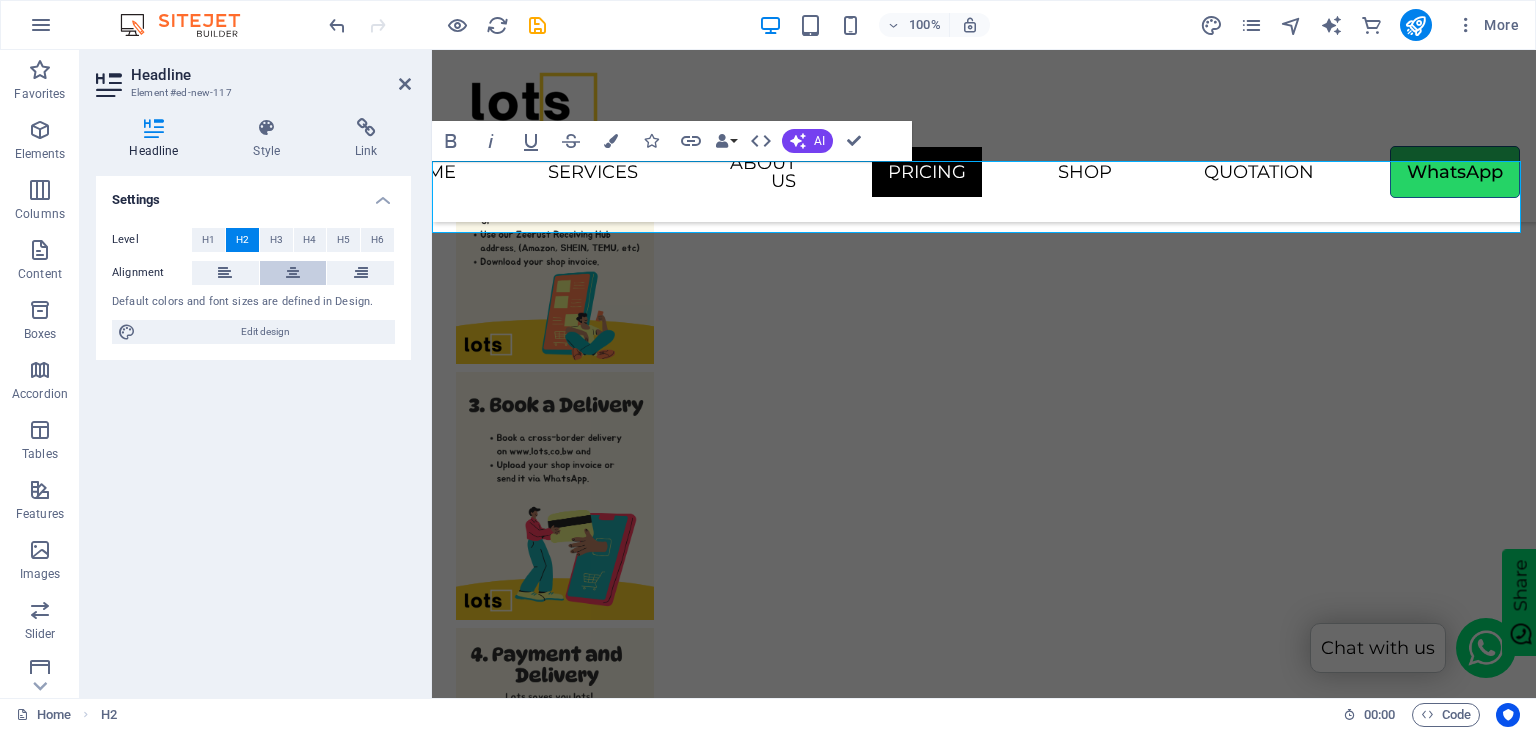 click at bounding box center [293, 273] 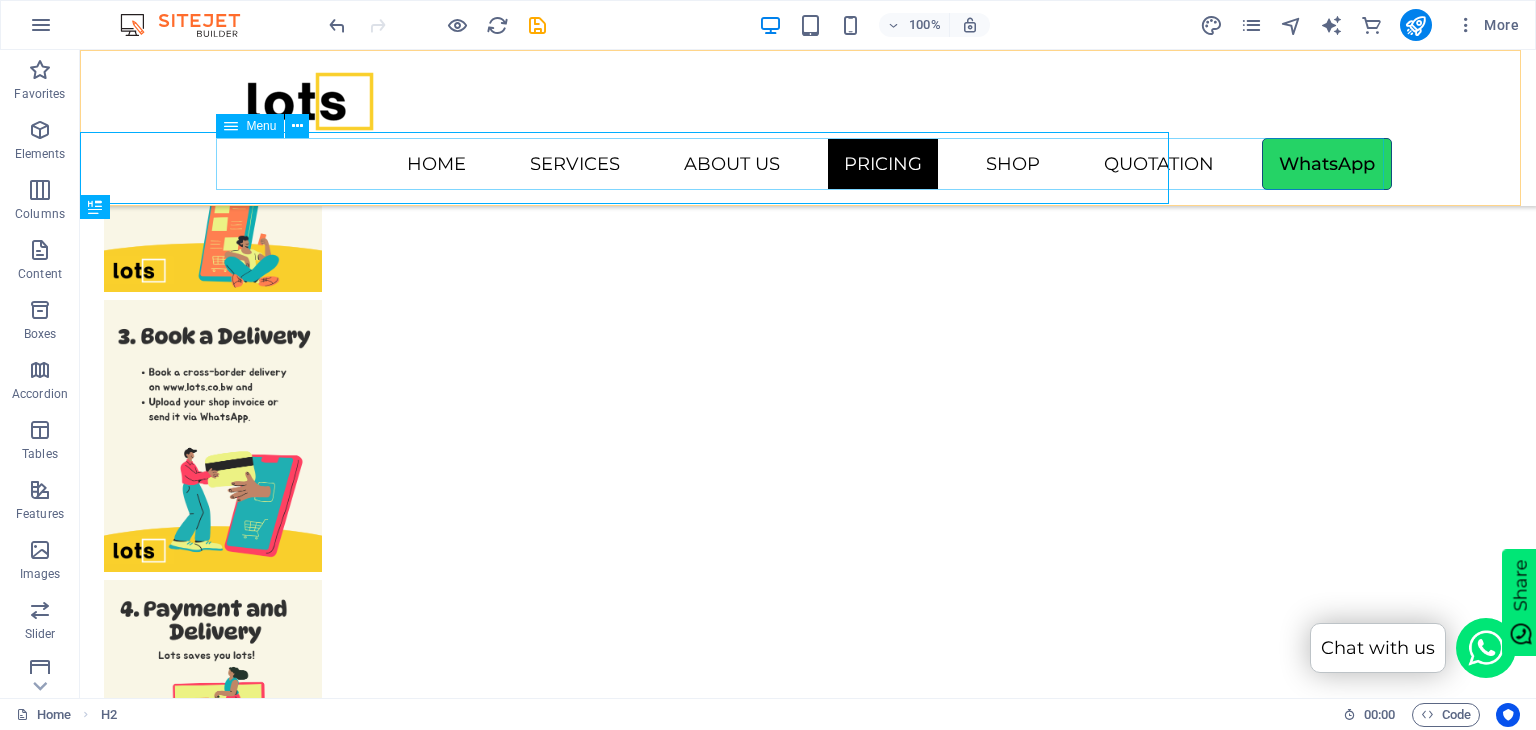 scroll, scrollTop: 7349, scrollLeft: 0, axis: vertical 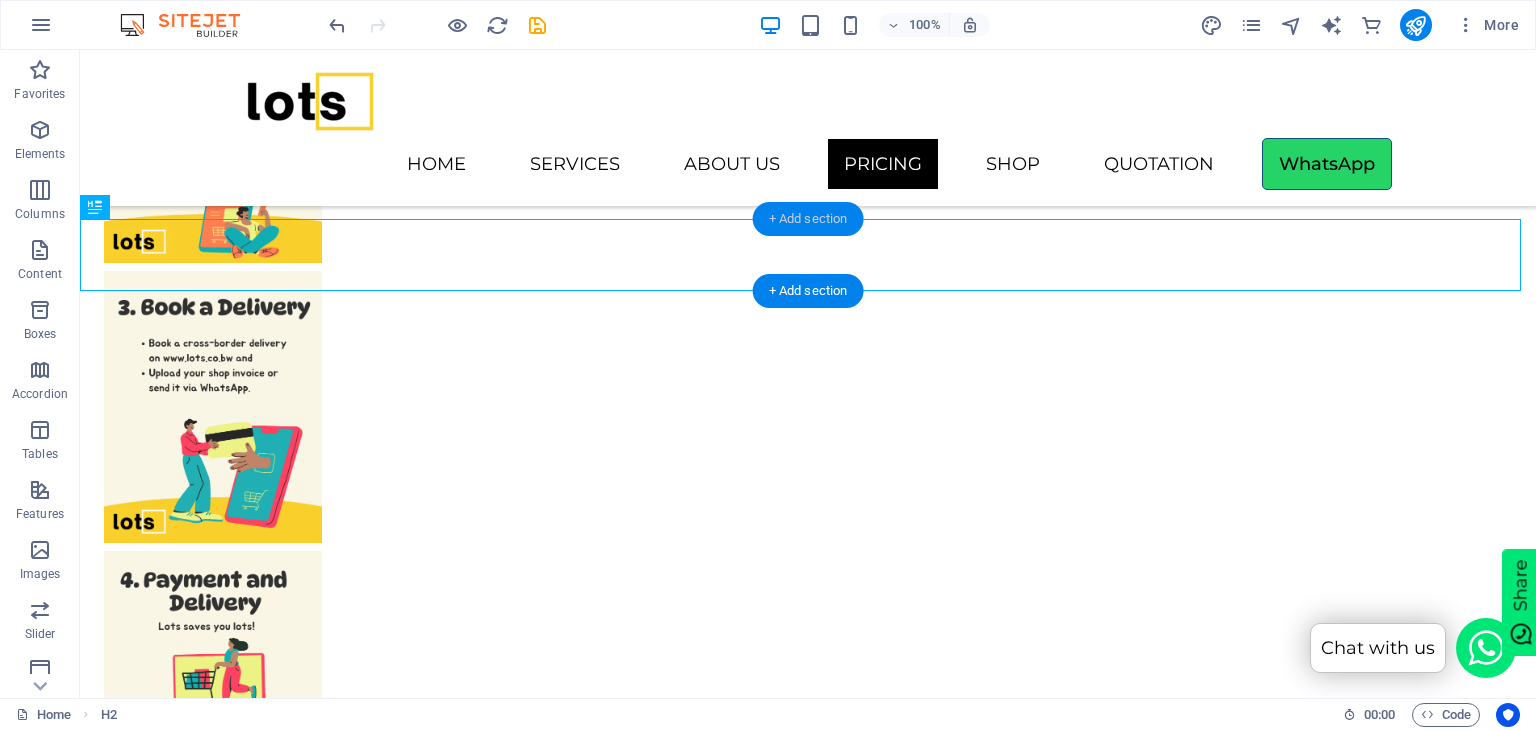 click on "+ Add section" at bounding box center (808, 219) 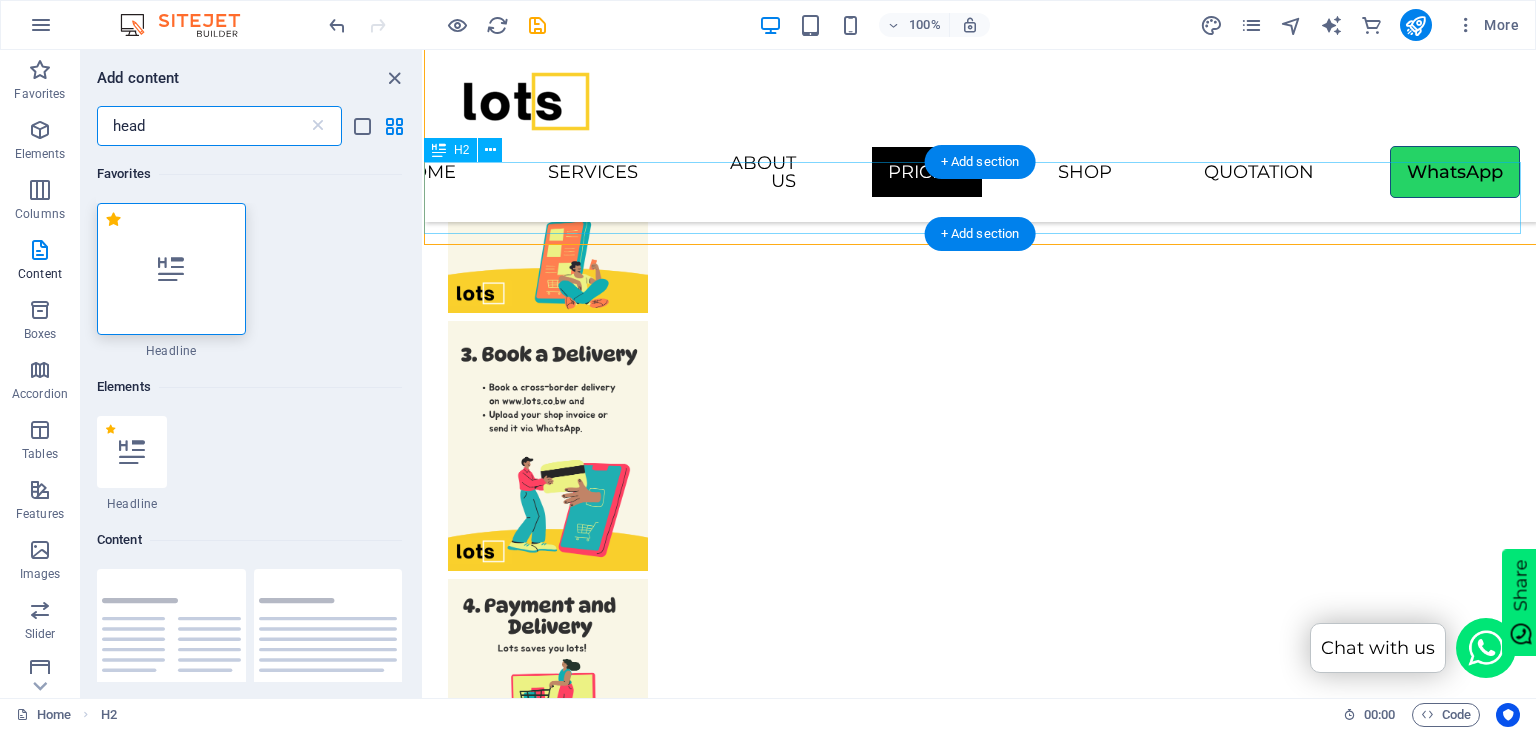 scroll, scrollTop: 7324, scrollLeft: 0, axis: vertical 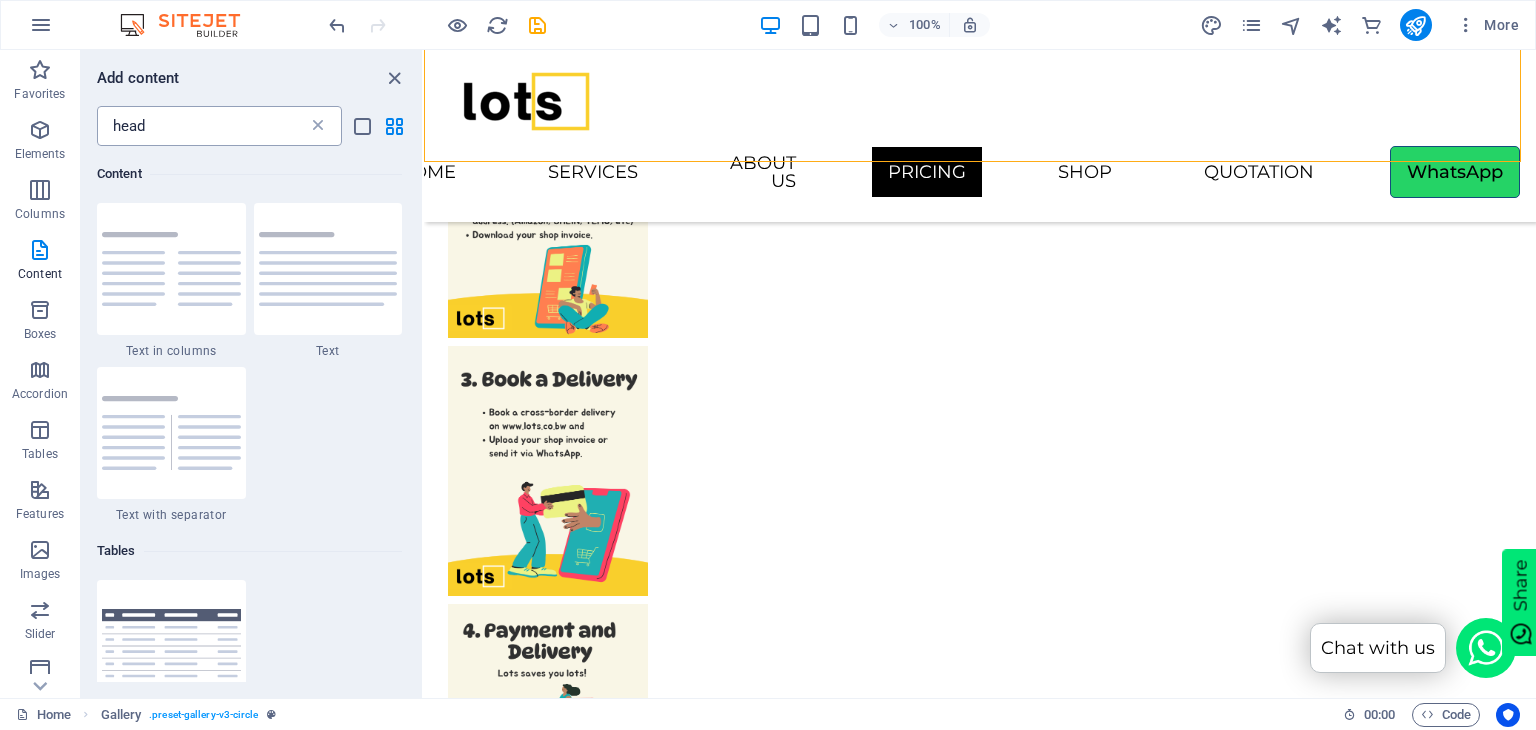 click at bounding box center [318, 126] 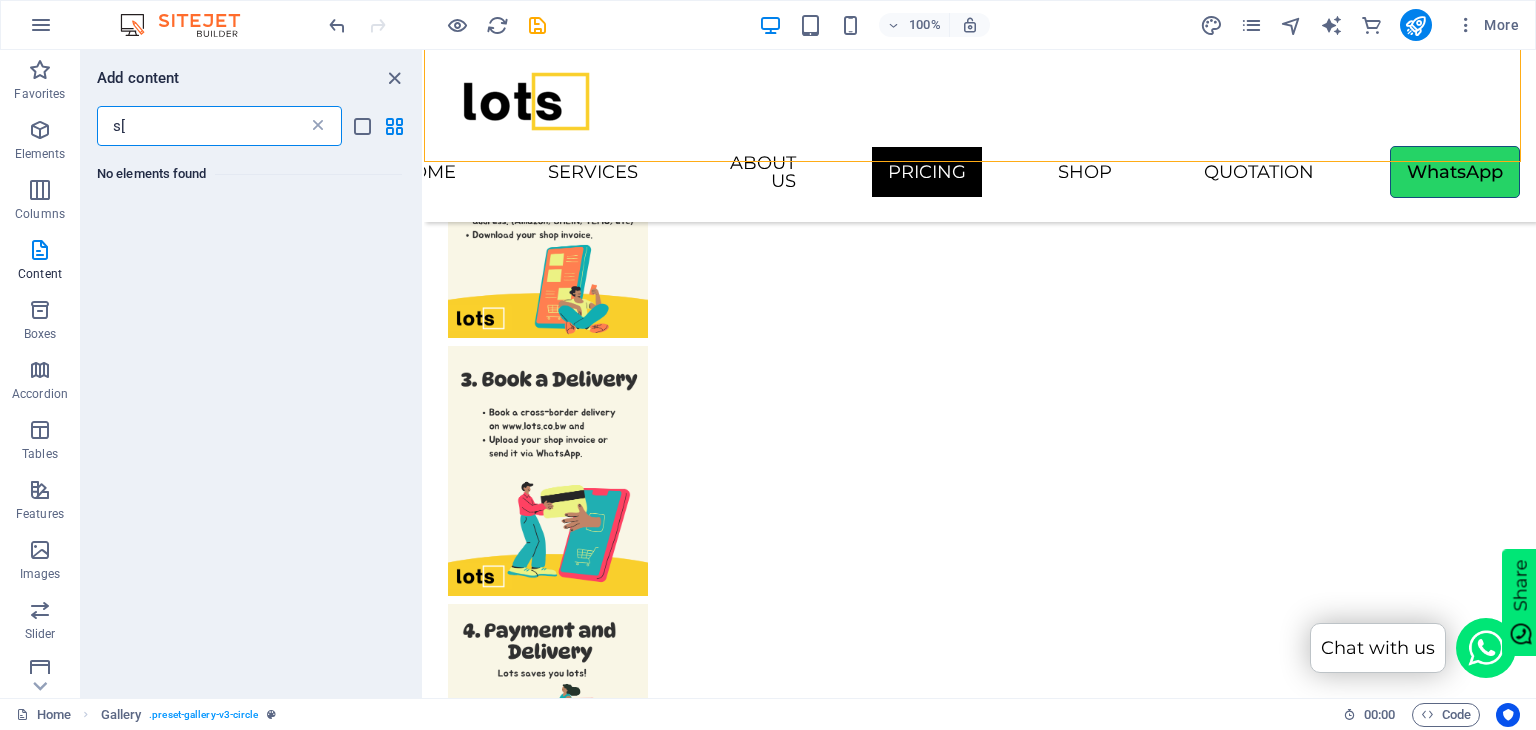scroll, scrollTop: 0, scrollLeft: 0, axis: both 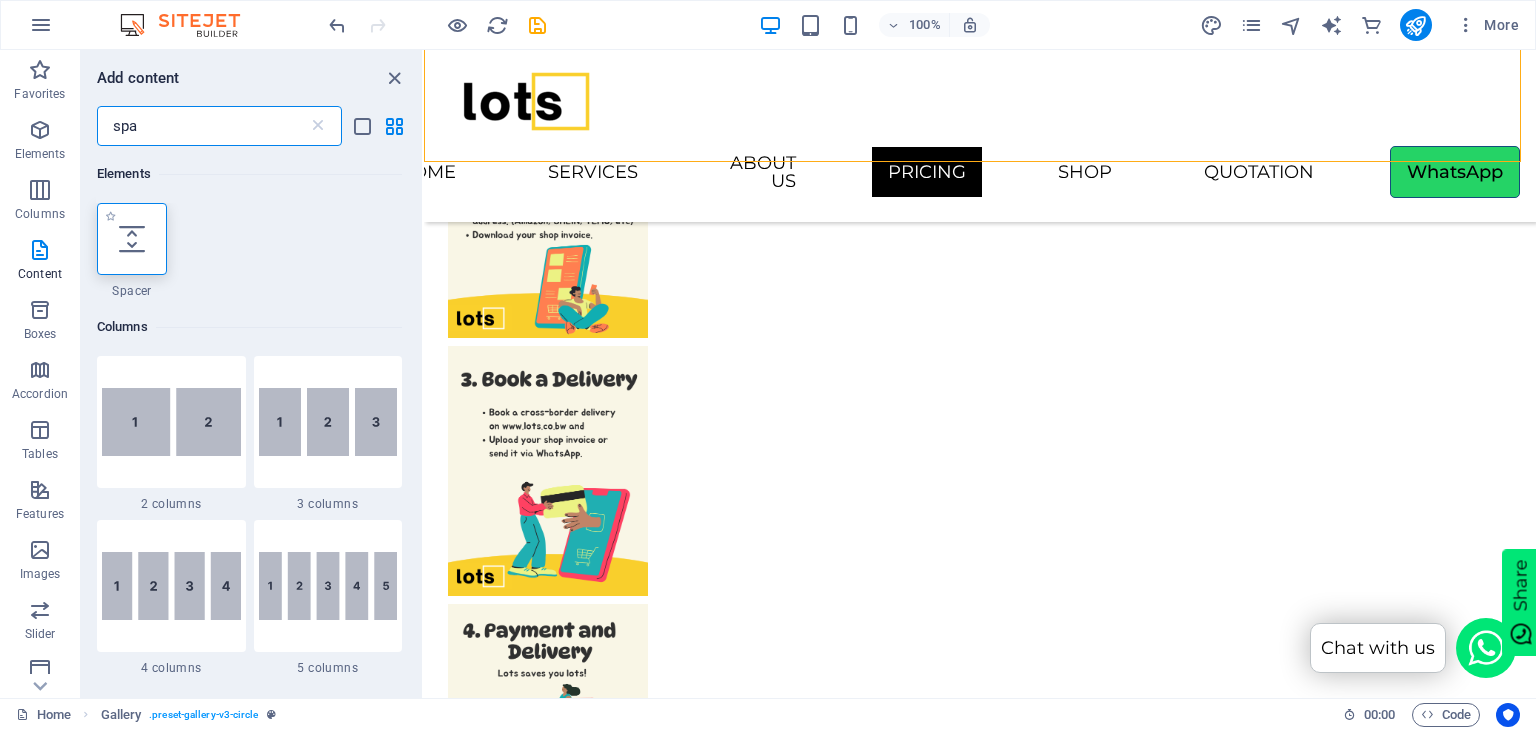 type on "spa" 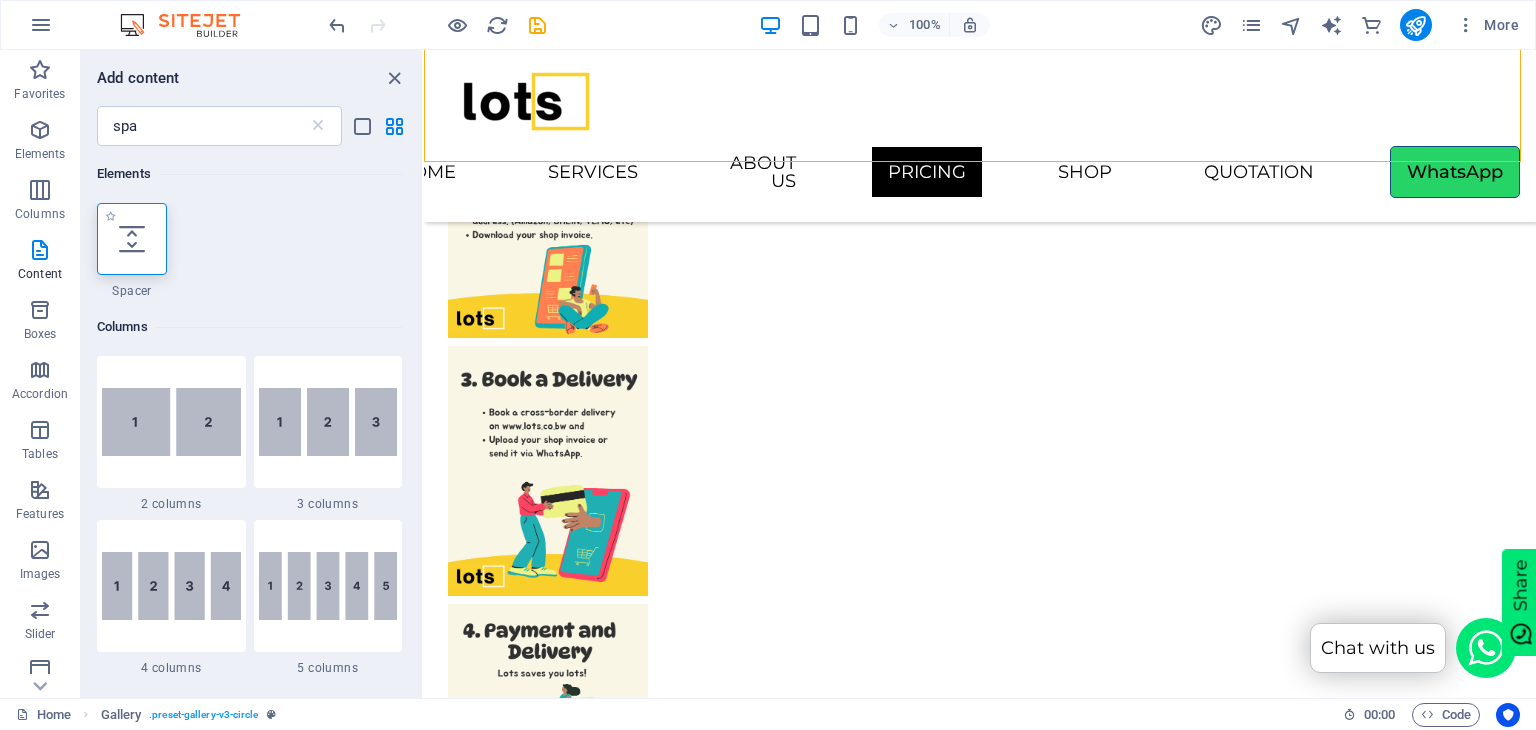 click at bounding box center [132, 239] 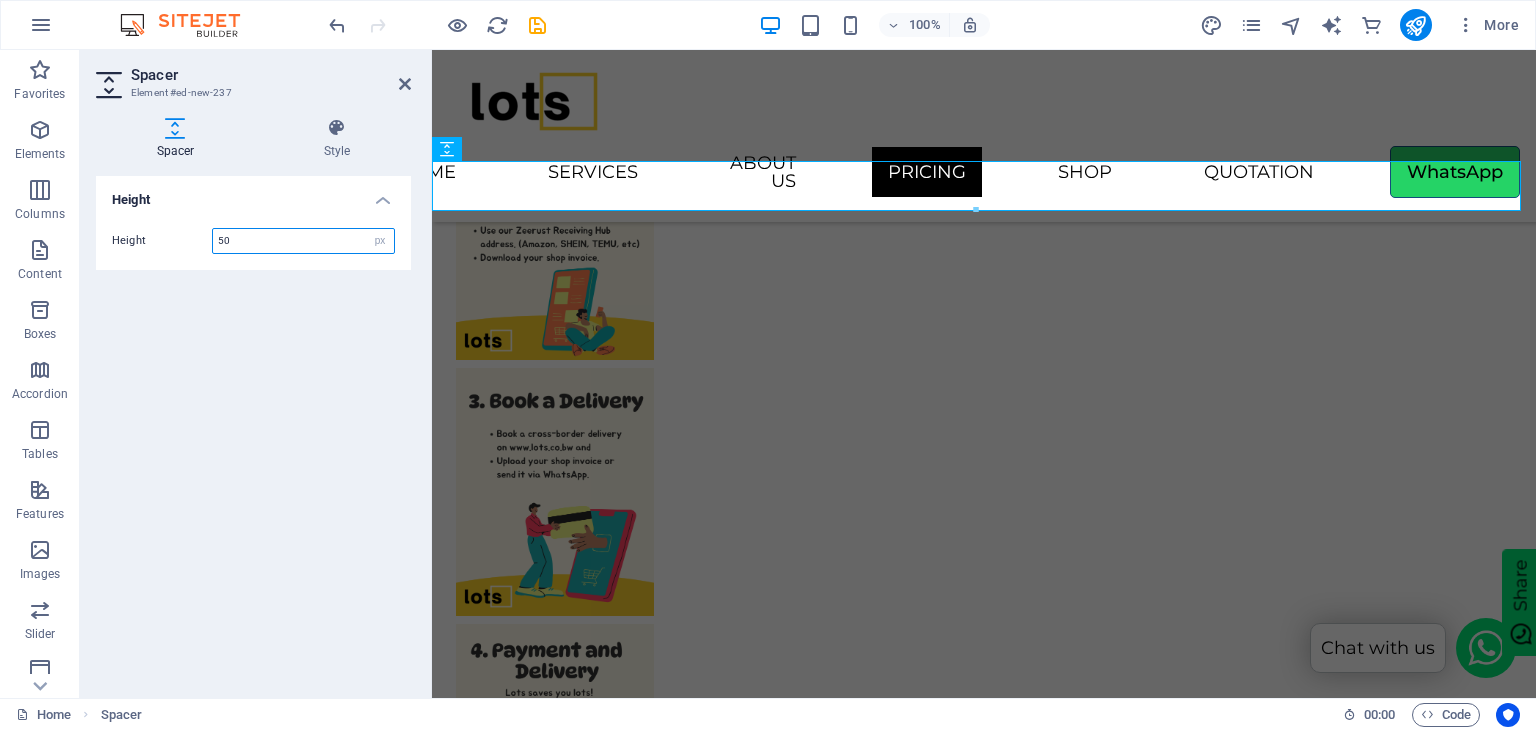 scroll, scrollTop: 7320, scrollLeft: 0, axis: vertical 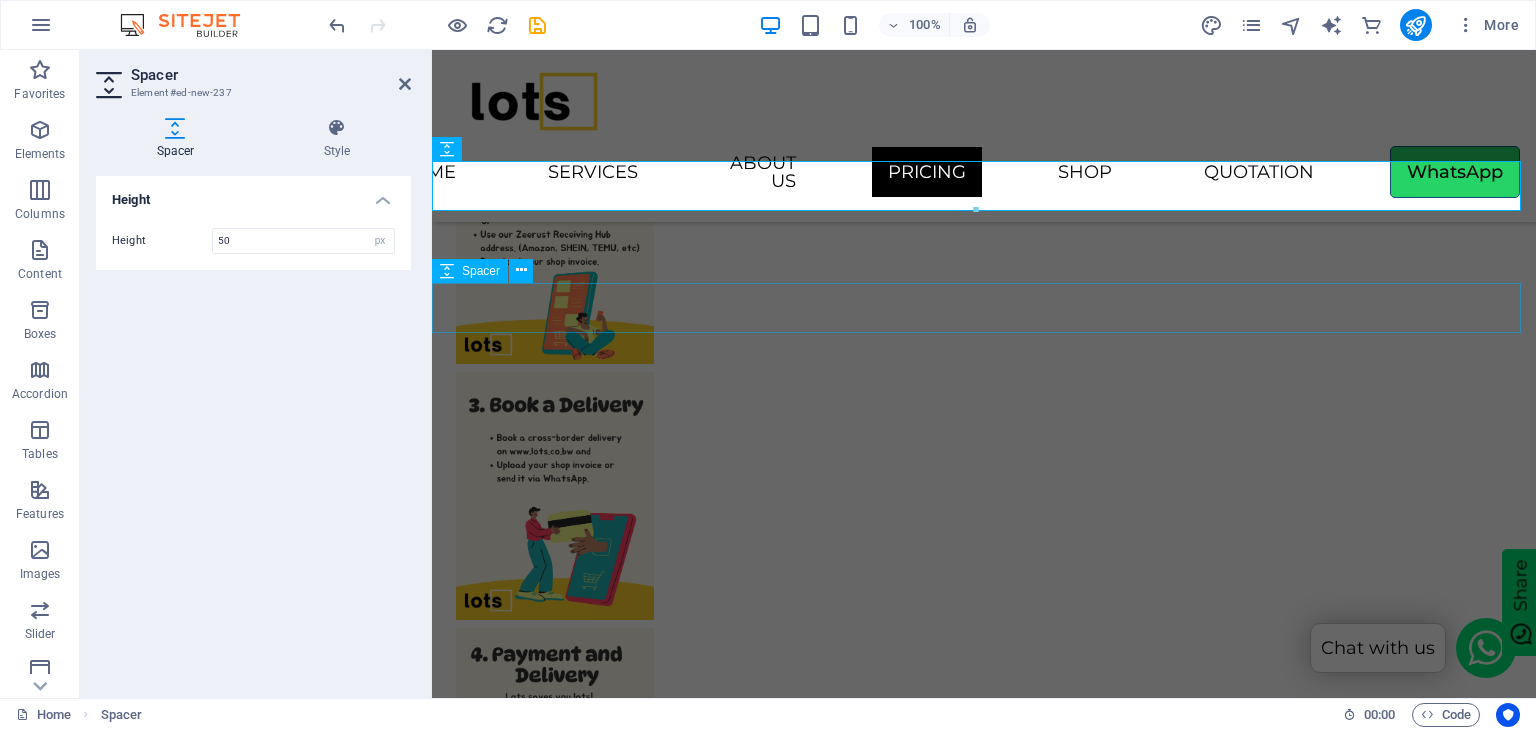 click at bounding box center [984, 3168] 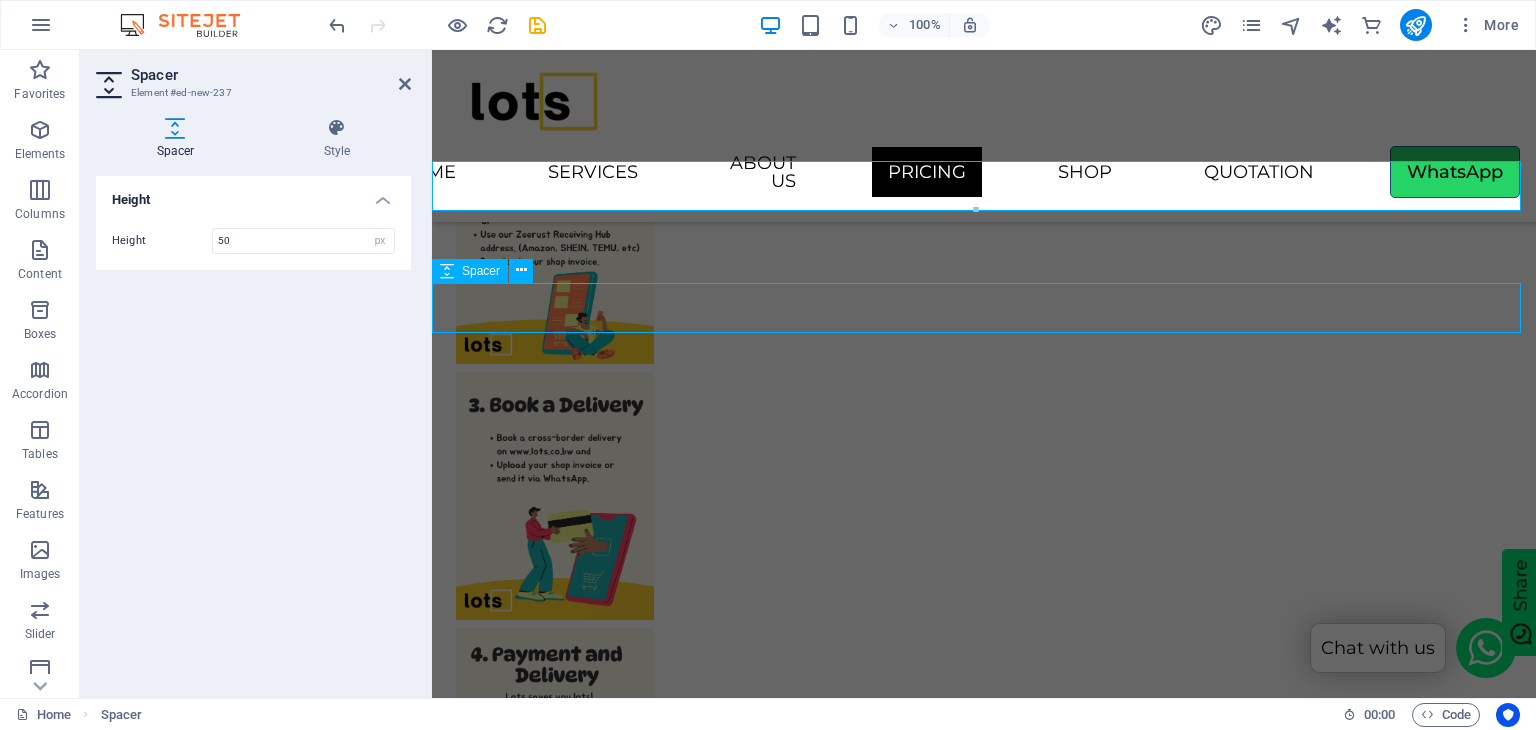 scroll, scrollTop: 7349, scrollLeft: 0, axis: vertical 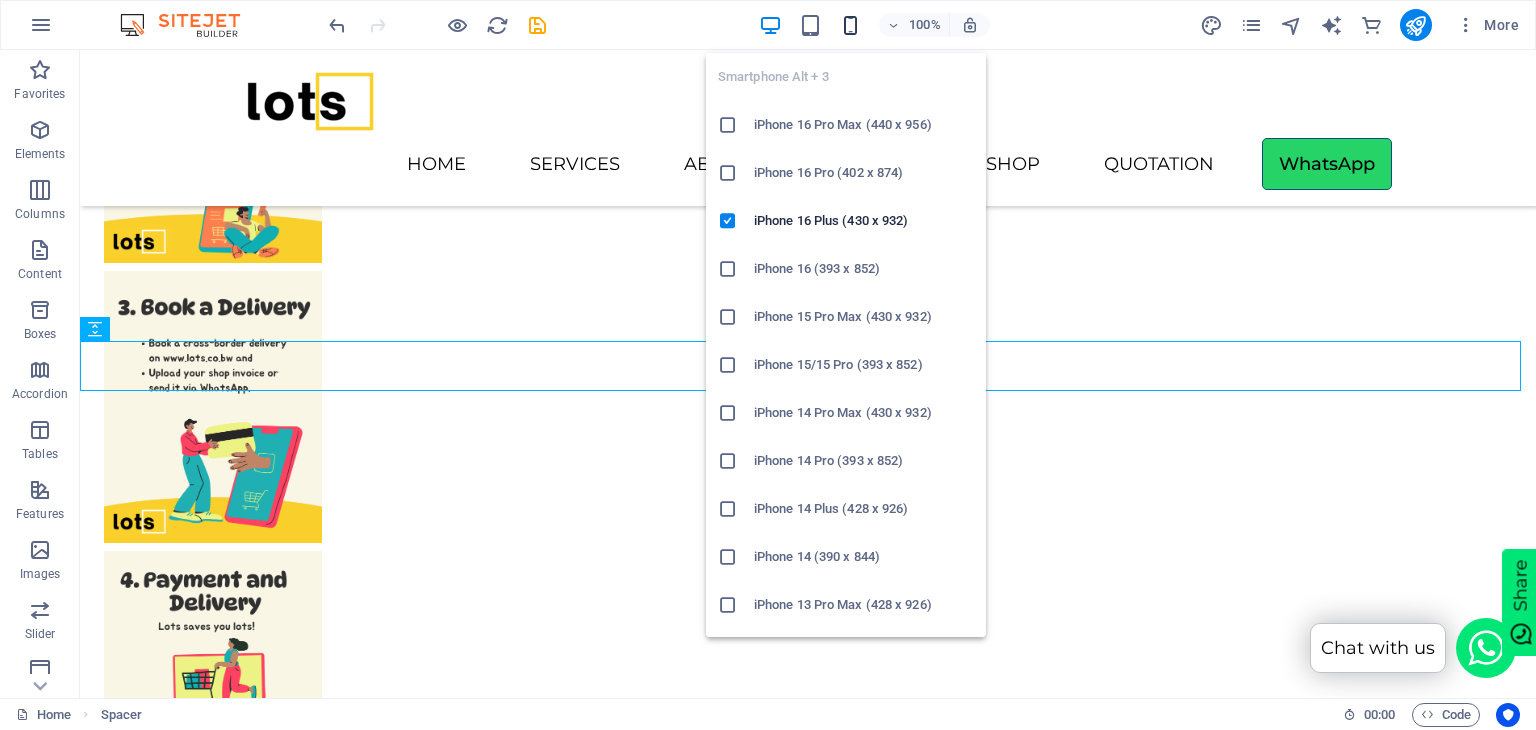 click at bounding box center [850, 25] 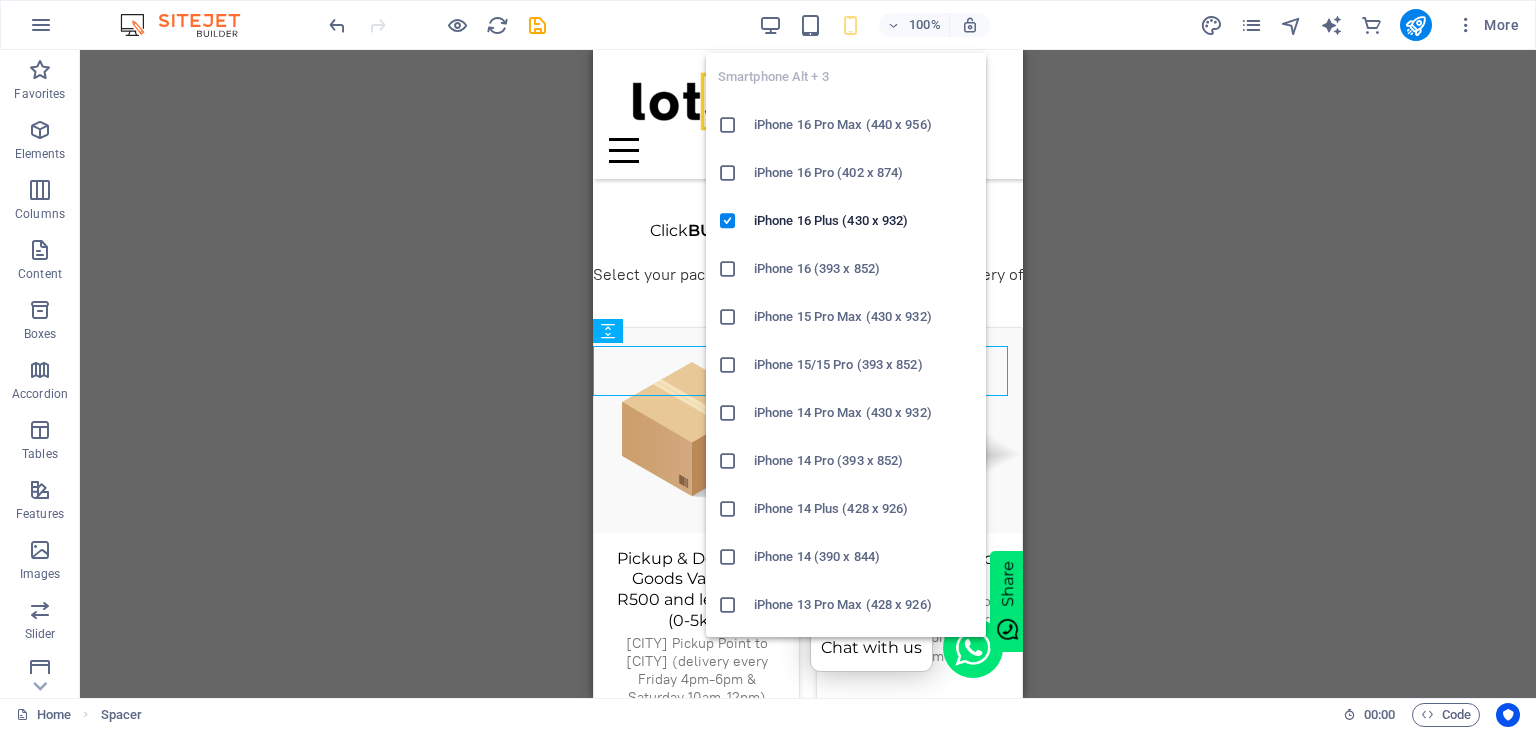 scroll, scrollTop: 12781, scrollLeft: 0, axis: vertical 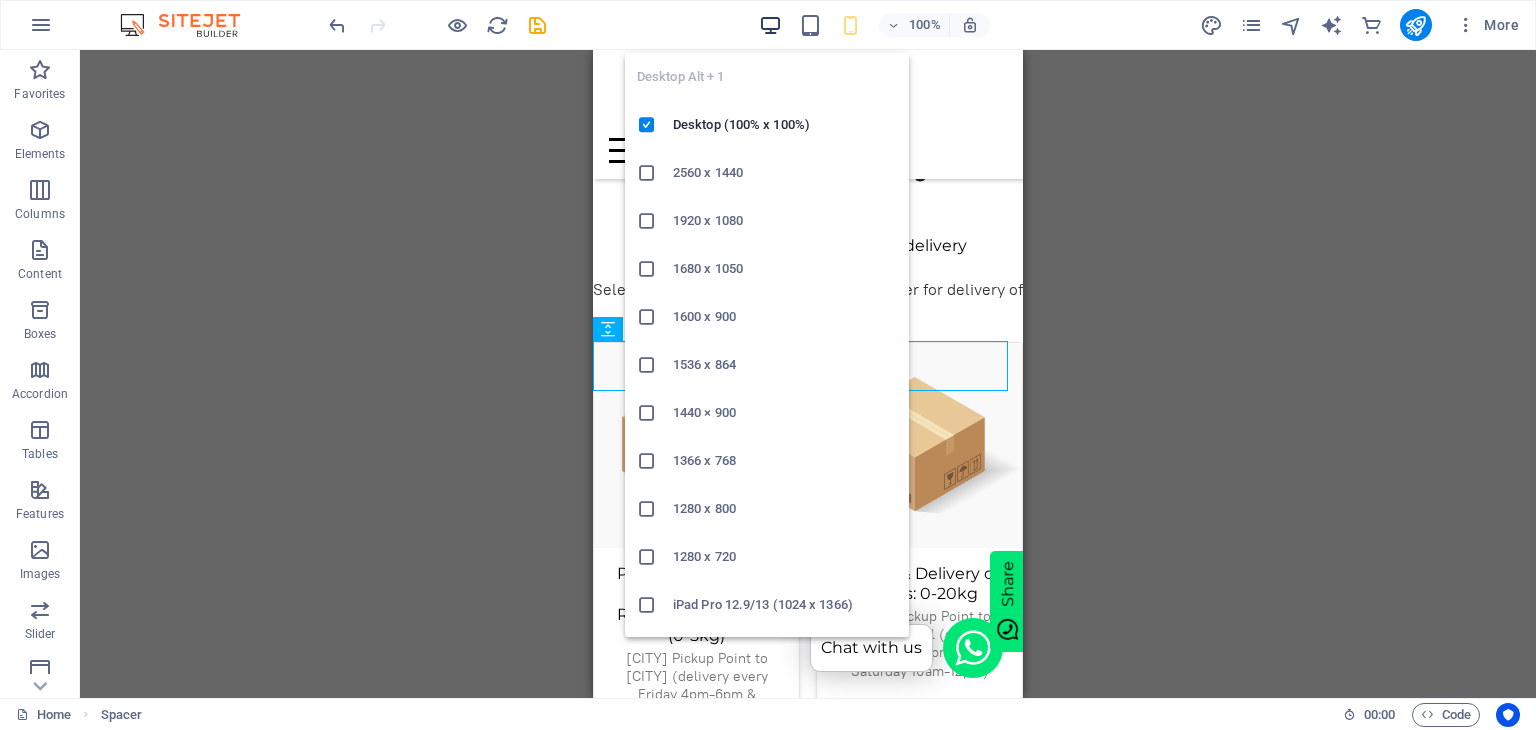 click at bounding box center [770, 25] 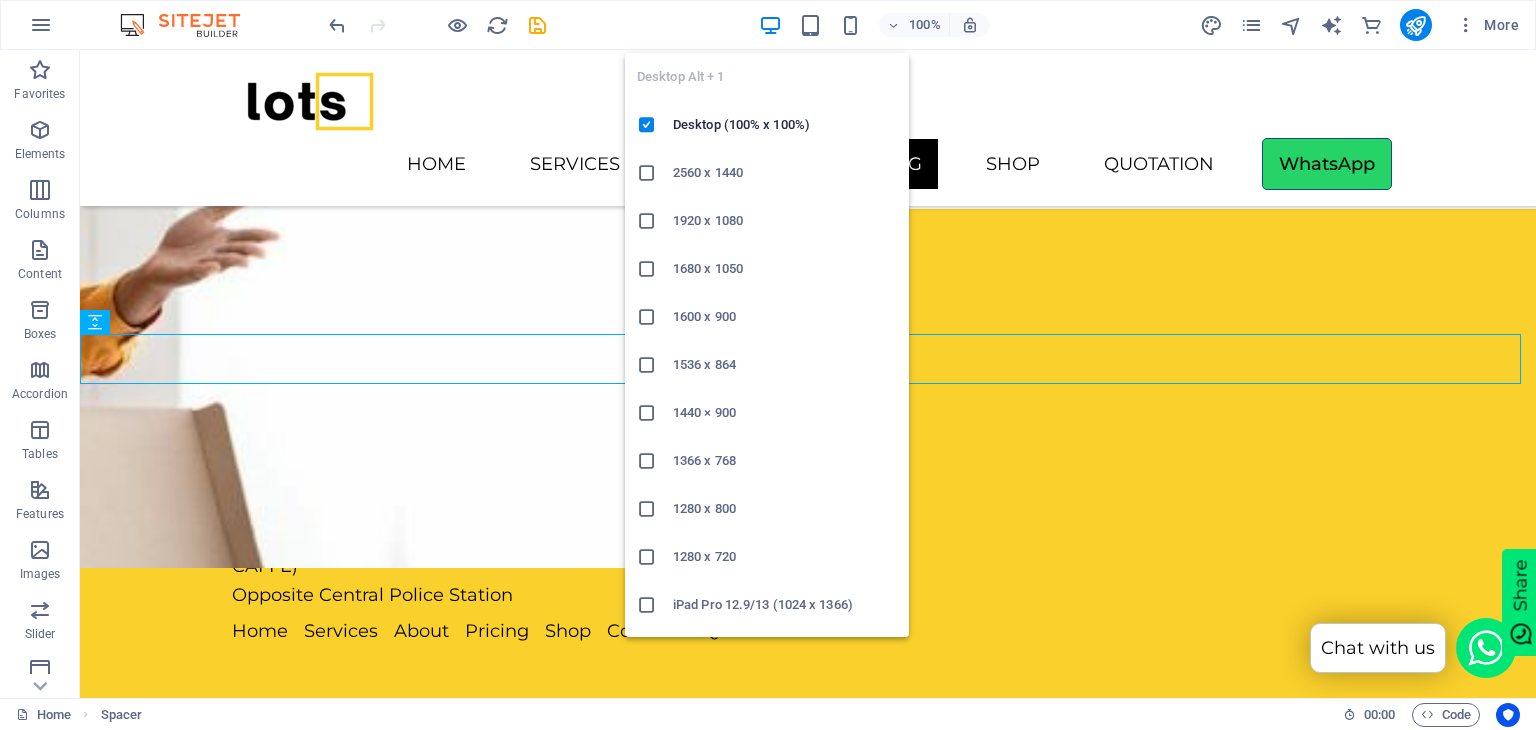 scroll, scrollTop: 7349, scrollLeft: 0, axis: vertical 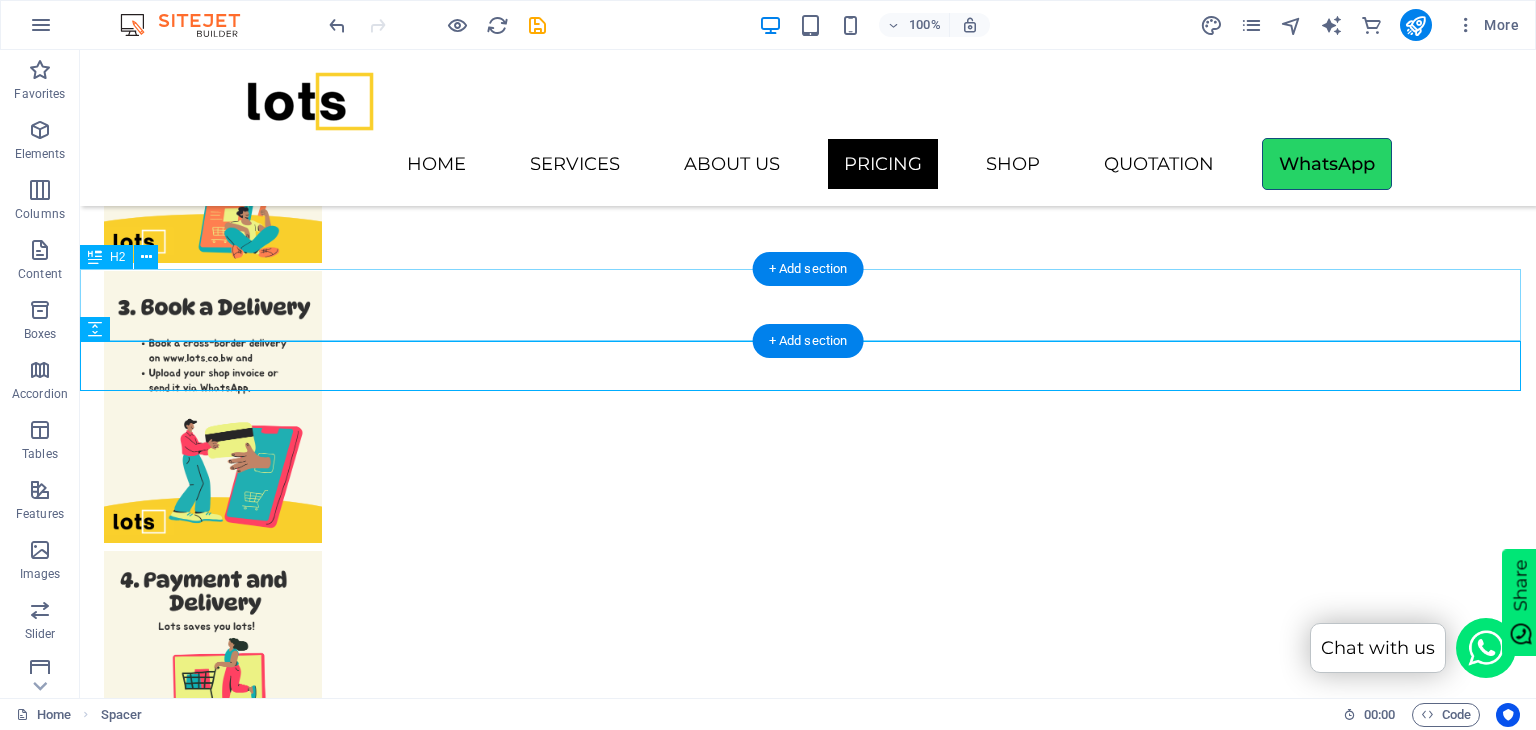 click on "Book a delivery" at bounding box center (808, 3114) 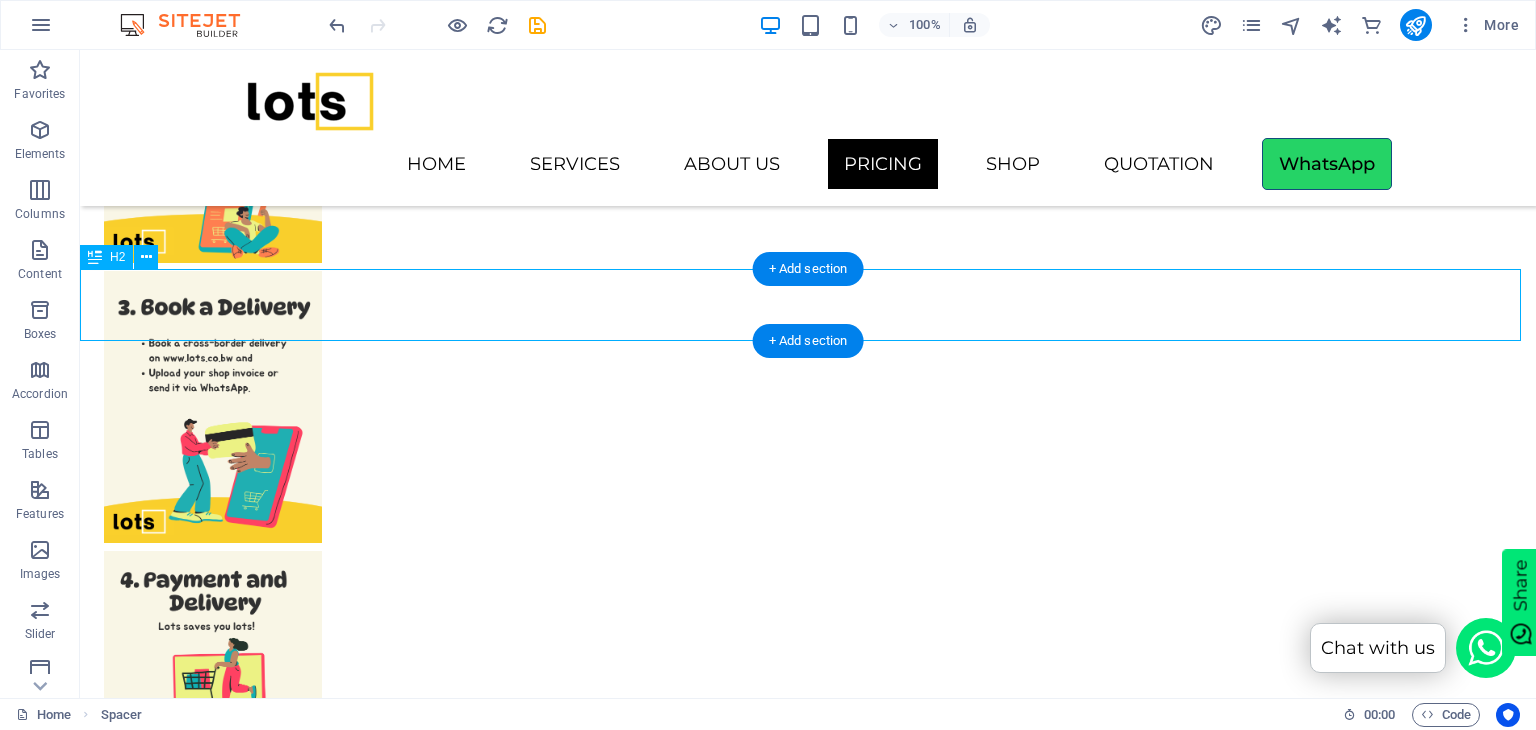 click on "Book a delivery" at bounding box center [808, 3114] 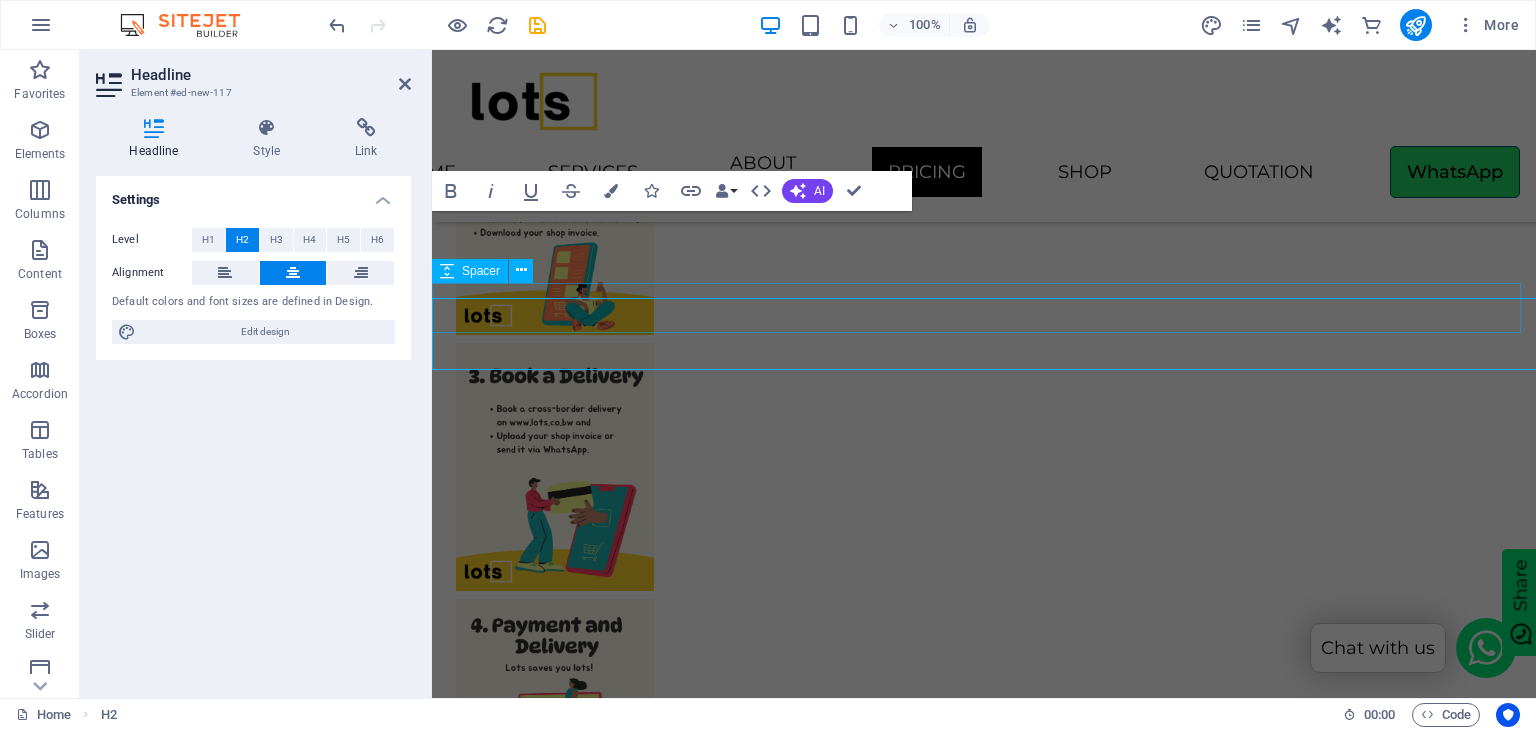 scroll, scrollTop: 7320, scrollLeft: 0, axis: vertical 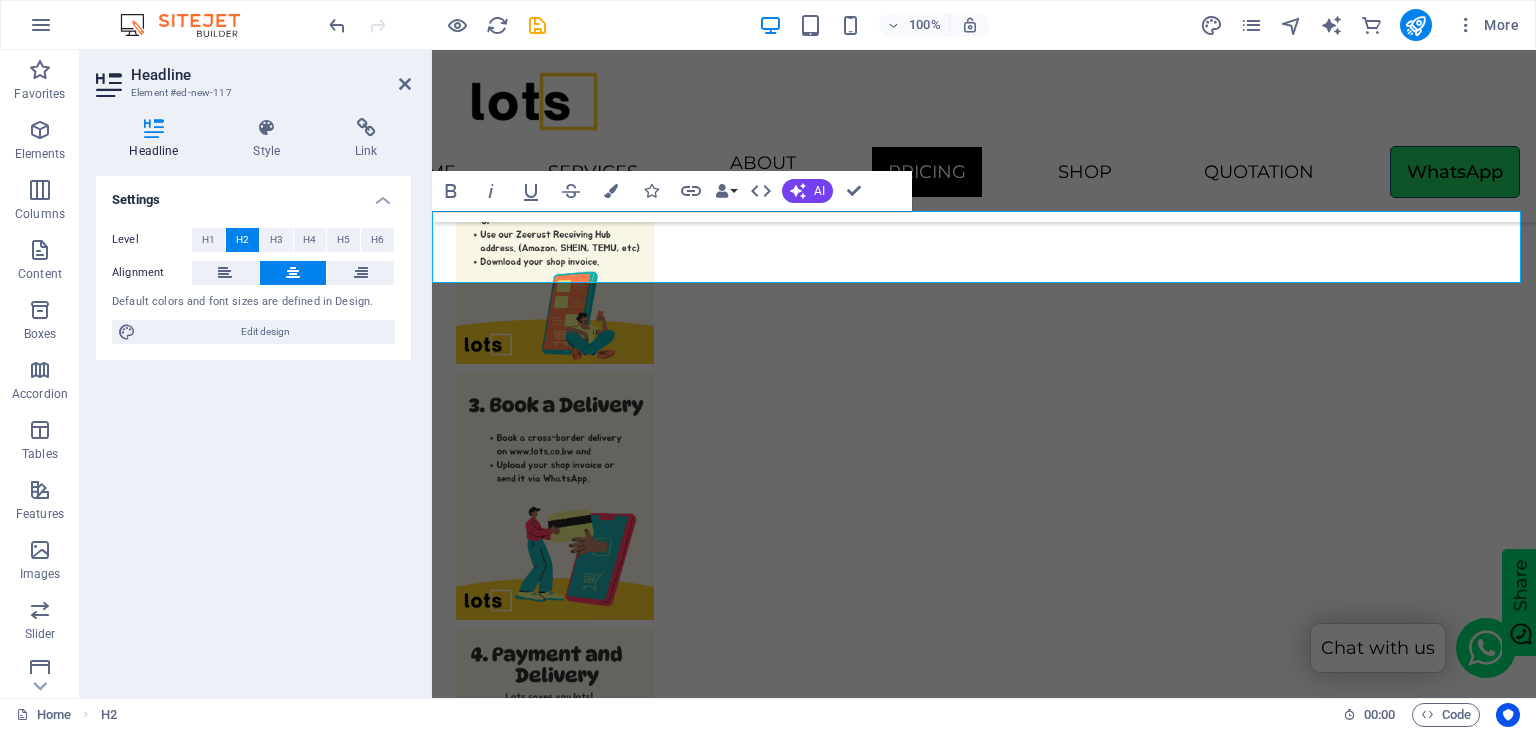 click on "Book a delivery" at bounding box center [984, 3107] 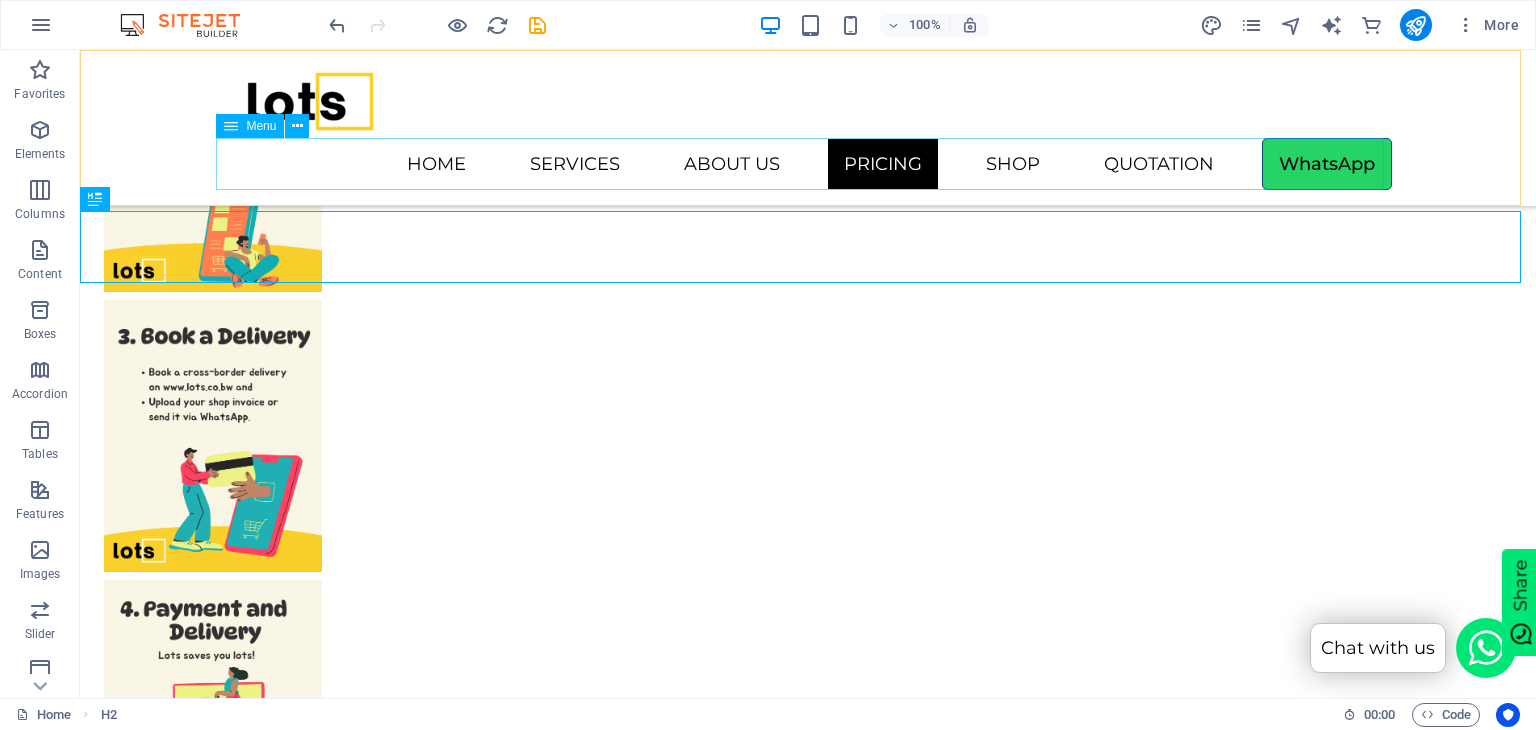 scroll, scrollTop: 7408, scrollLeft: 0, axis: vertical 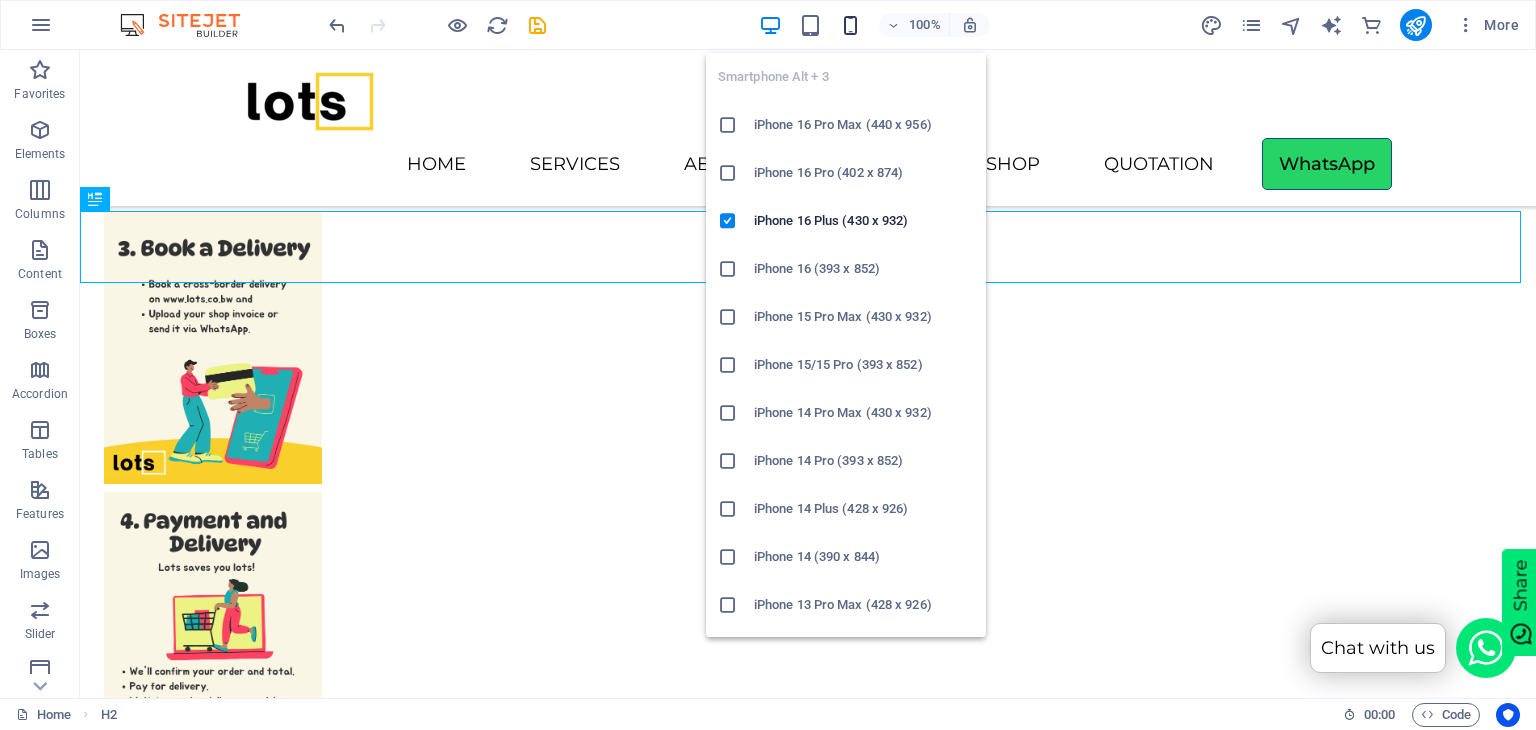 click at bounding box center (850, 25) 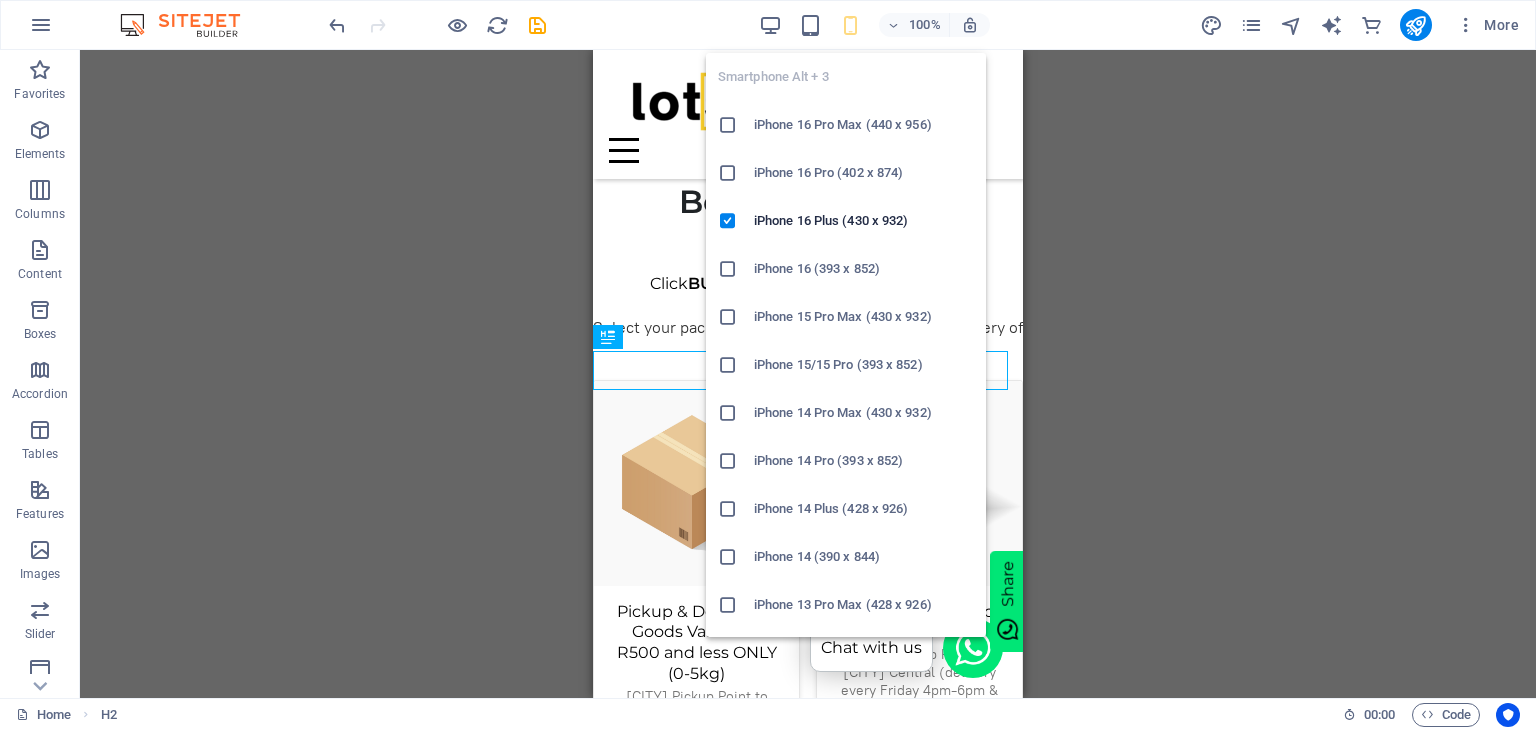 scroll, scrollTop: 12736, scrollLeft: 0, axis: vertical 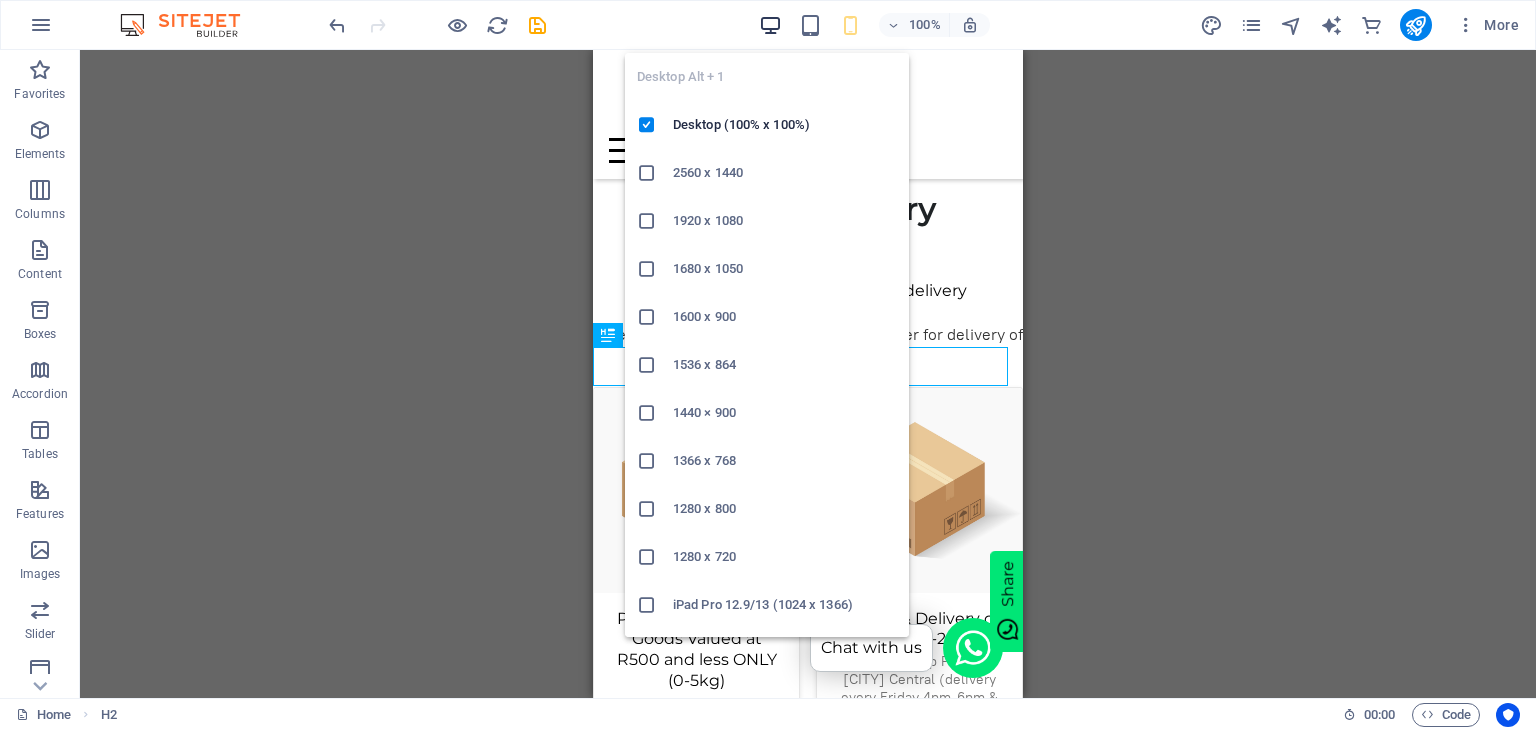 click at bounding box center (770, 25) 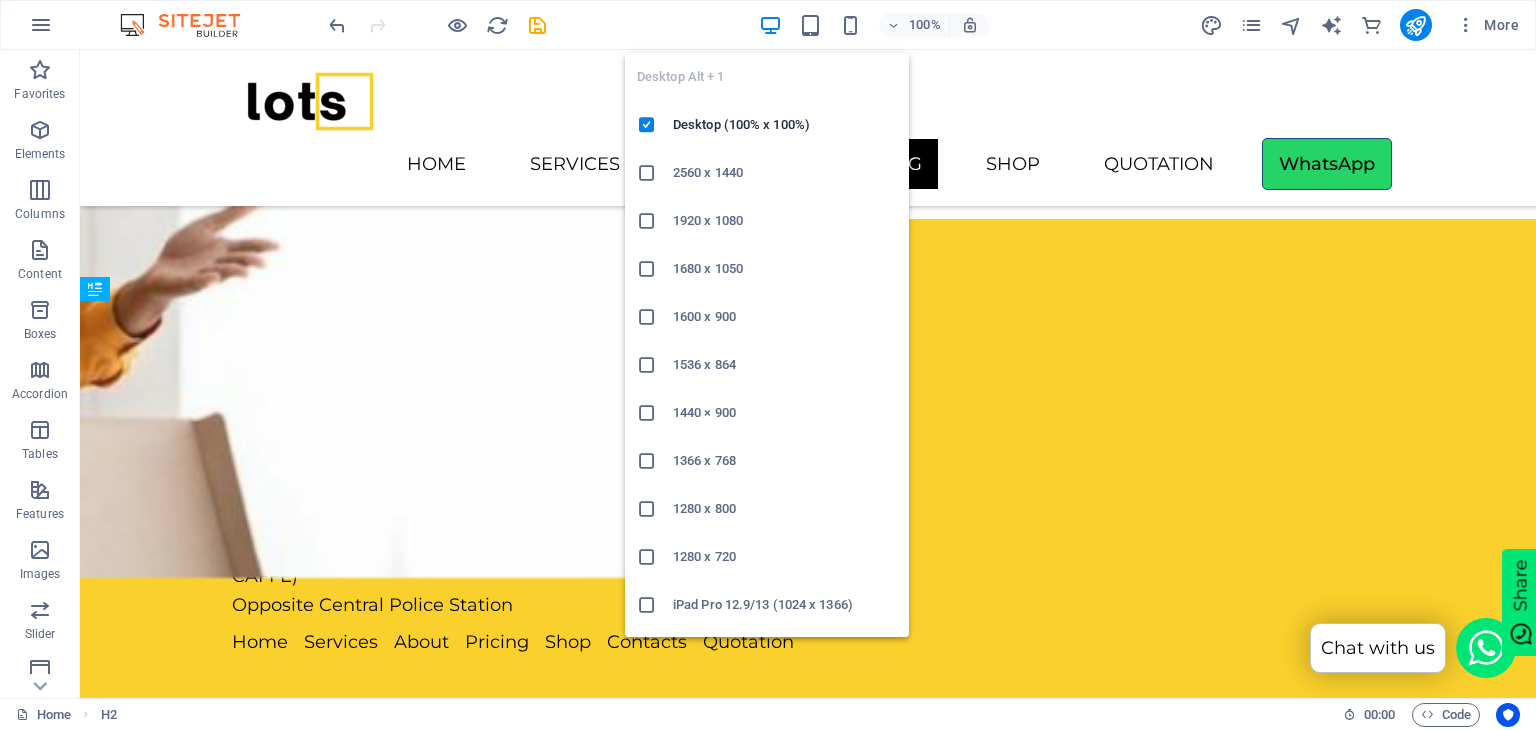 scroll, scrollTop: 7288, scrollLeft: 0, axis: vertical 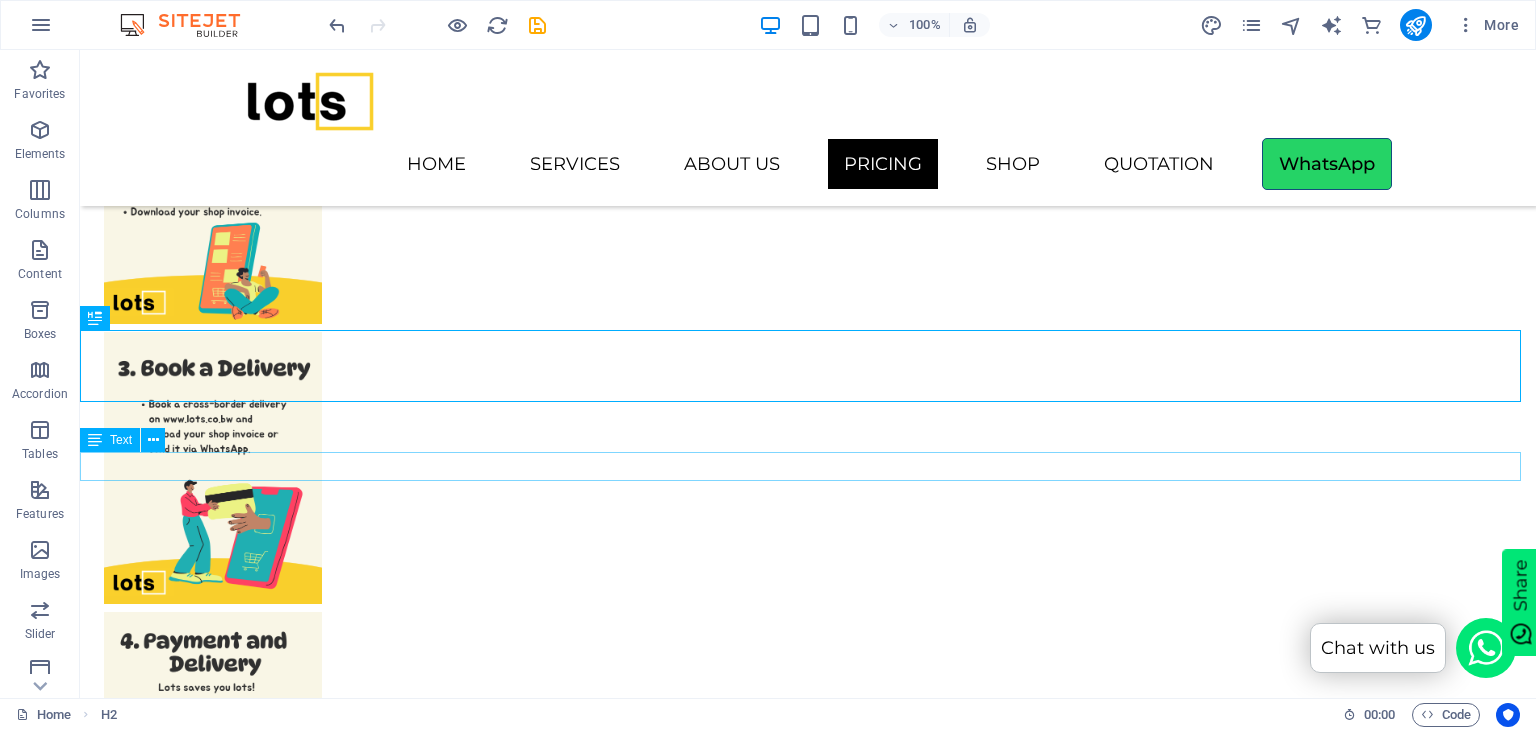 click on "Click  BUY NOW  below to book a delivery" at bounding box center [808, 3275] 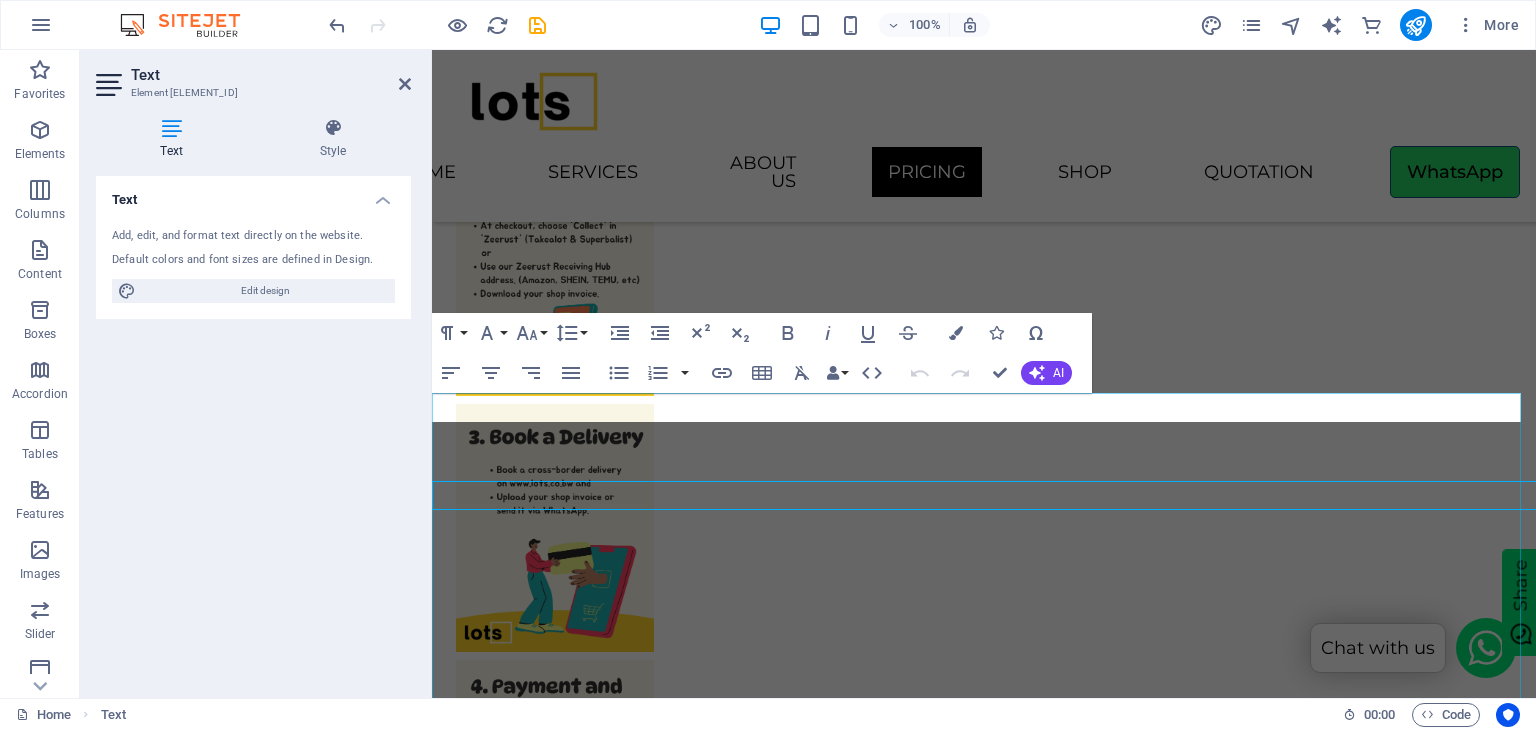 scroll, scrollTop: 7260, scrollLeft: 0, axis: vertical 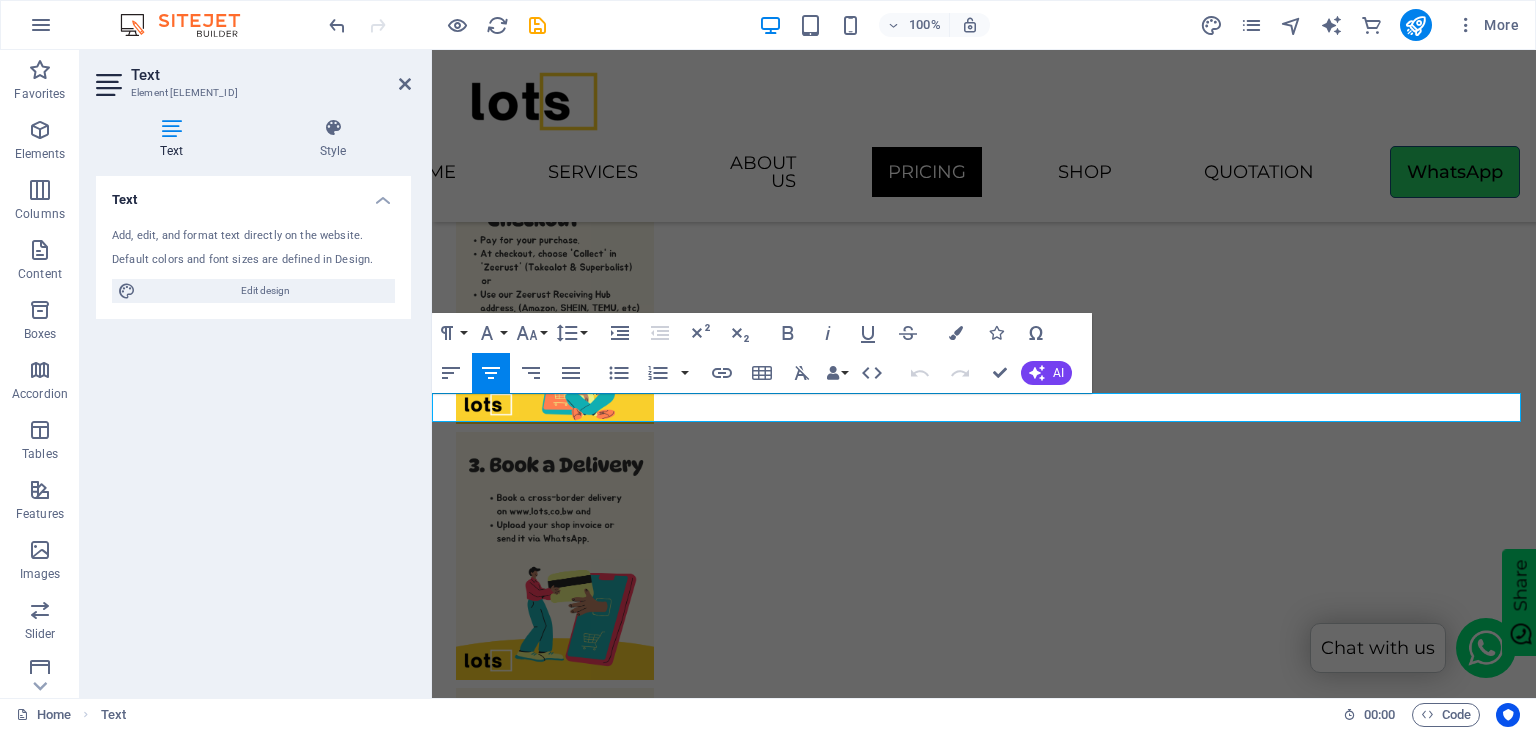 click on "Click  BUY NOW  below to book a delivery" at bounding box center (984, 3267) 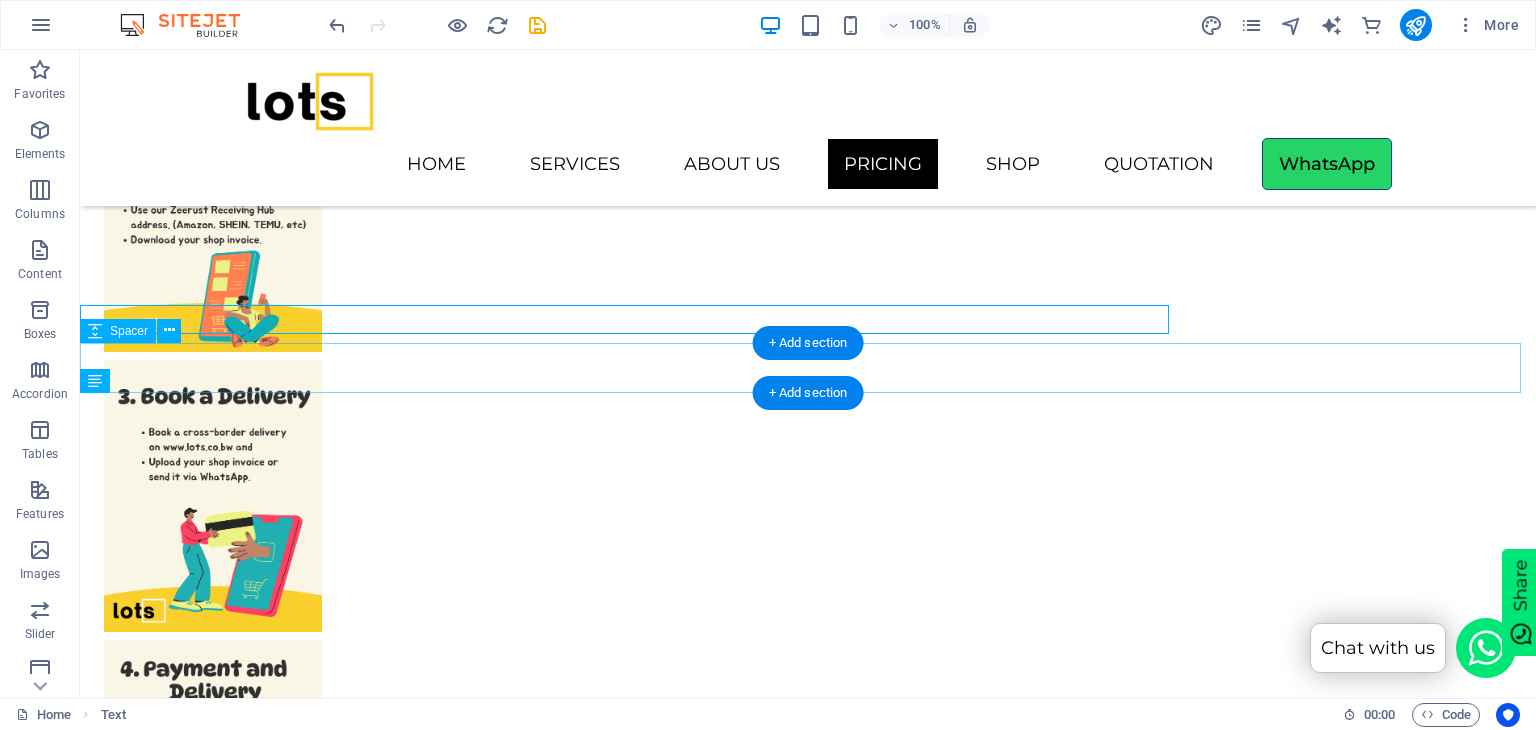 scroll, scrollTop: 7348, scrollLeft: 0, axis: vertical 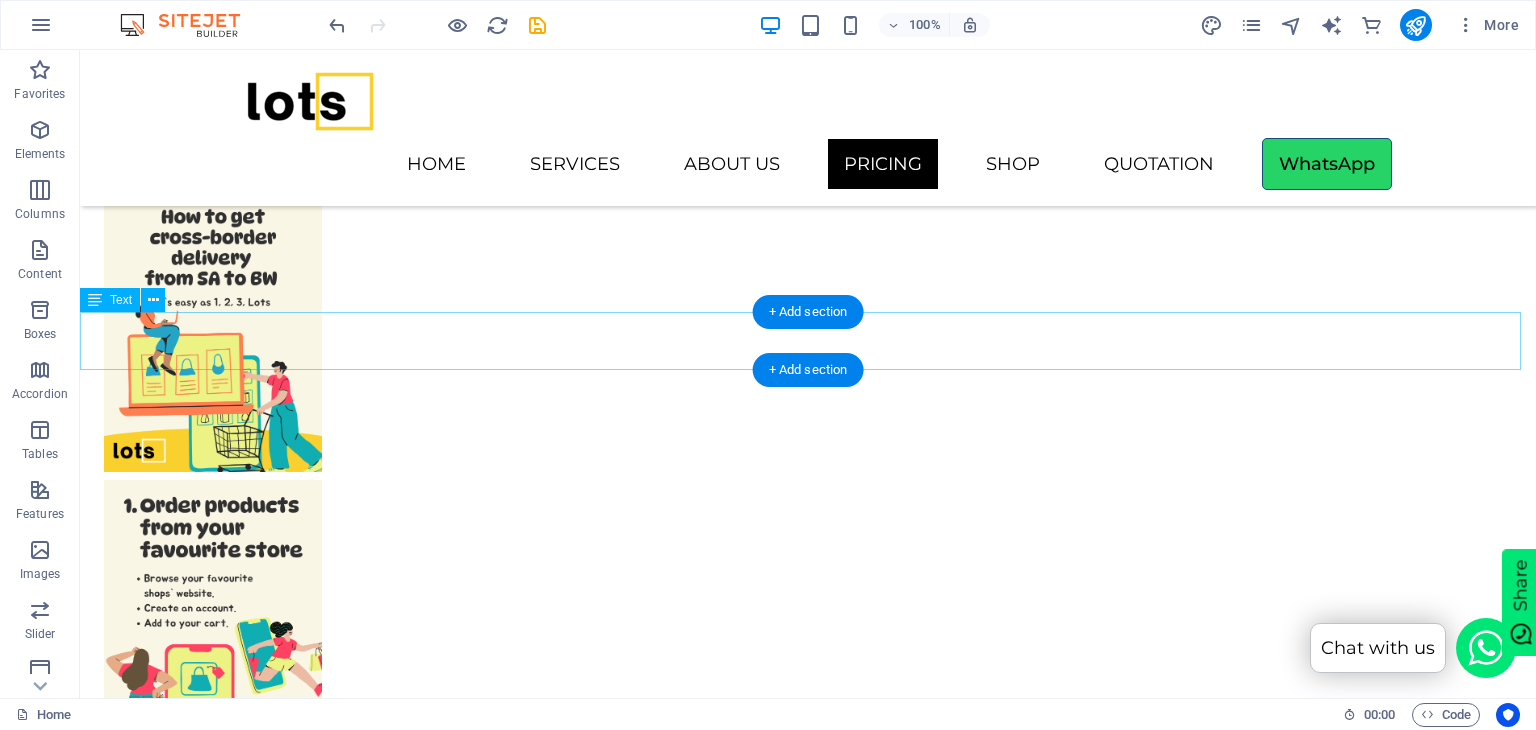 click on "Simply select Zeerust pickup point when checking out or use our secure receiving address  to send your goods to us, and we'll take care of the rest. We can also collect from anywhere in South Africa." at bounding box center (808, 3144) 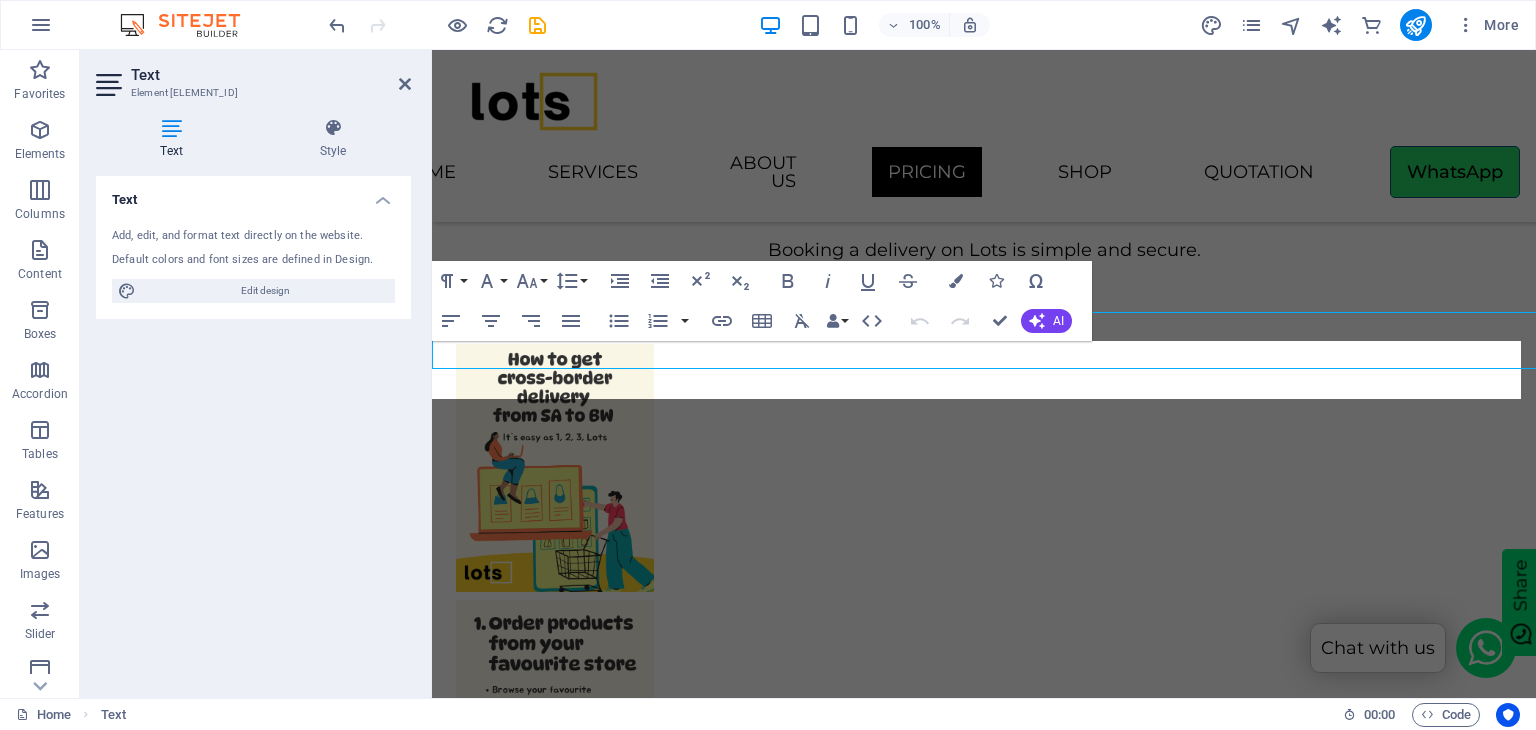 scroll, scrollTop: 6580, scrollLeft: 0, axis: vertical 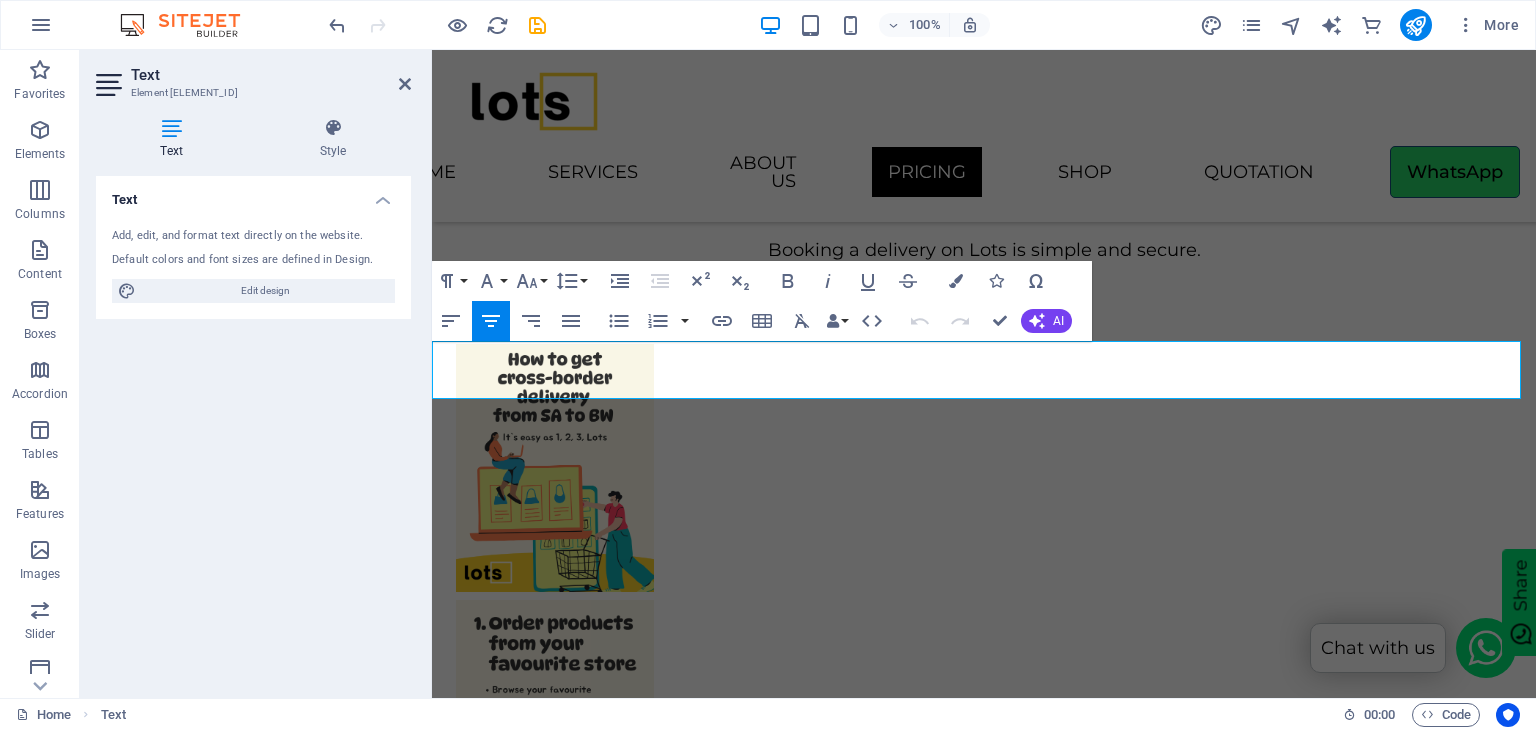 click on "to send your goods to us, and we'll take care of the rest. We can also collect from anywhere in South Africa." at bounding box center (984, 3240) 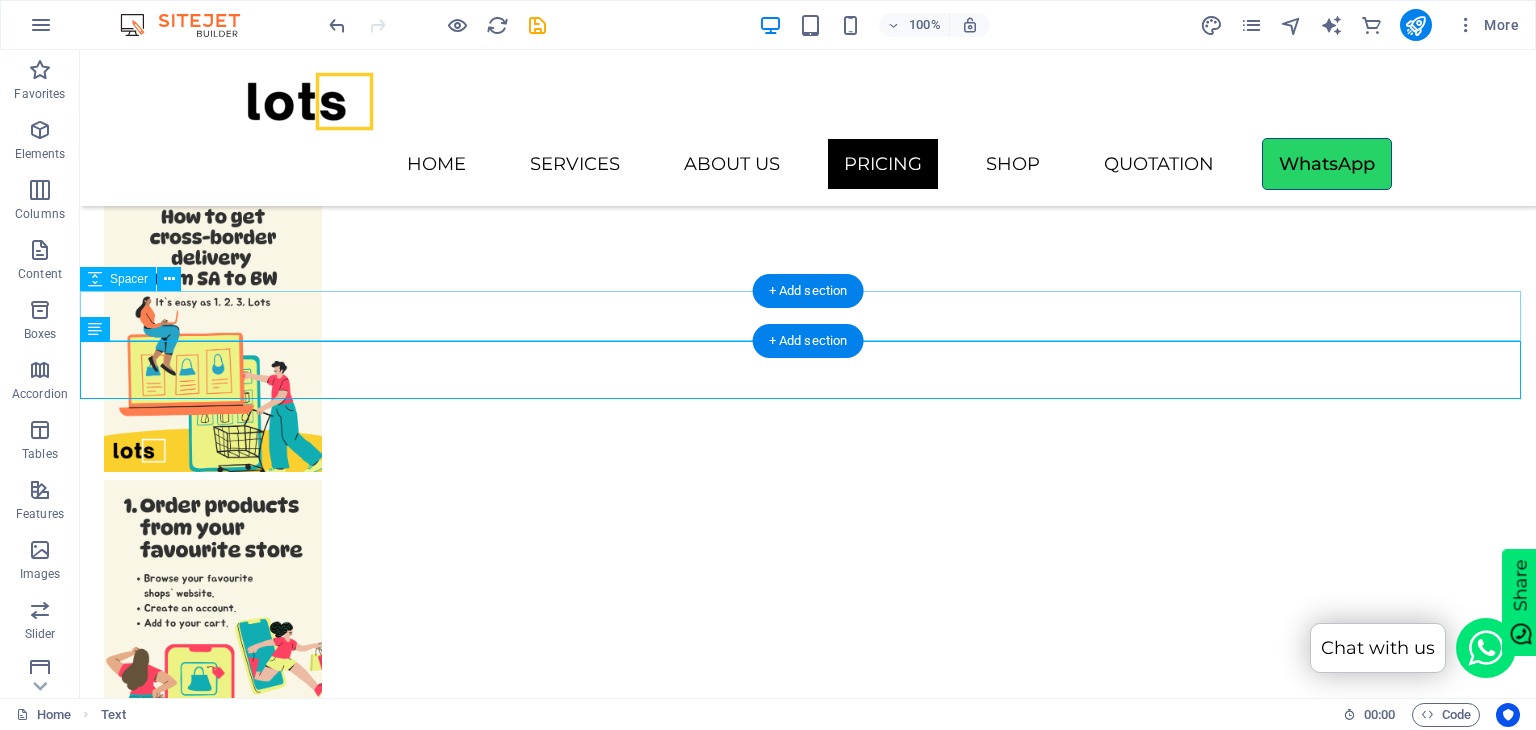 scroll, scrollTop: 6551, scrollLeft: 0, axis: vertical 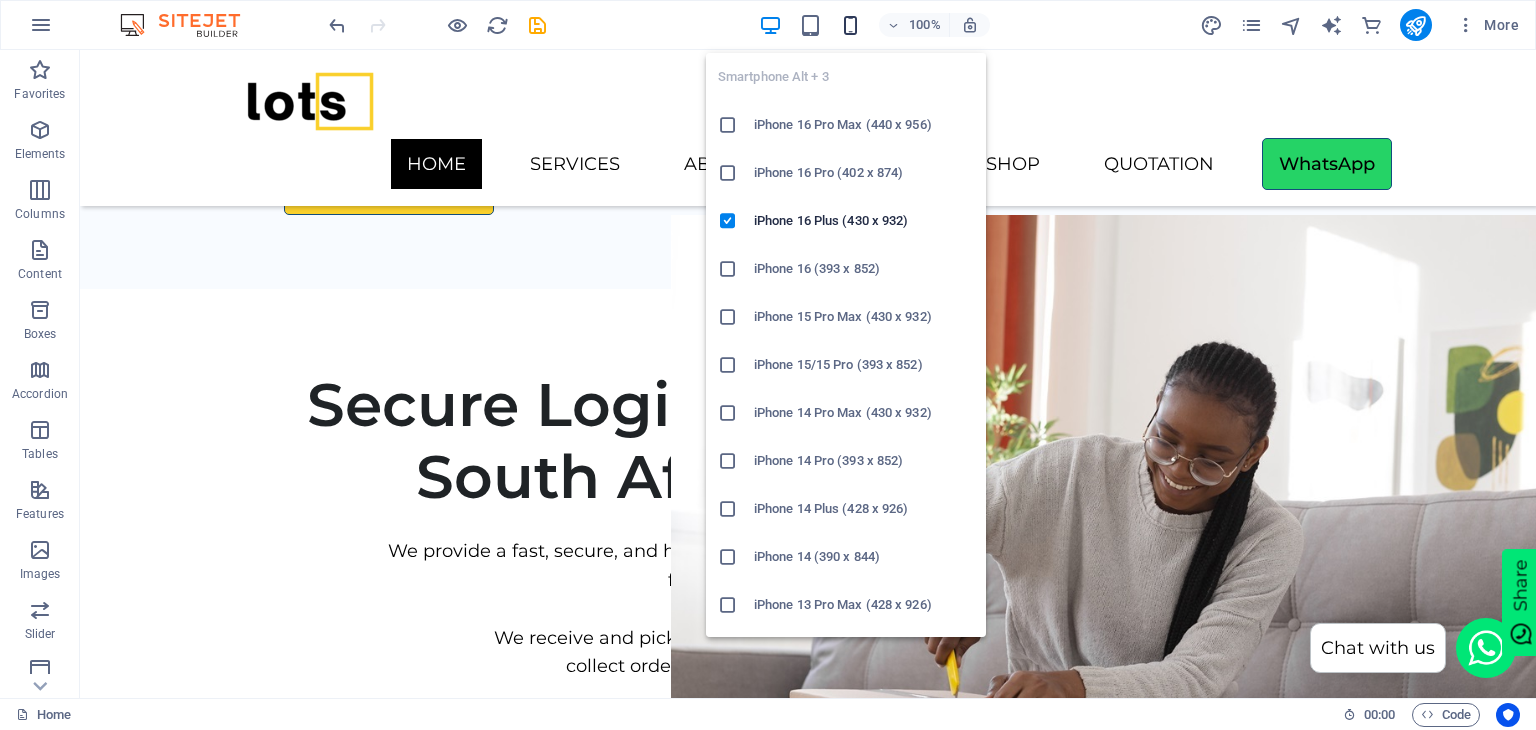 click at bounding box center (850, 25) 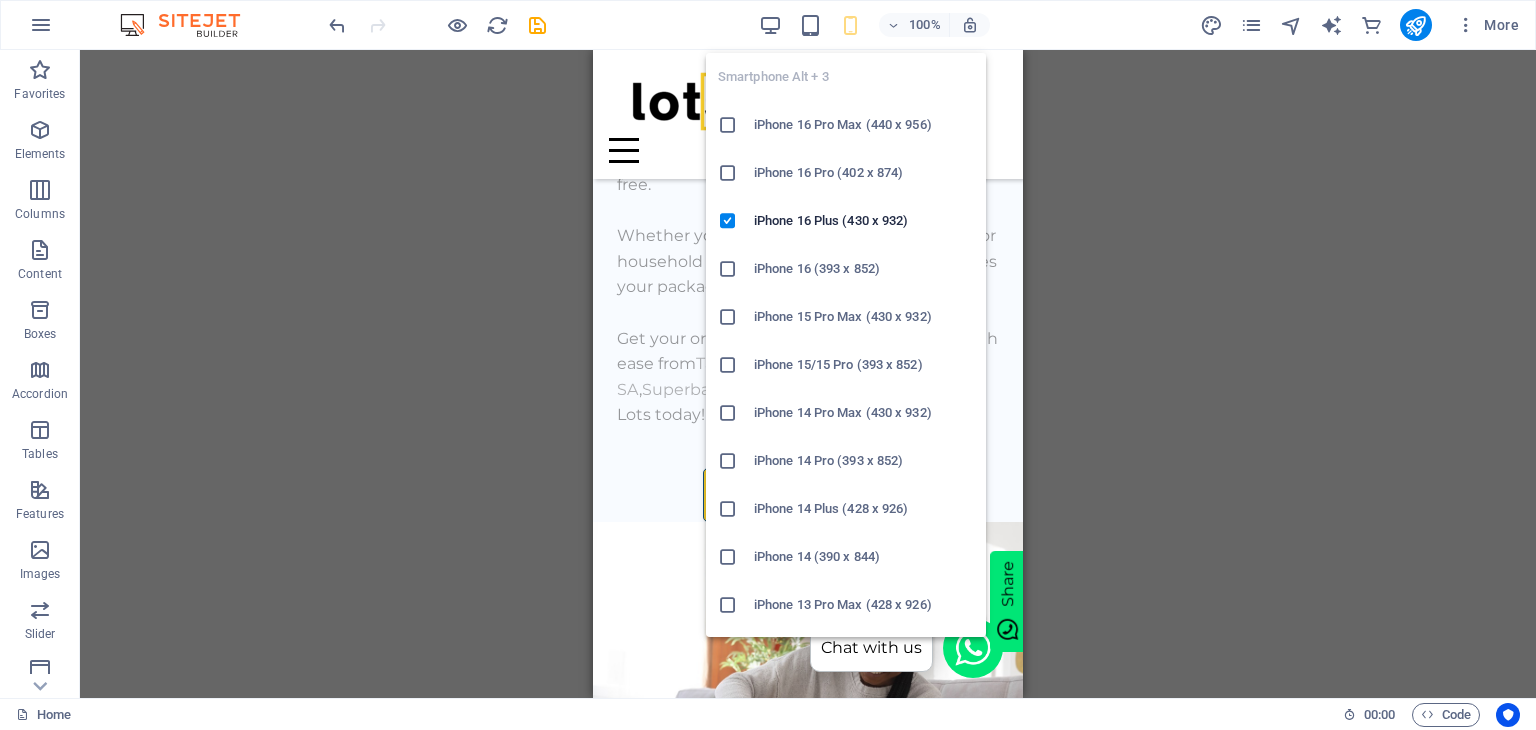 scroll, scrollTop: 864, scrollLeft: 0, axis: vertical 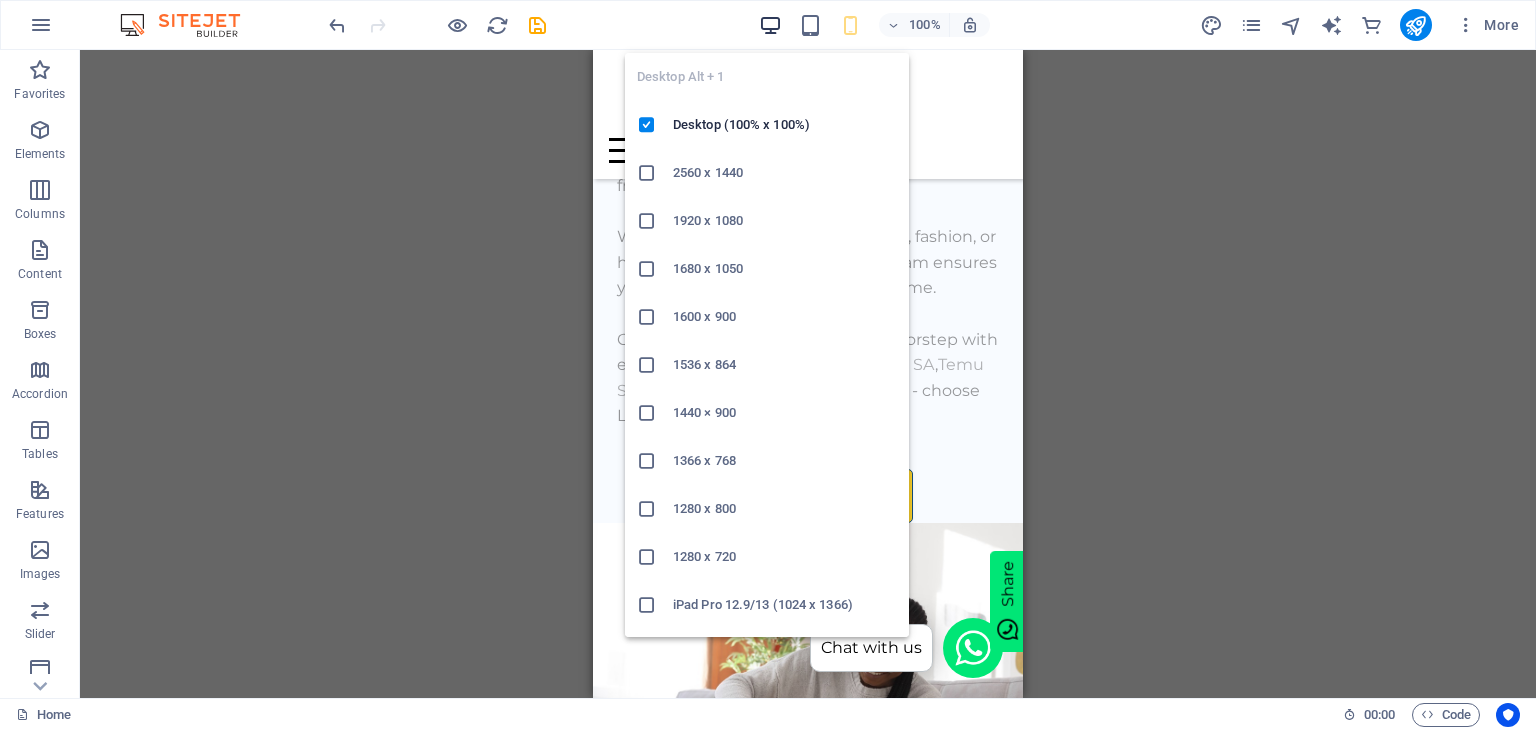 click at bounding box center (770, 25) 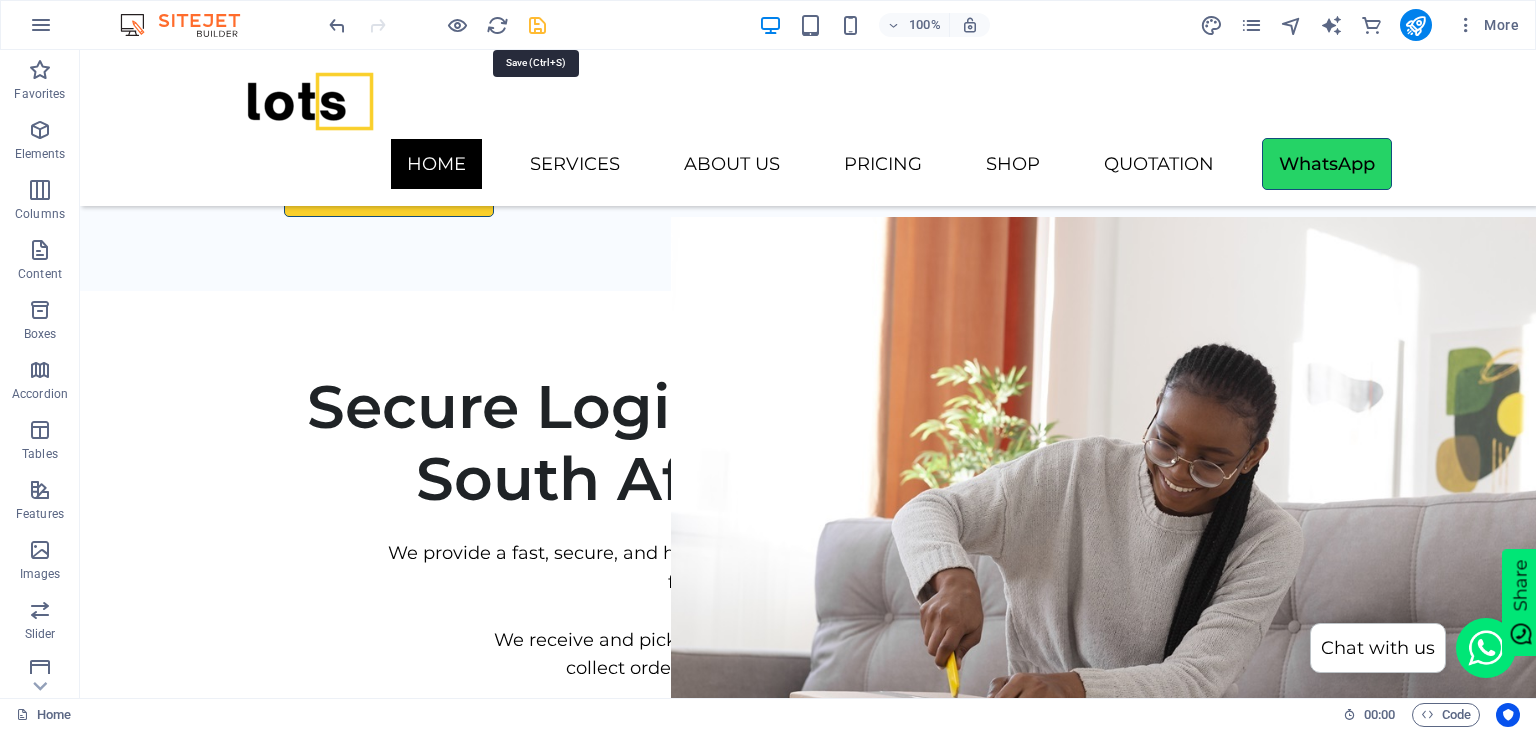 click at bounding box center (537, 25) 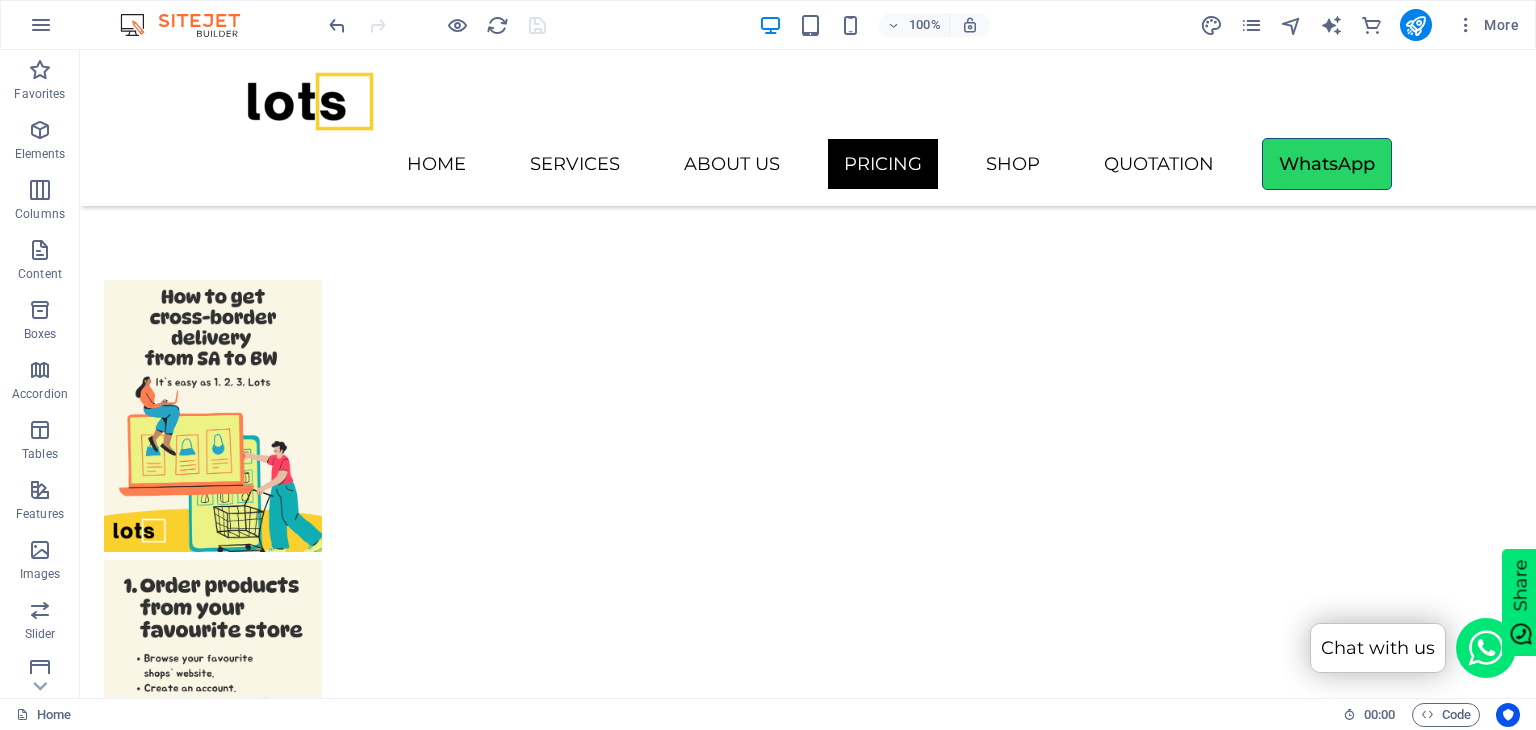 scroll, scrollTop: 6470, scrollLeft: 0, axis: vertical 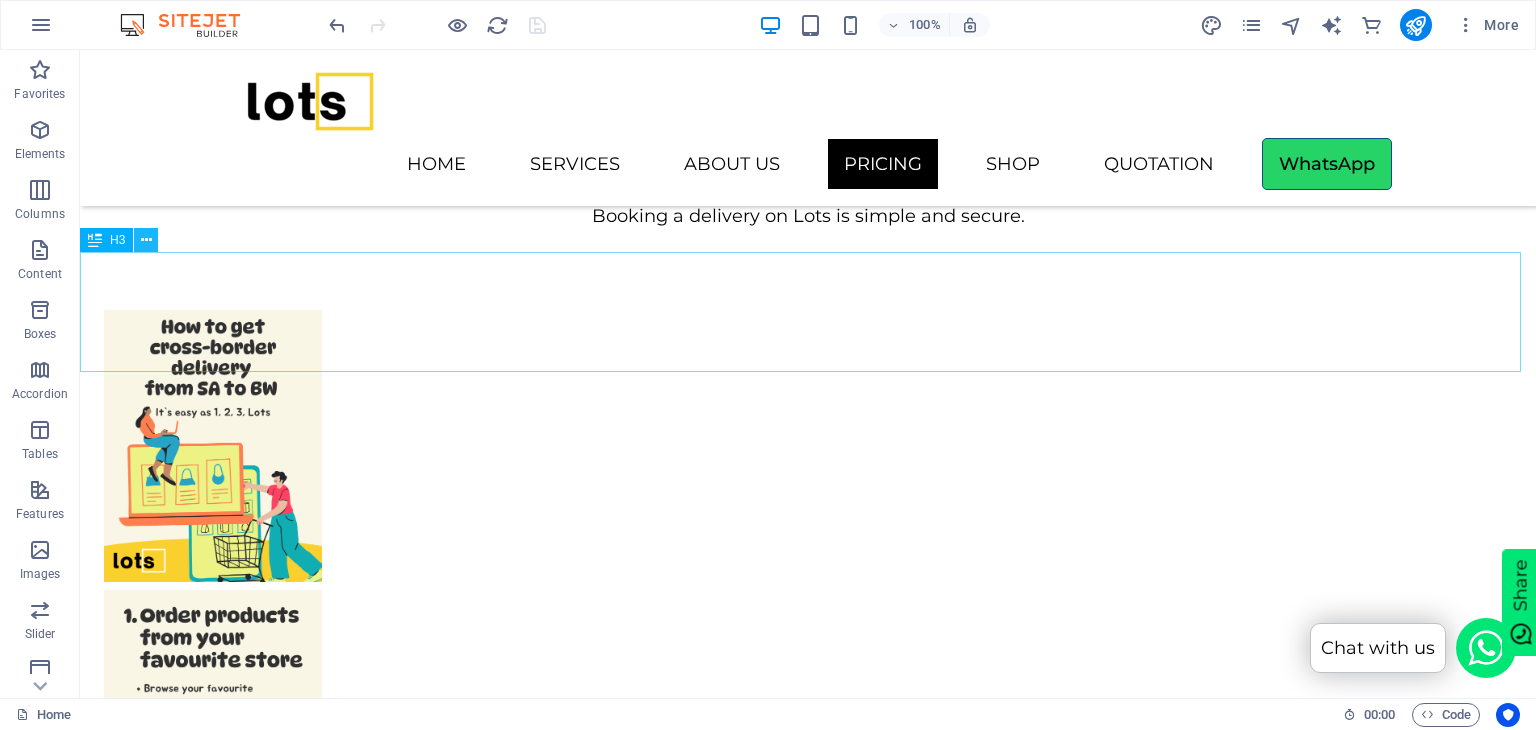 click at bounding box center [146, 240] 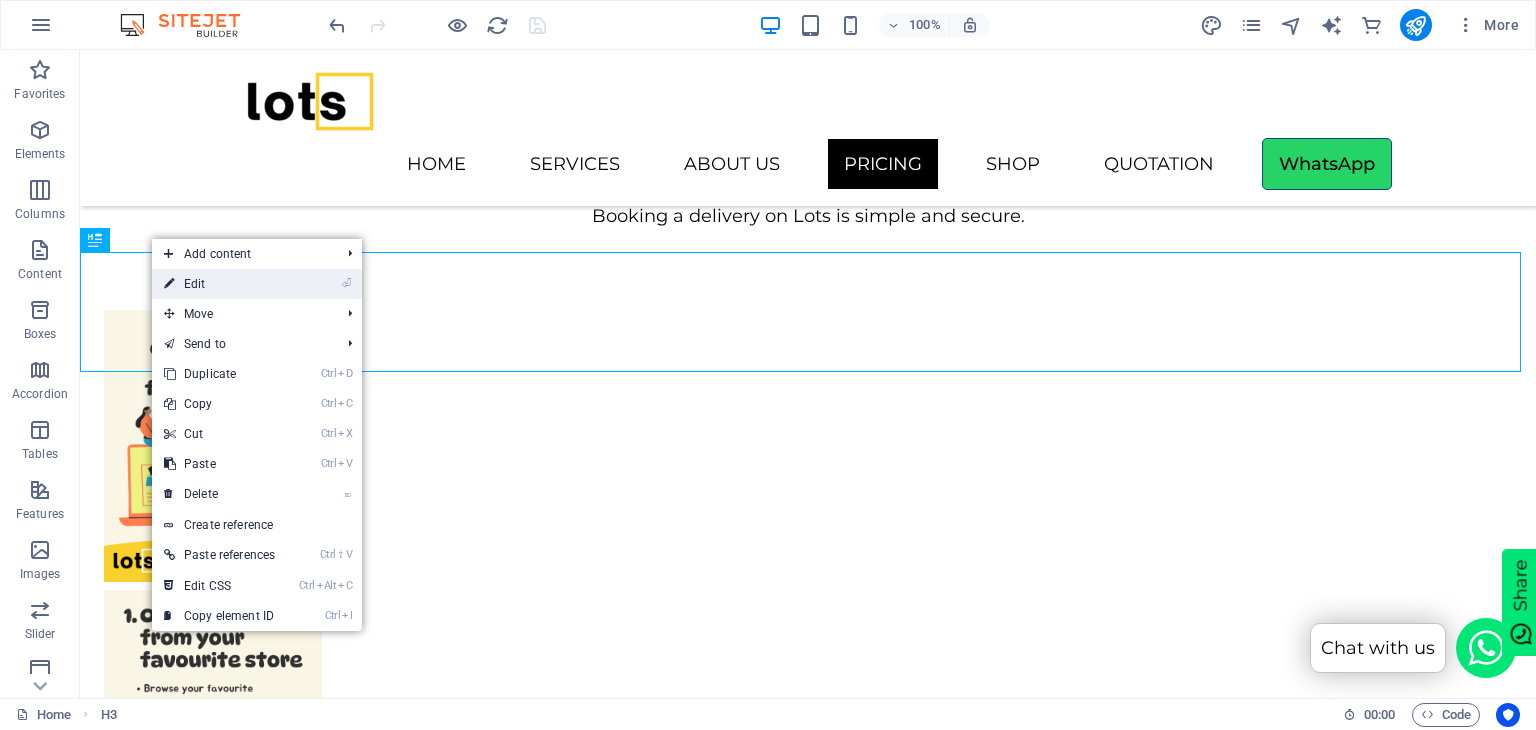 click on "⏎  Edit" at bounding box center [219, 284] 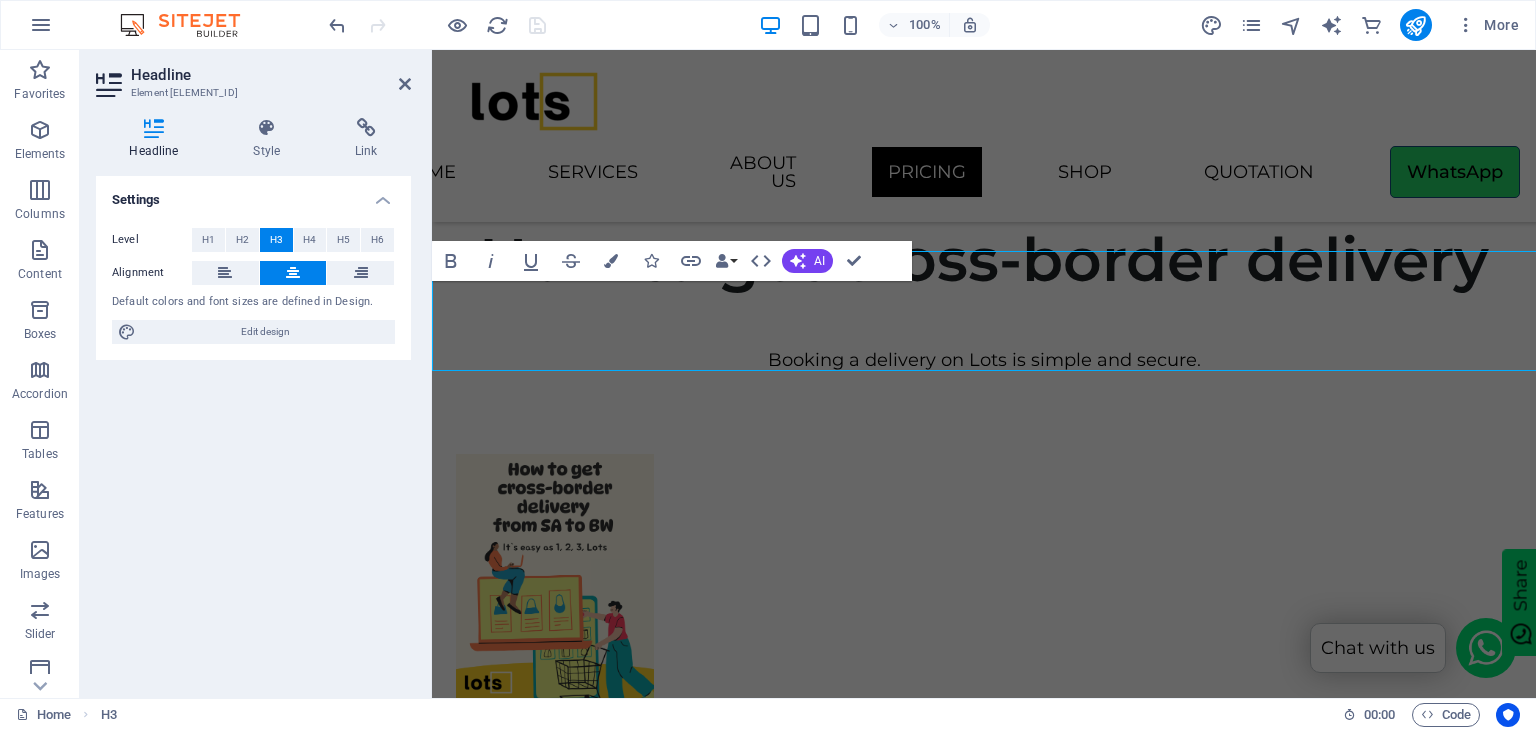 scroll, scrollTop: 6471, scrollLeft: 0, axis: vertical 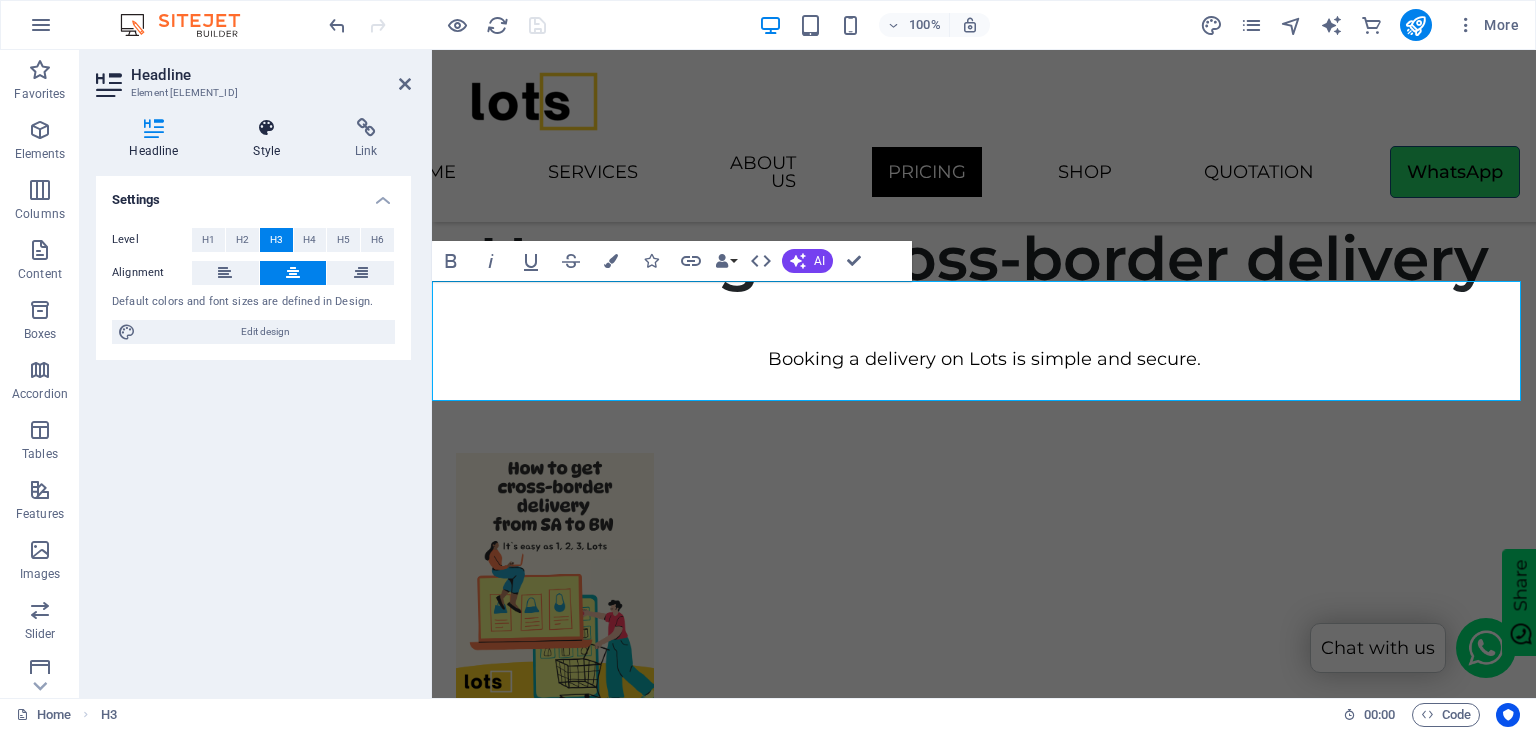 click at bounding box center [267, 128] 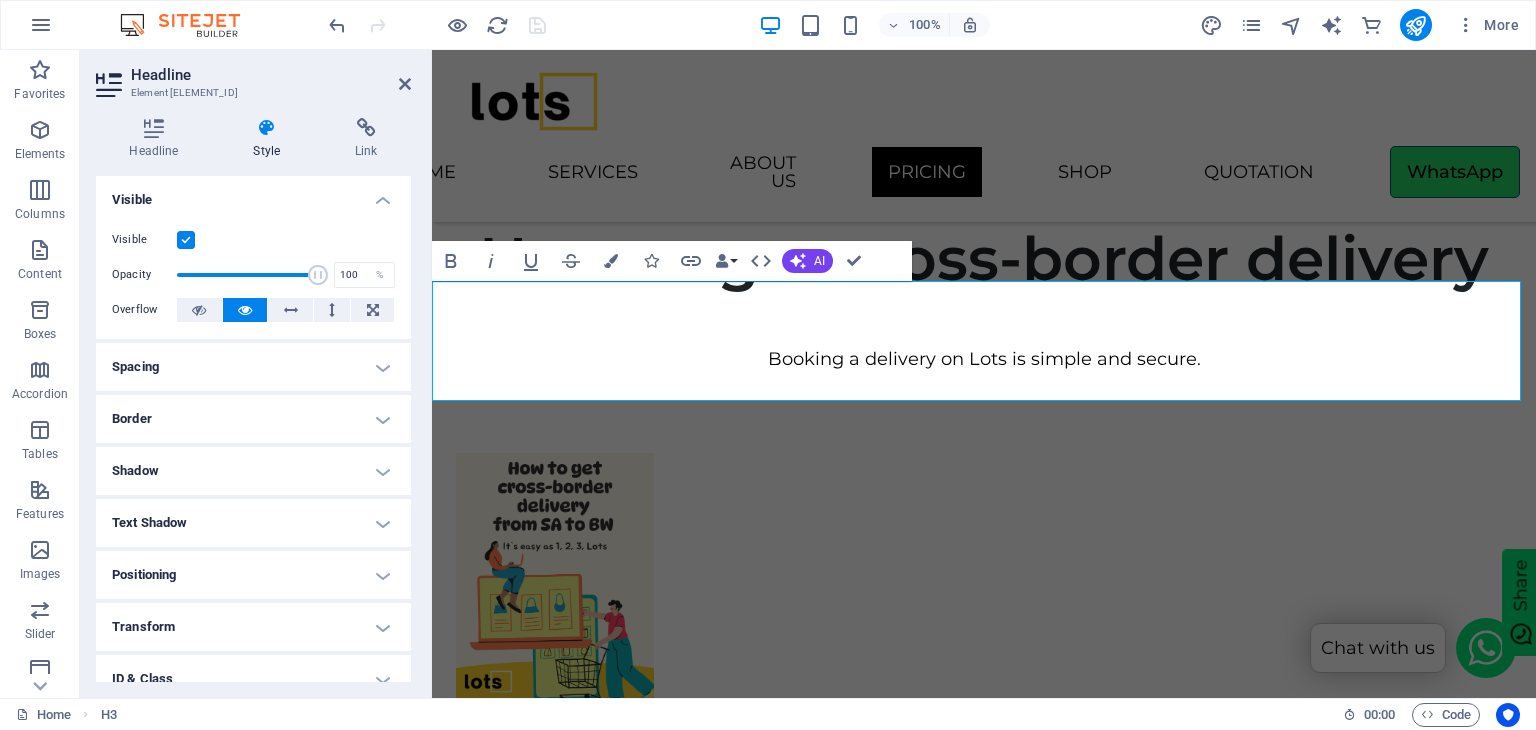 click at bounding box center (186, 240) 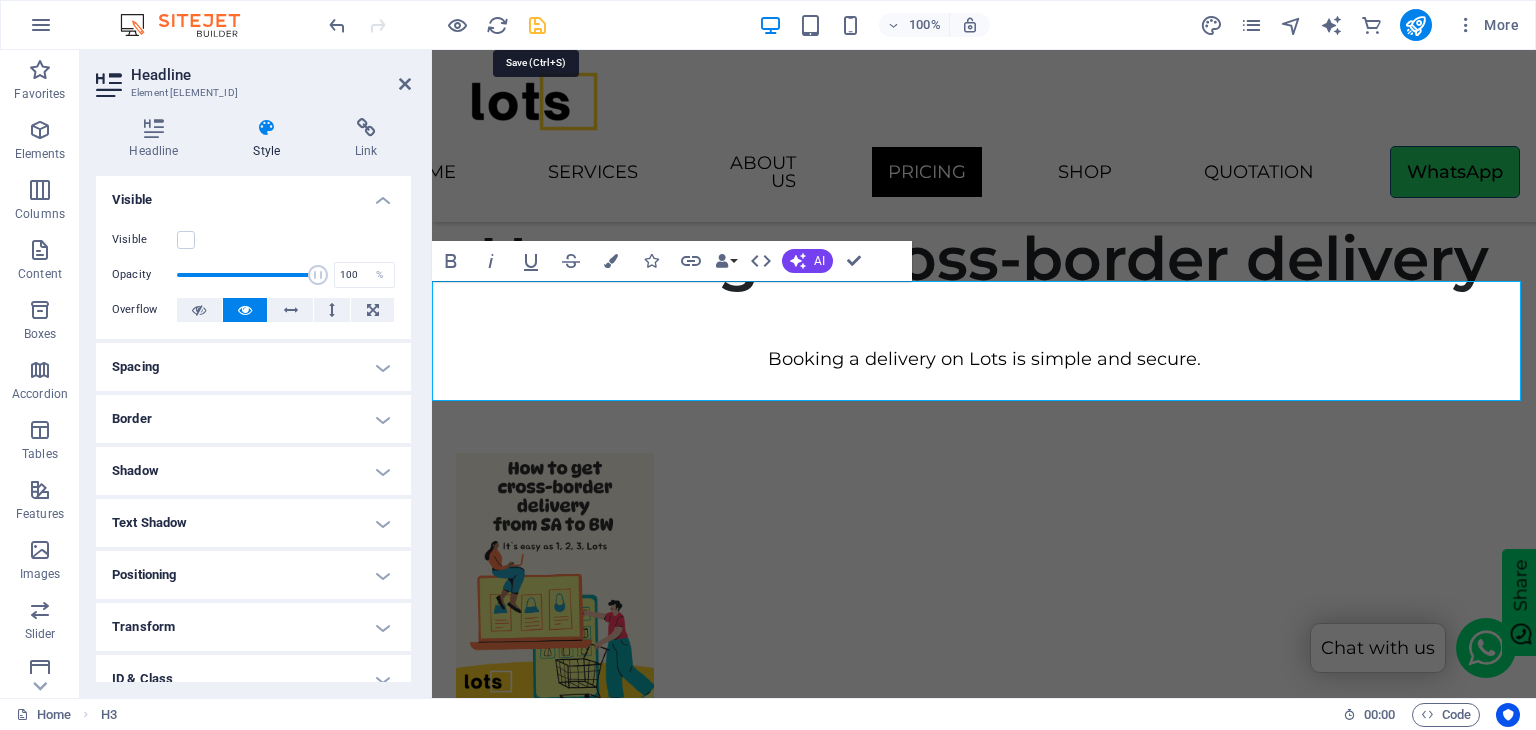 click at bounding box center (537, 25) 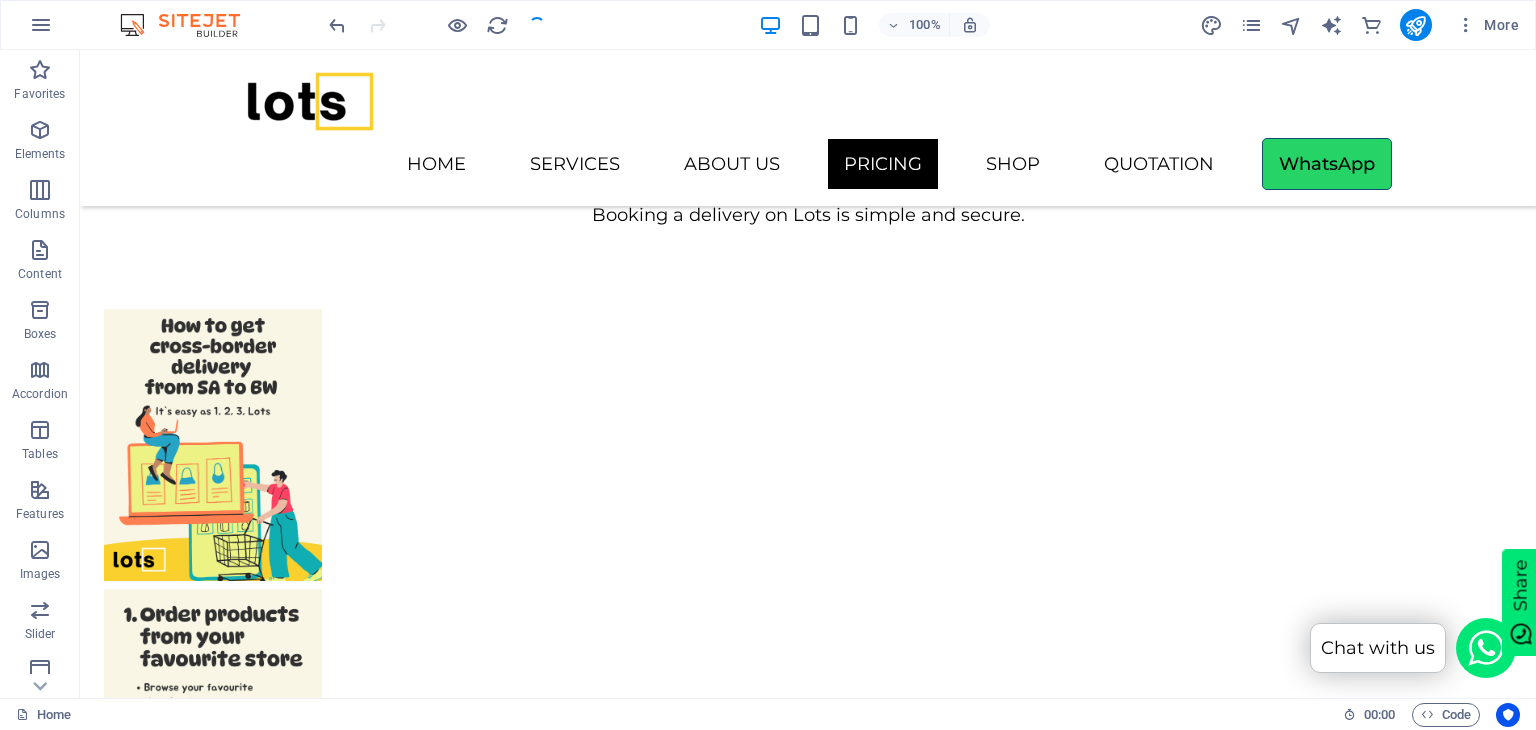 scroll, scrollTop: 6470, scrollLeft: 0, axis: vertical 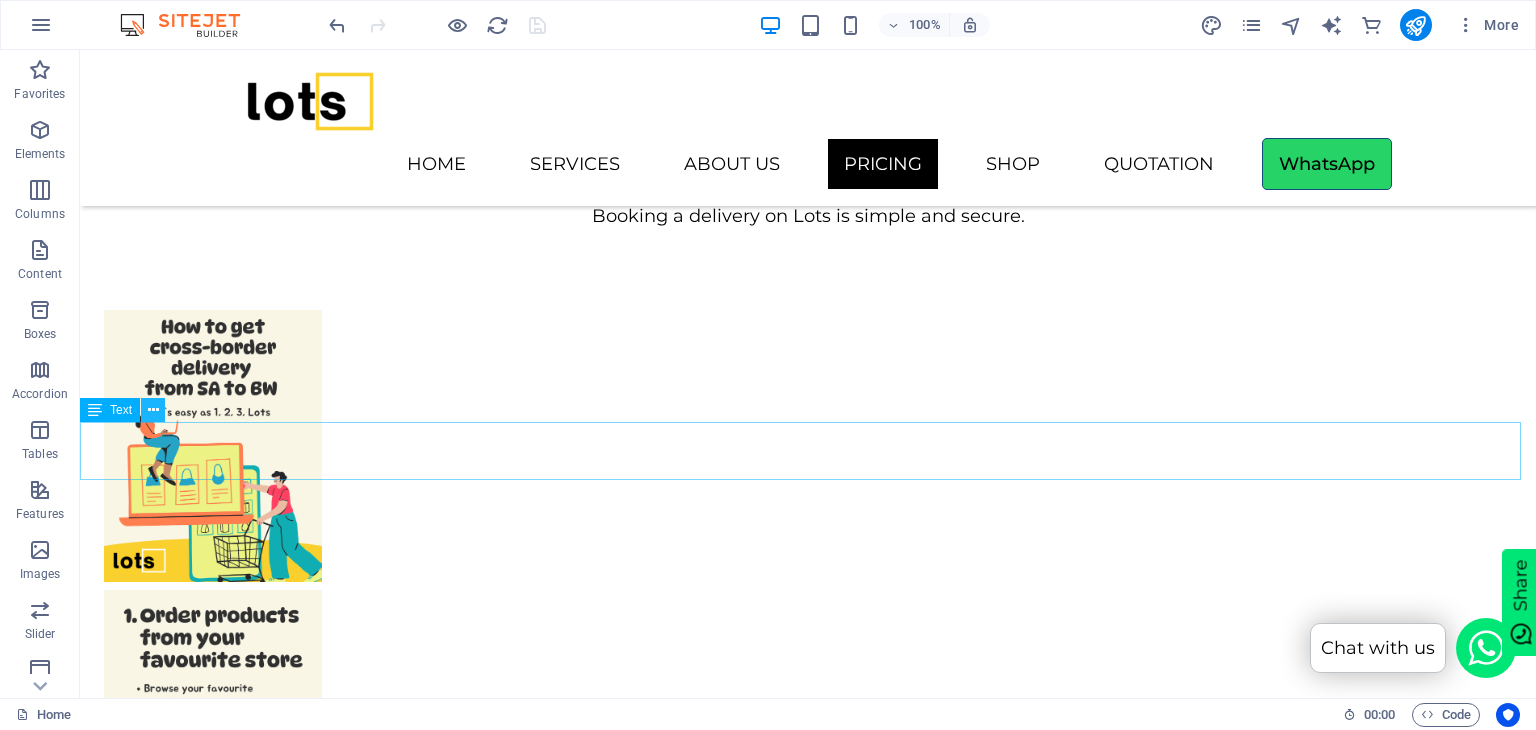click at bounding box center (153, 410) 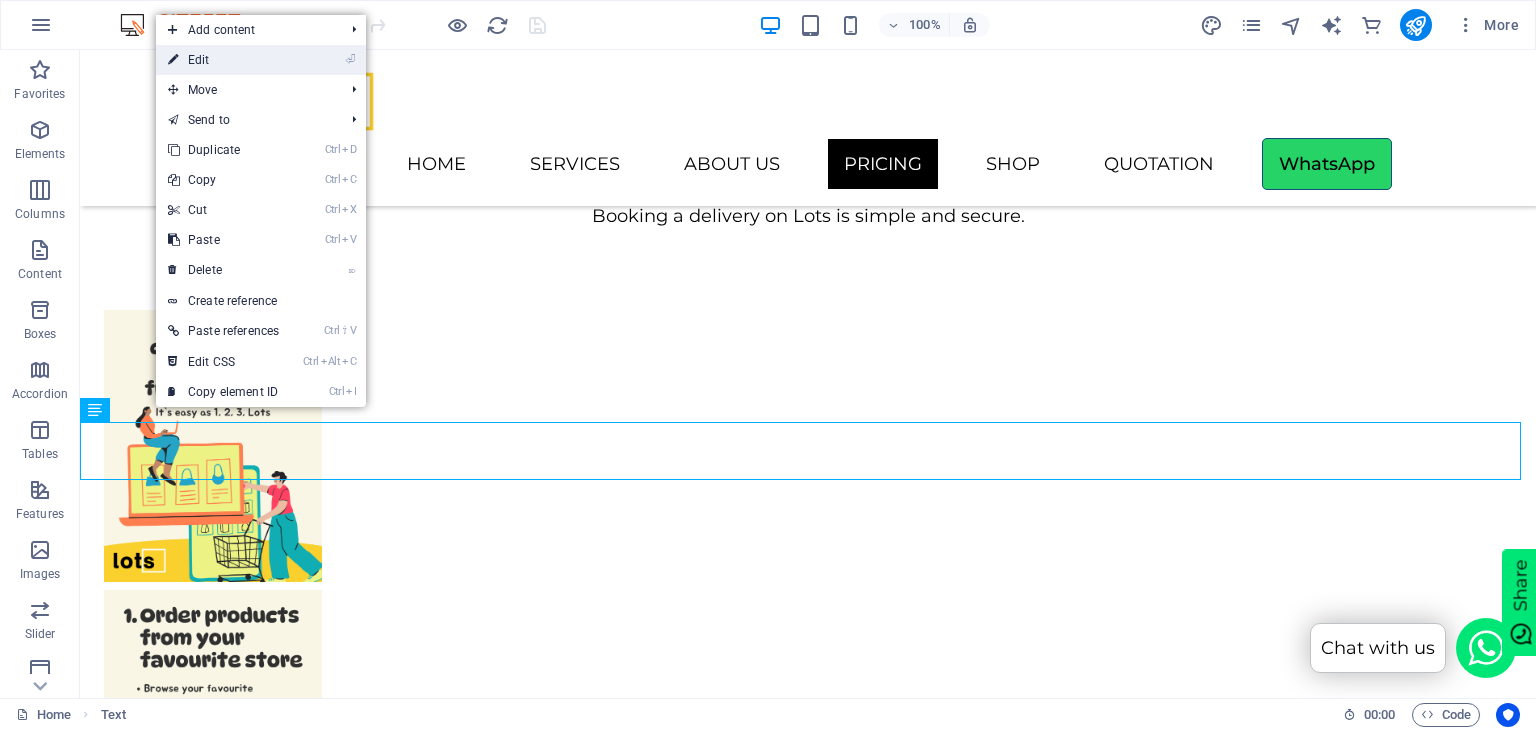 click on "⏎  Edit" at bounding box center [223, 60] 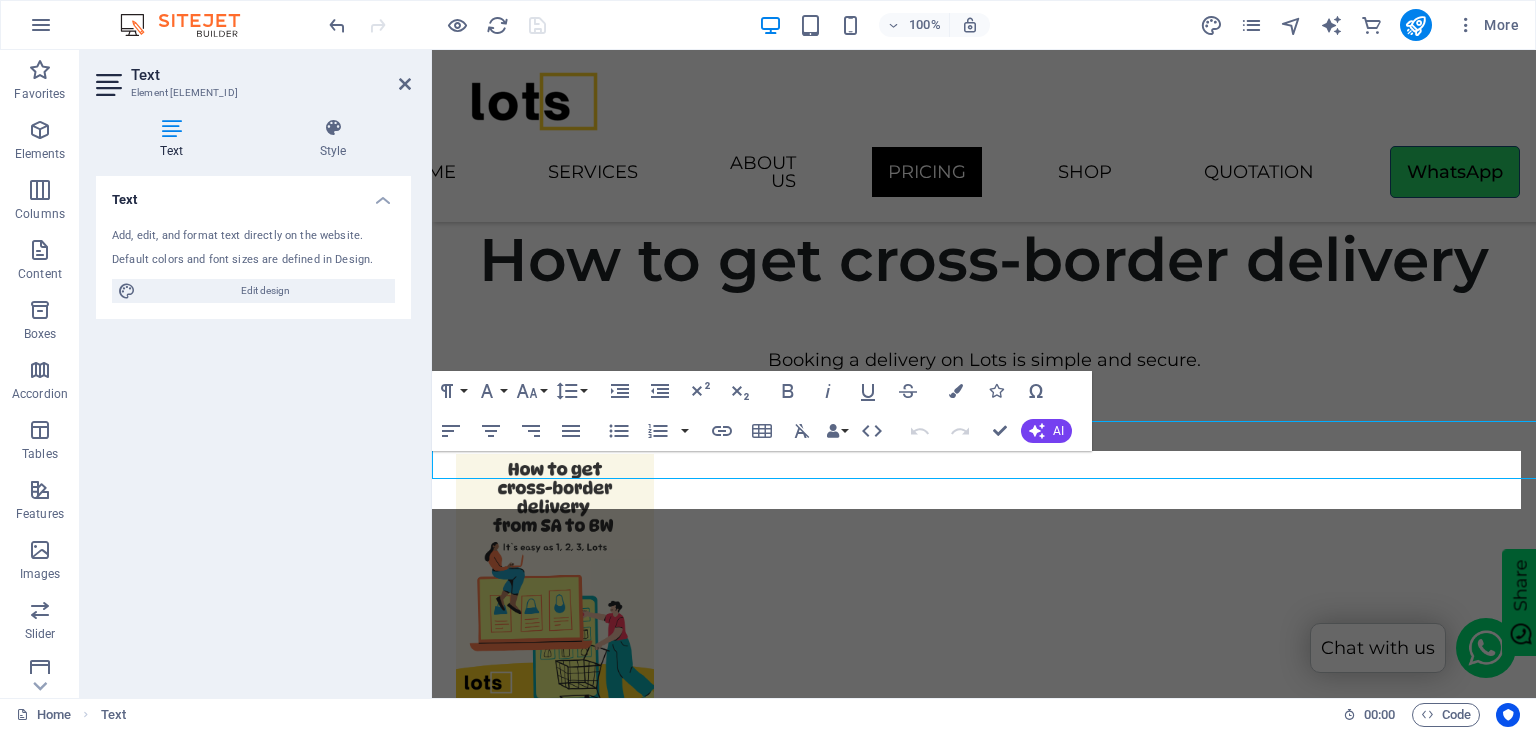 scroll, scrollTop: 6471, scrollLeft: 0, axis: vertical 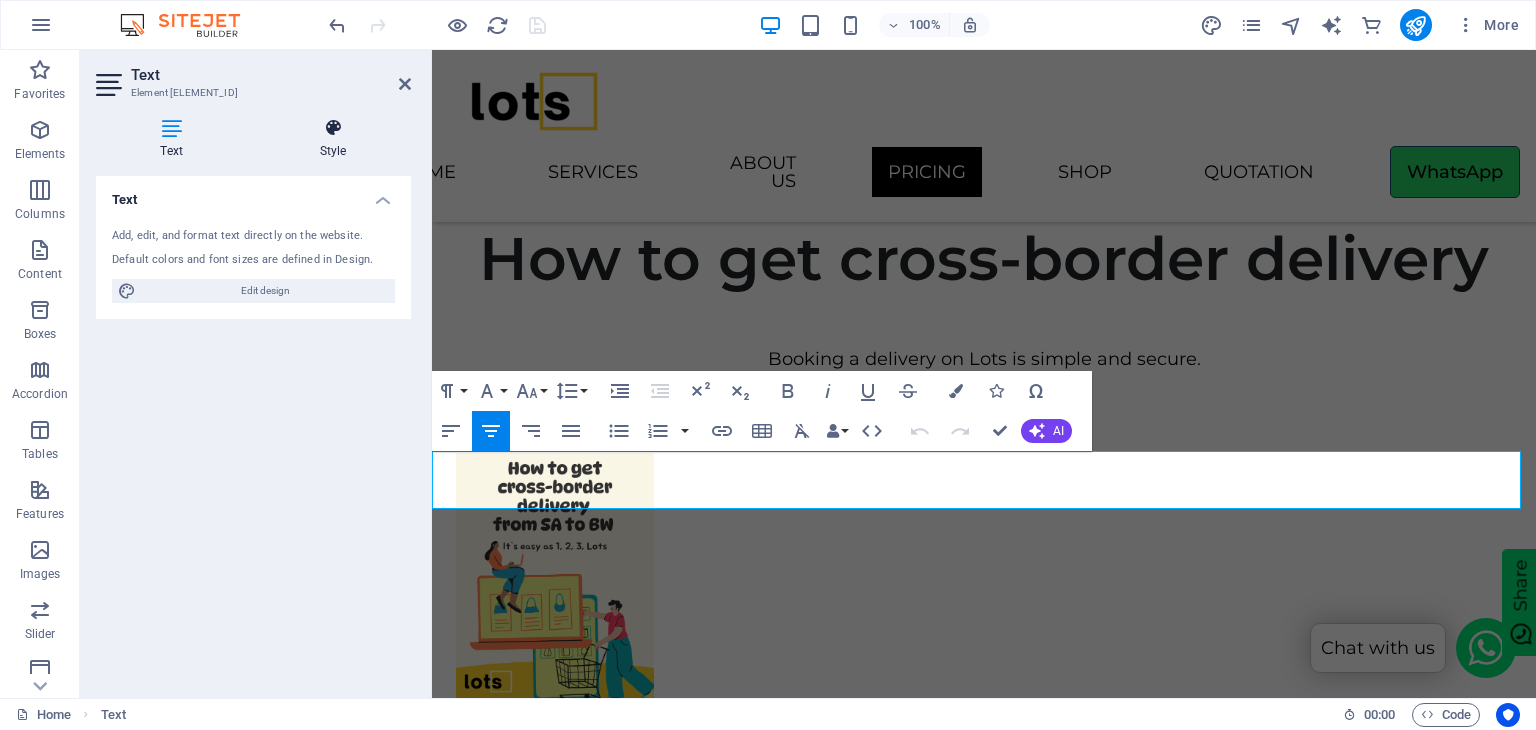 click at bounding box center [333, 128] 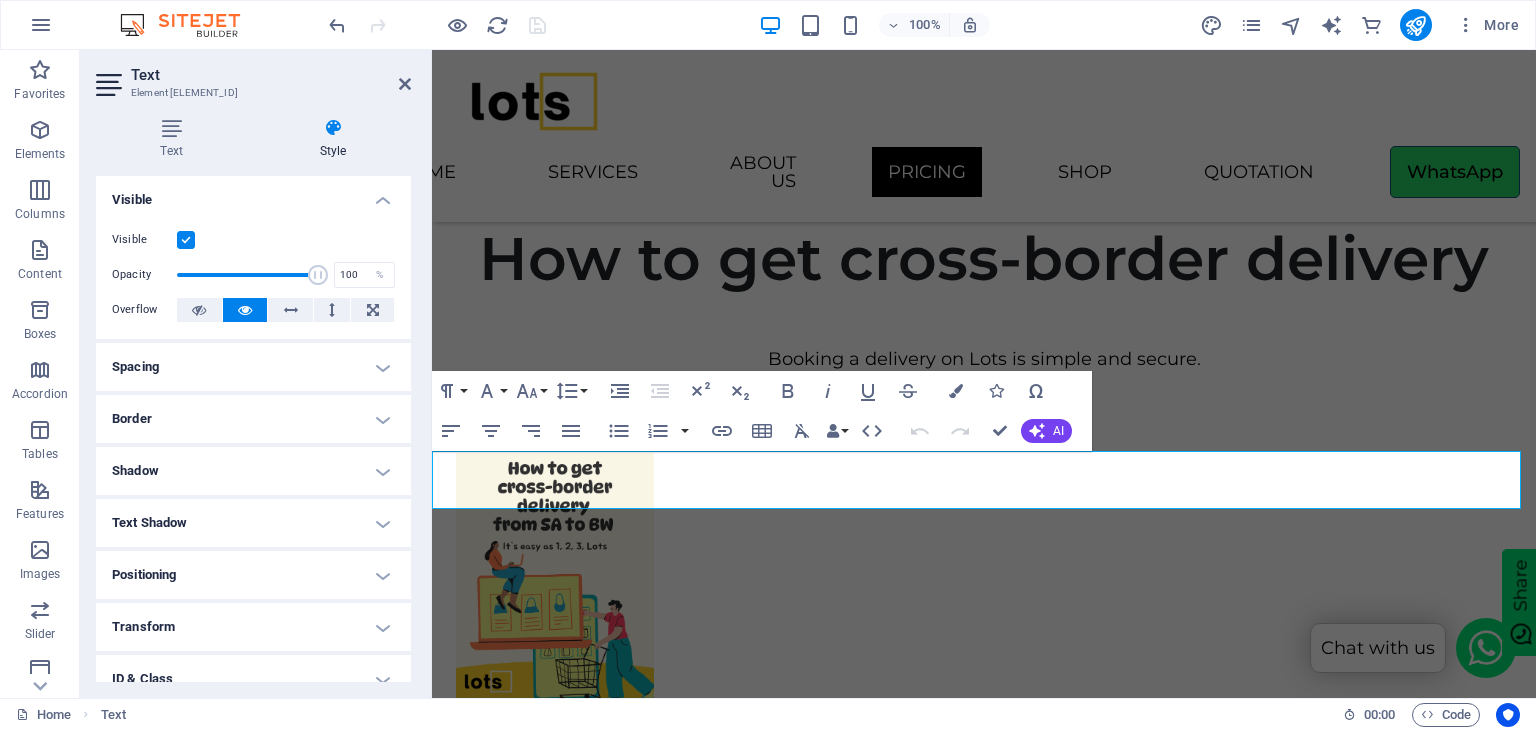 click at bounding box center (186, 240) 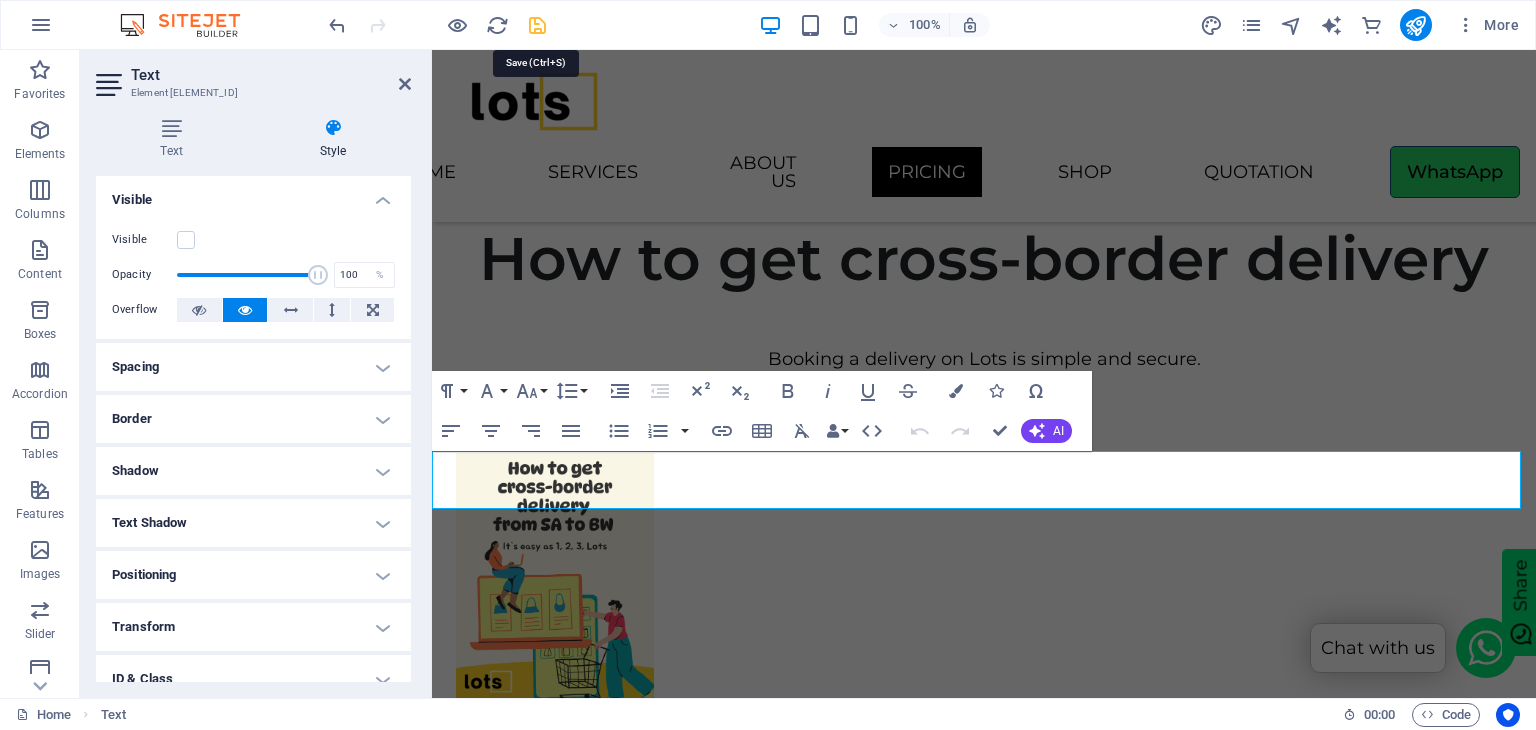 click at bounding box center [537, 25] 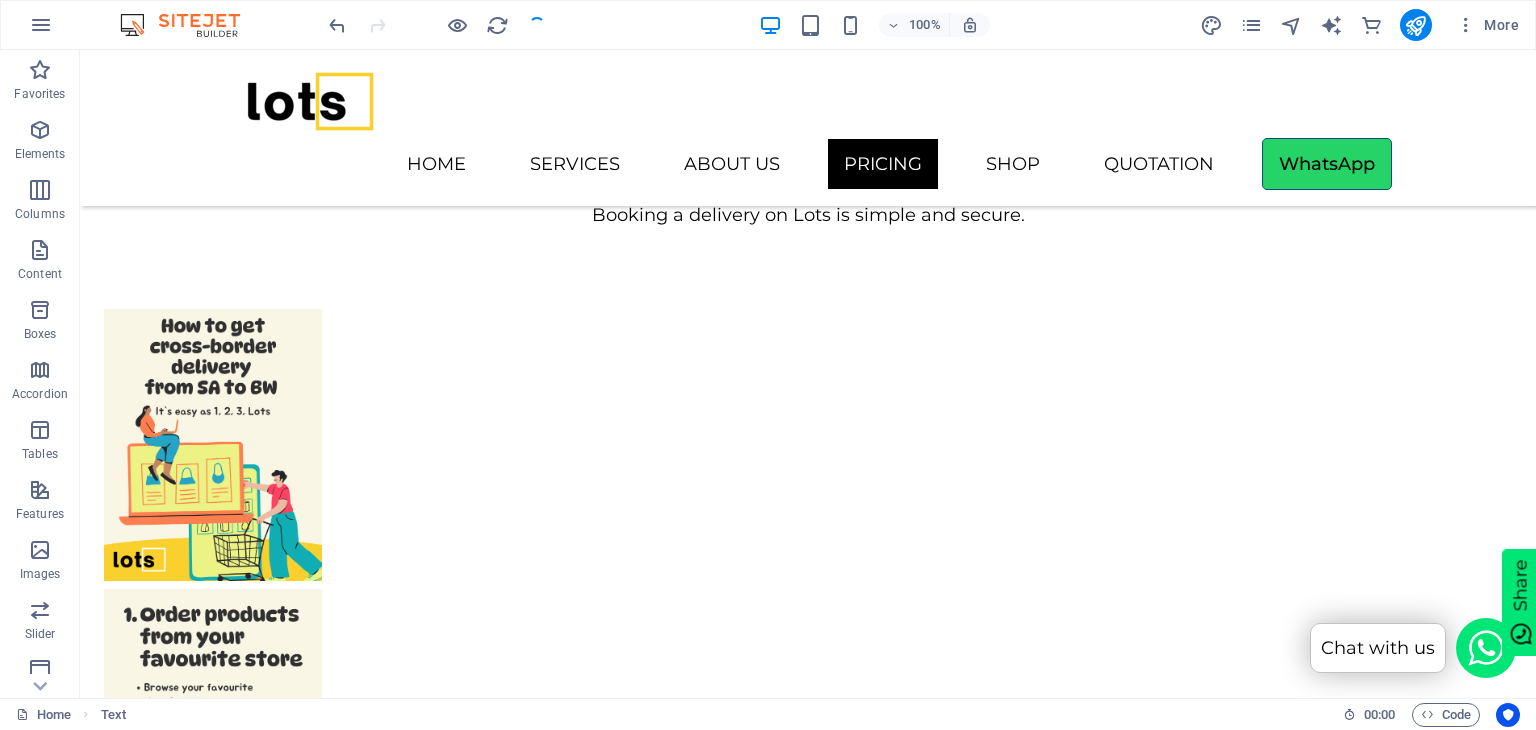 scroll, scrollTop: 6470, scrollLeft: 0, axis: vertical 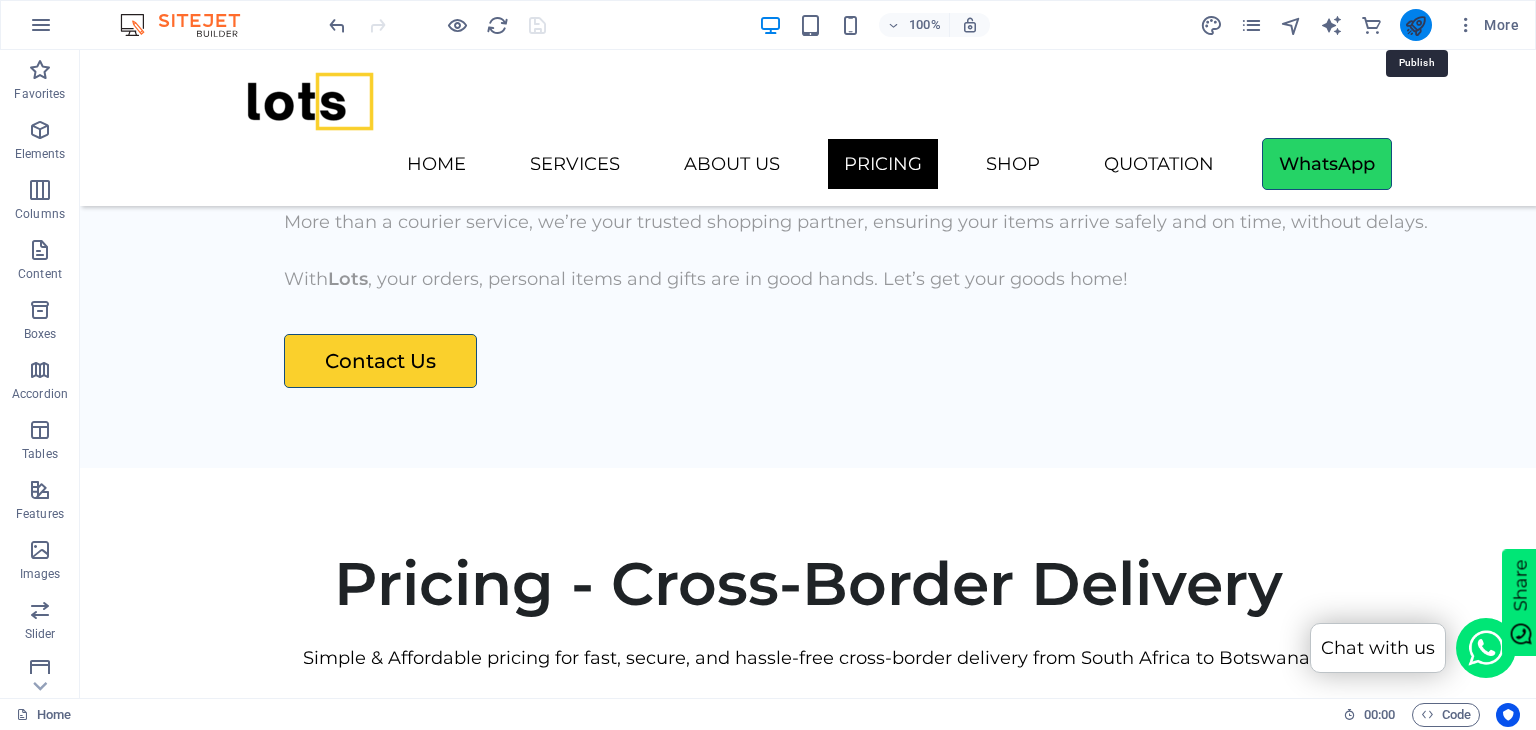 click at bounding box center (1415, 25) 